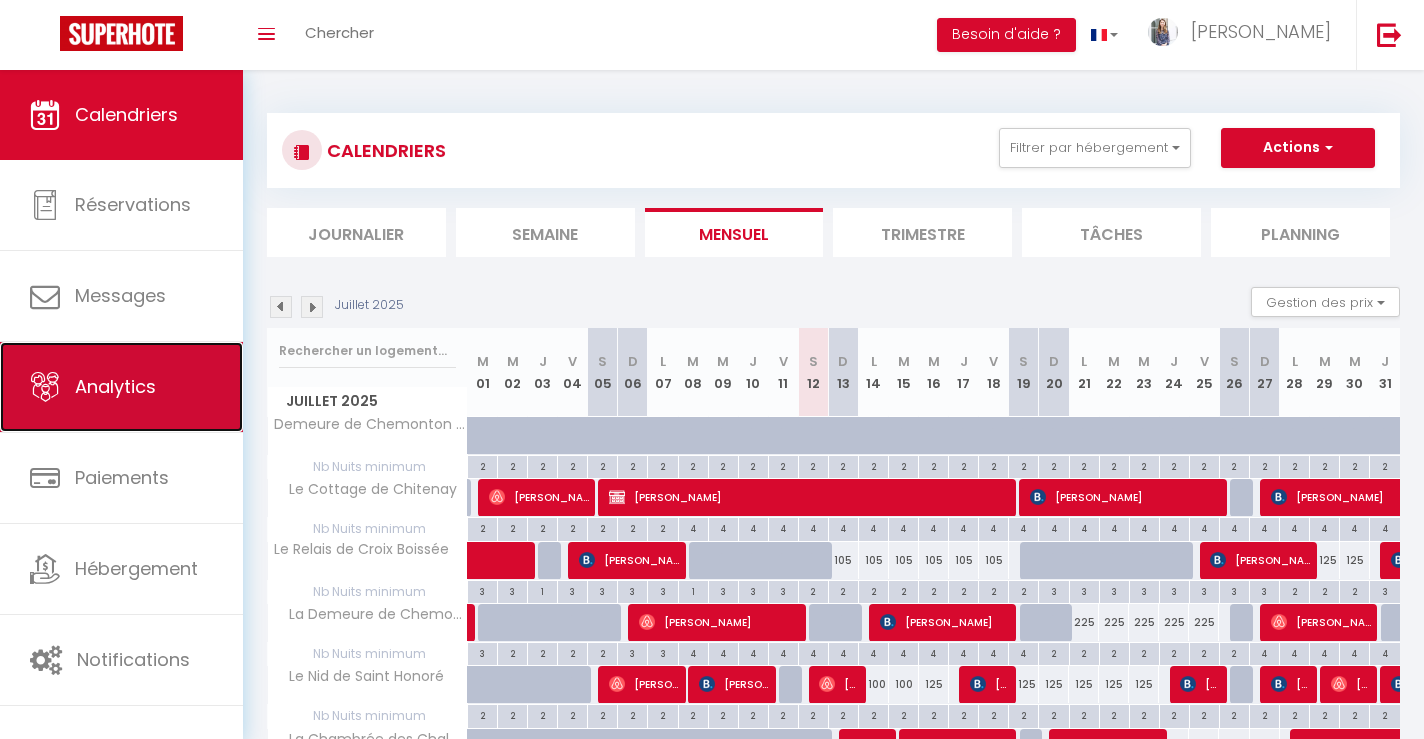 click on "Analytics" at bounding box center (121, 387) 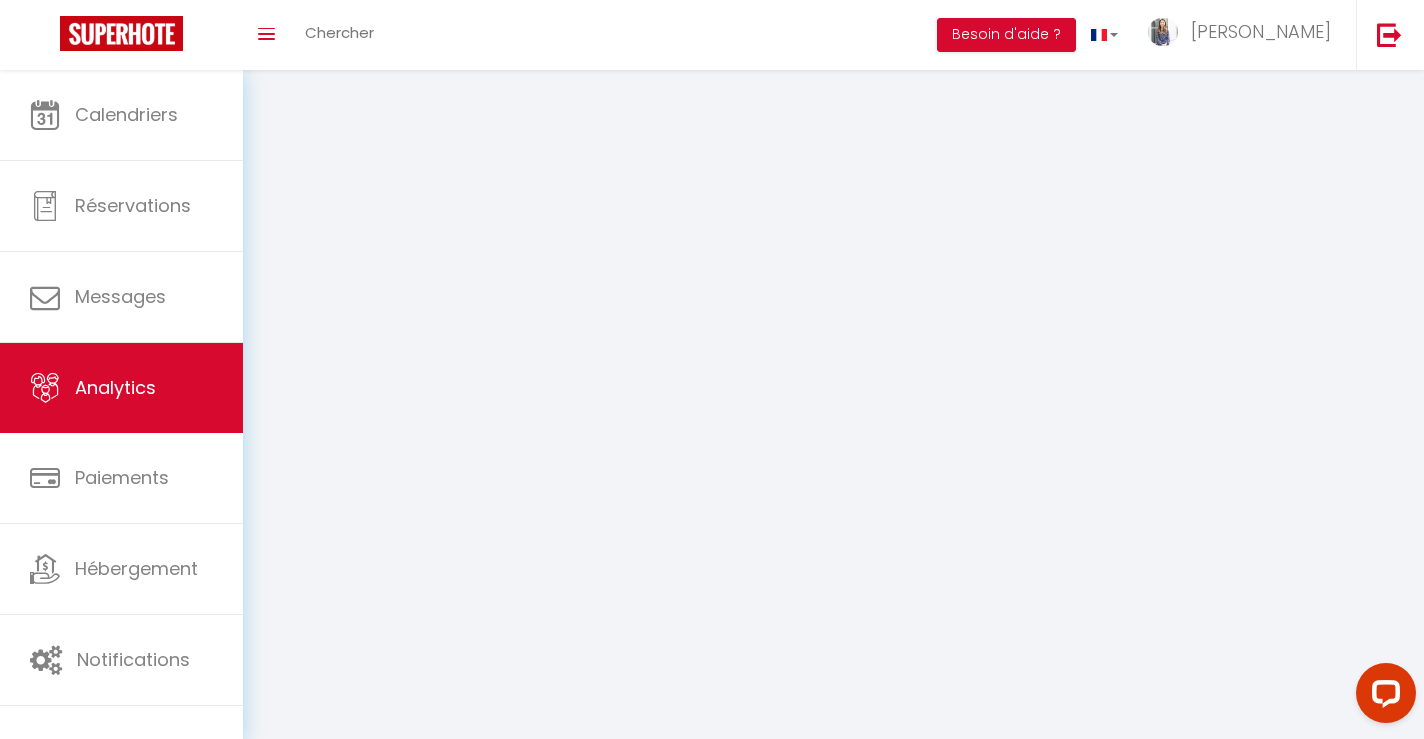 scroll, scrollTop: 0, scrollLeft: 0, axis: both 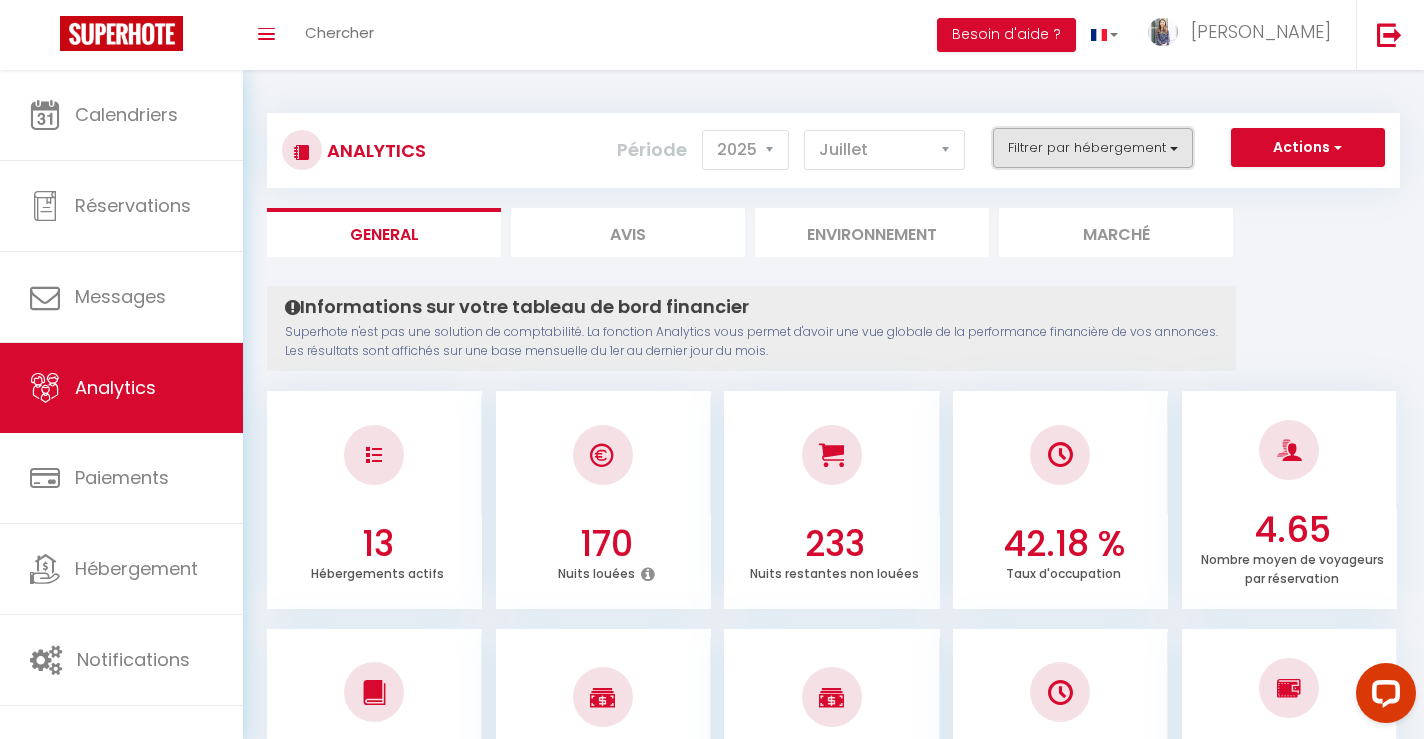 click on "Filtrer par hébergement" at bounding box center [1093, 148] 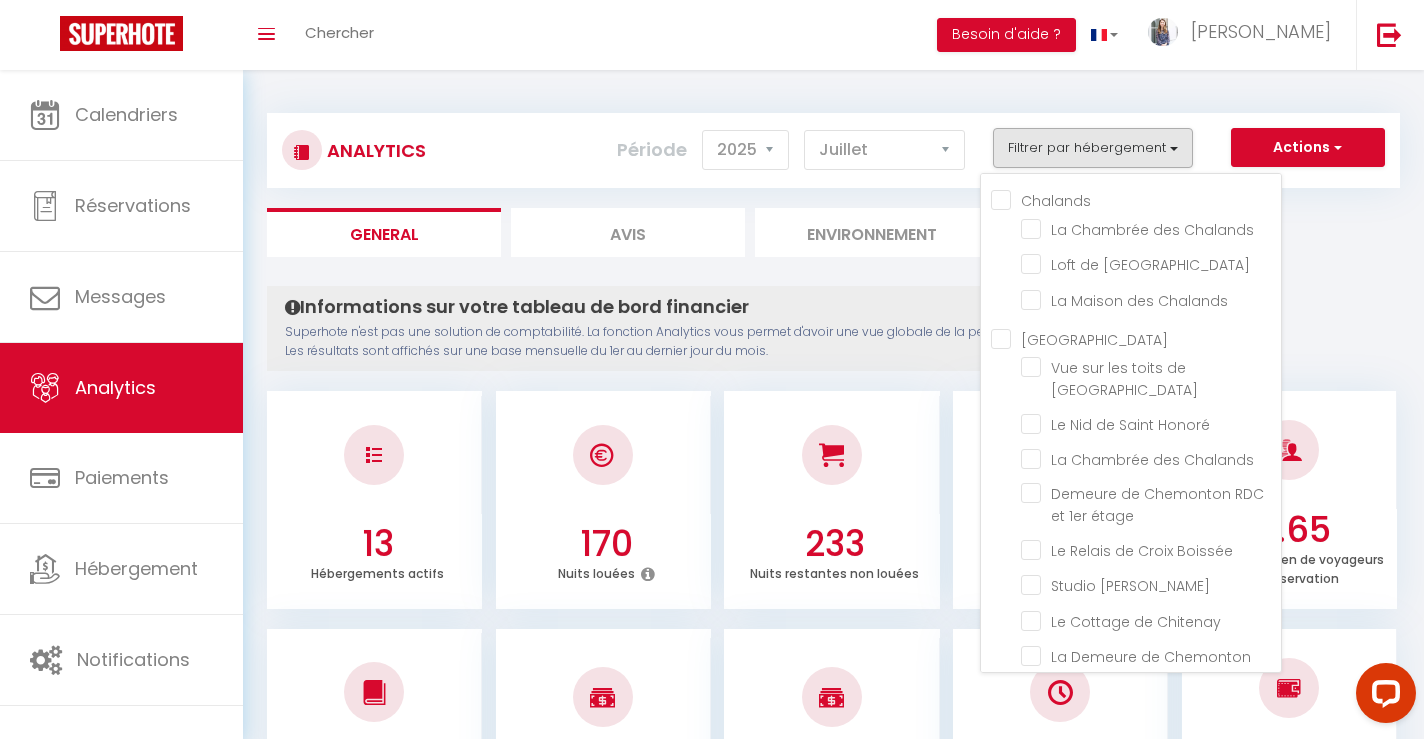 click on "Chalands" at bounding box center [1136, 199] 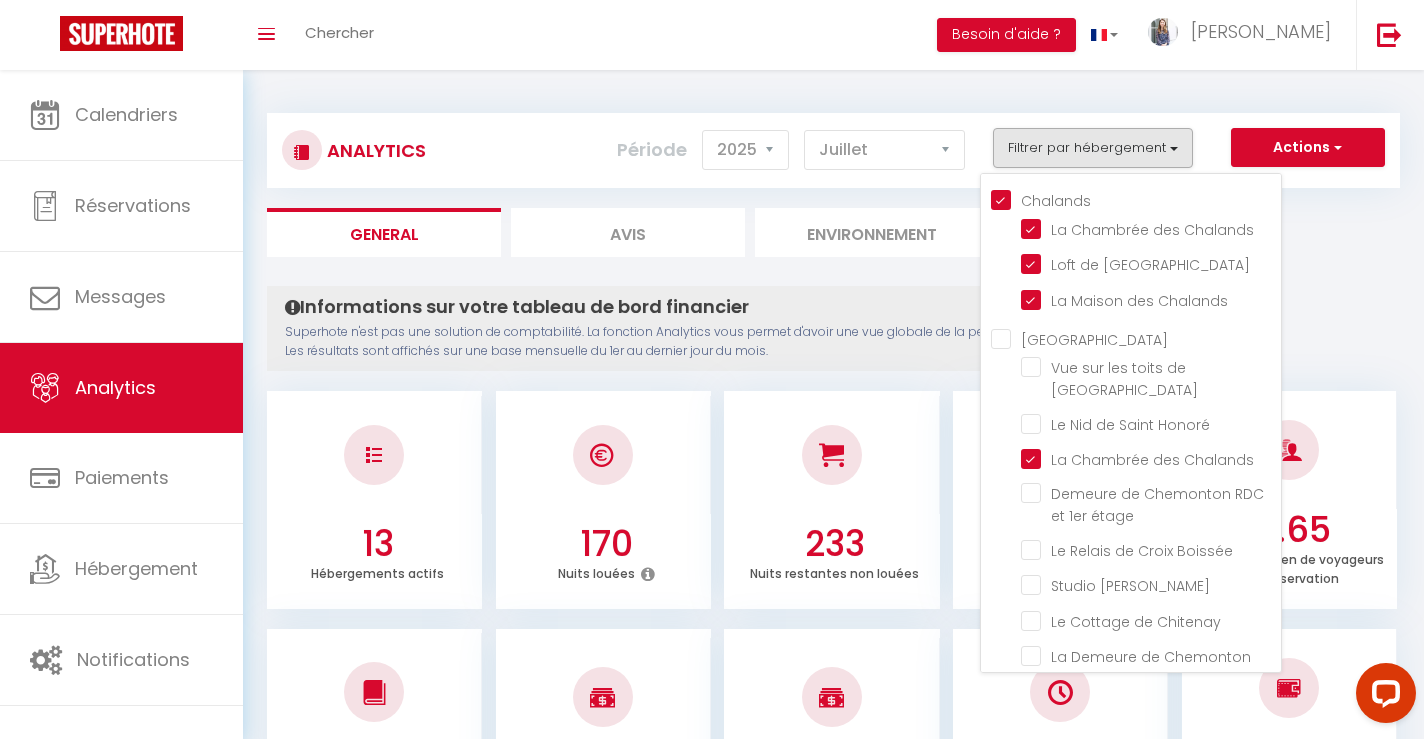 checkbox on "true" 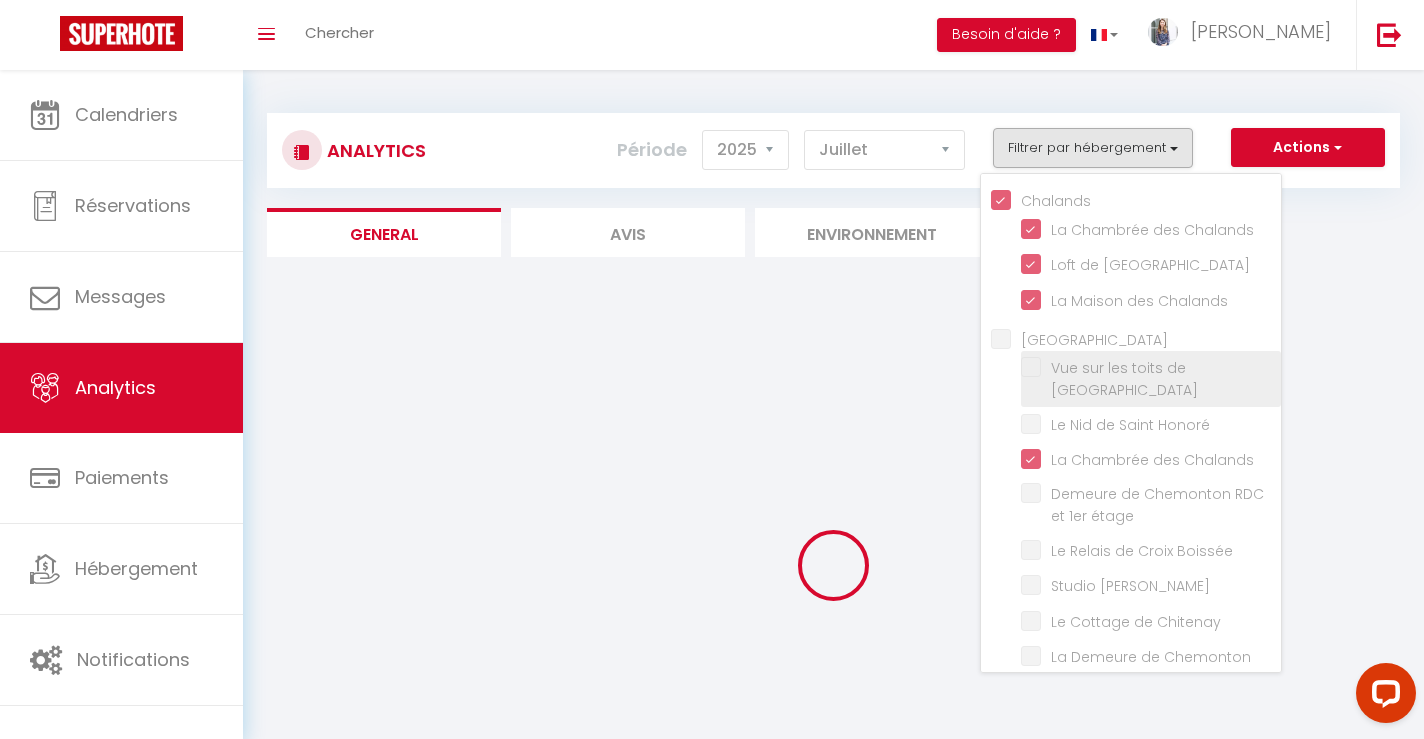 checkbox on "false" 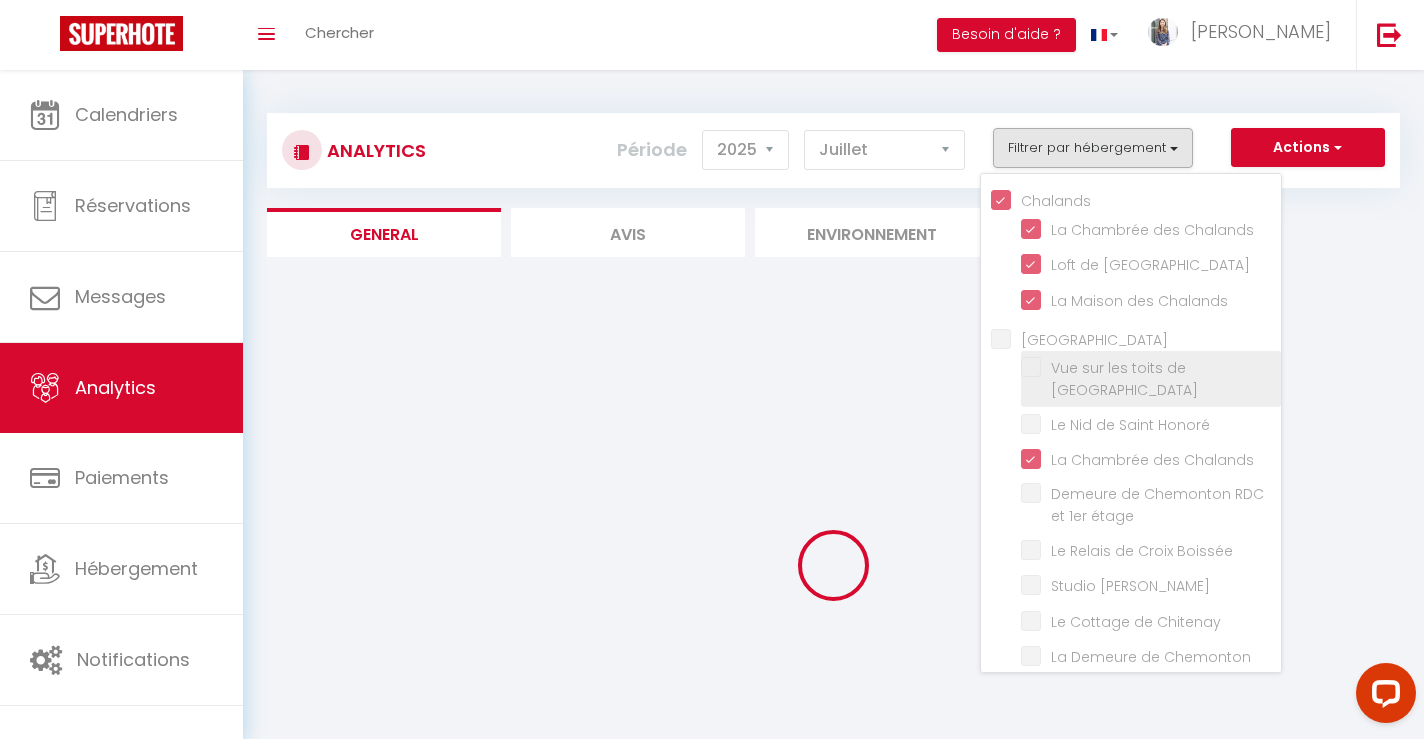 checkbox on "false" 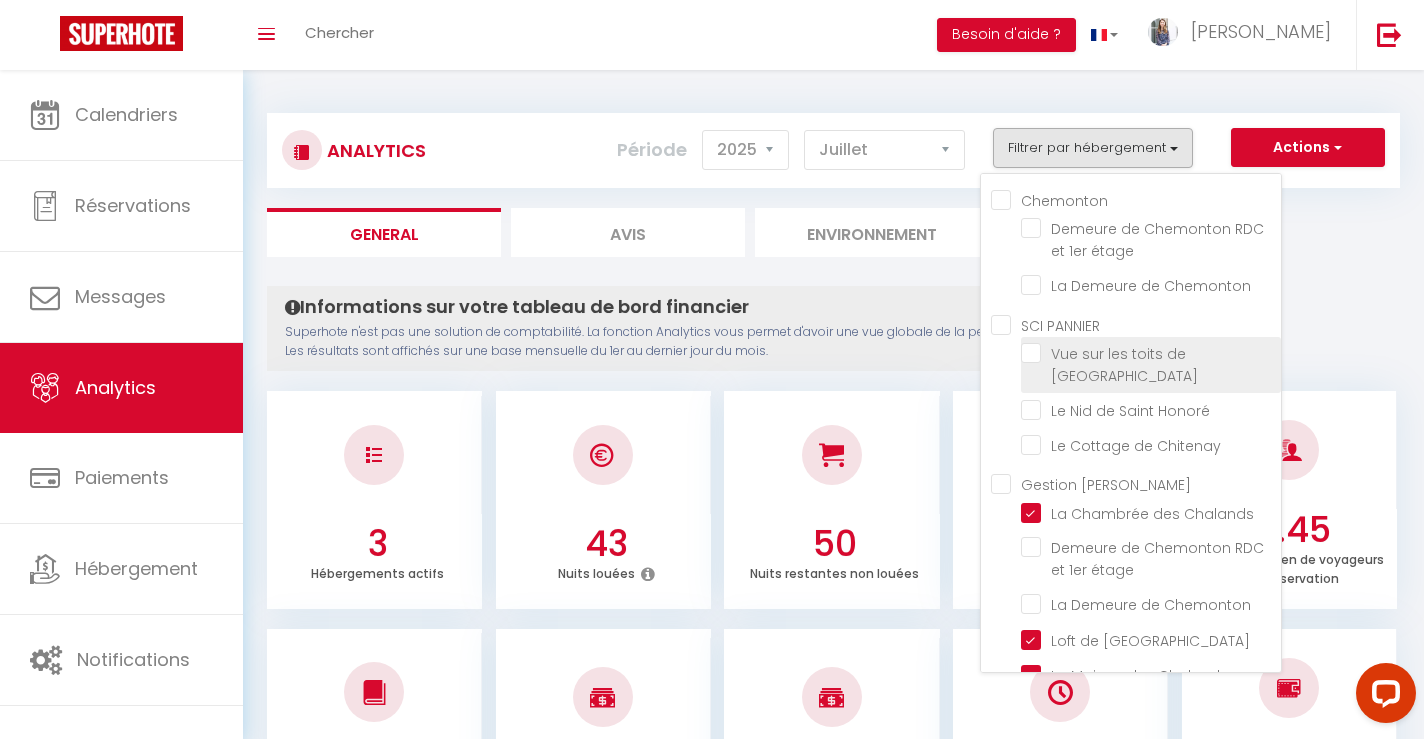 scroll, scrollTop: 561, scrollLeft: 0, axis: vertical 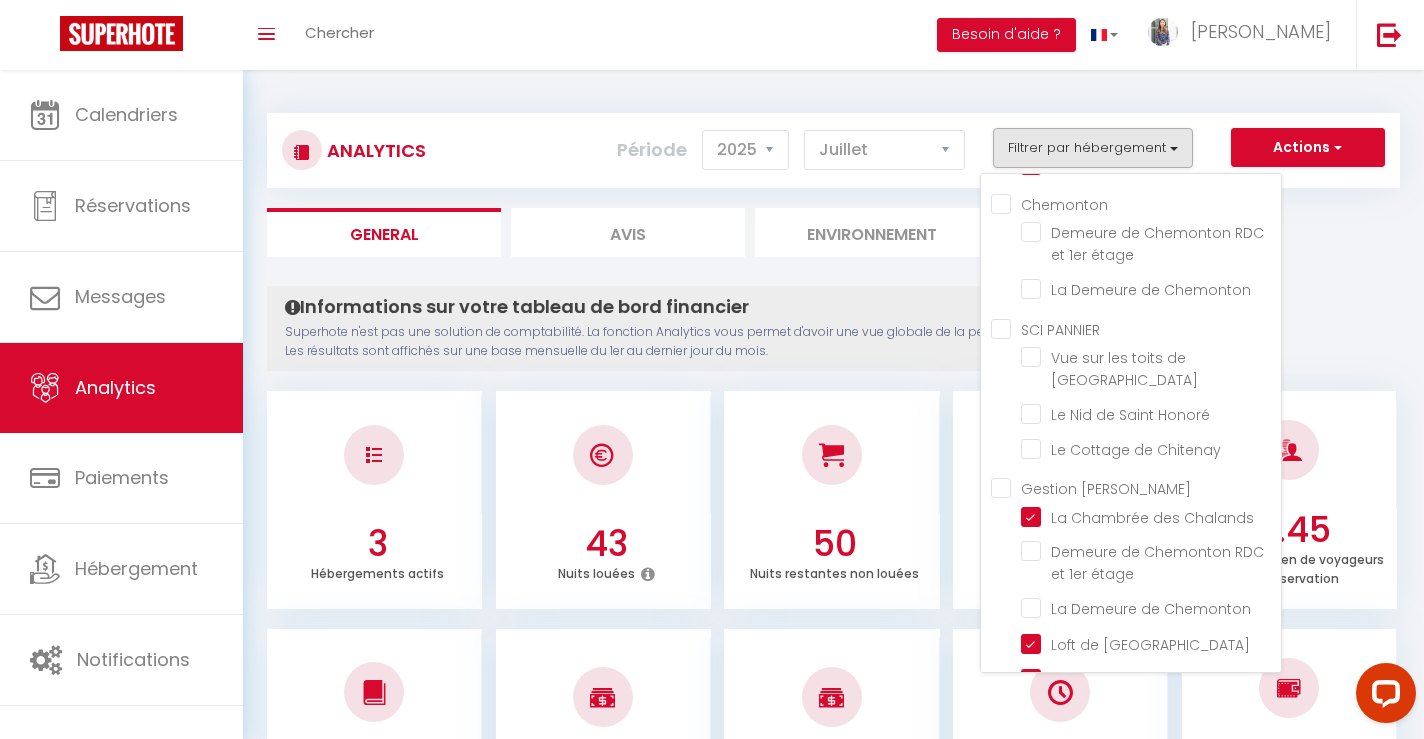 click on "Chemonton" at bounding box center [1136, 203] 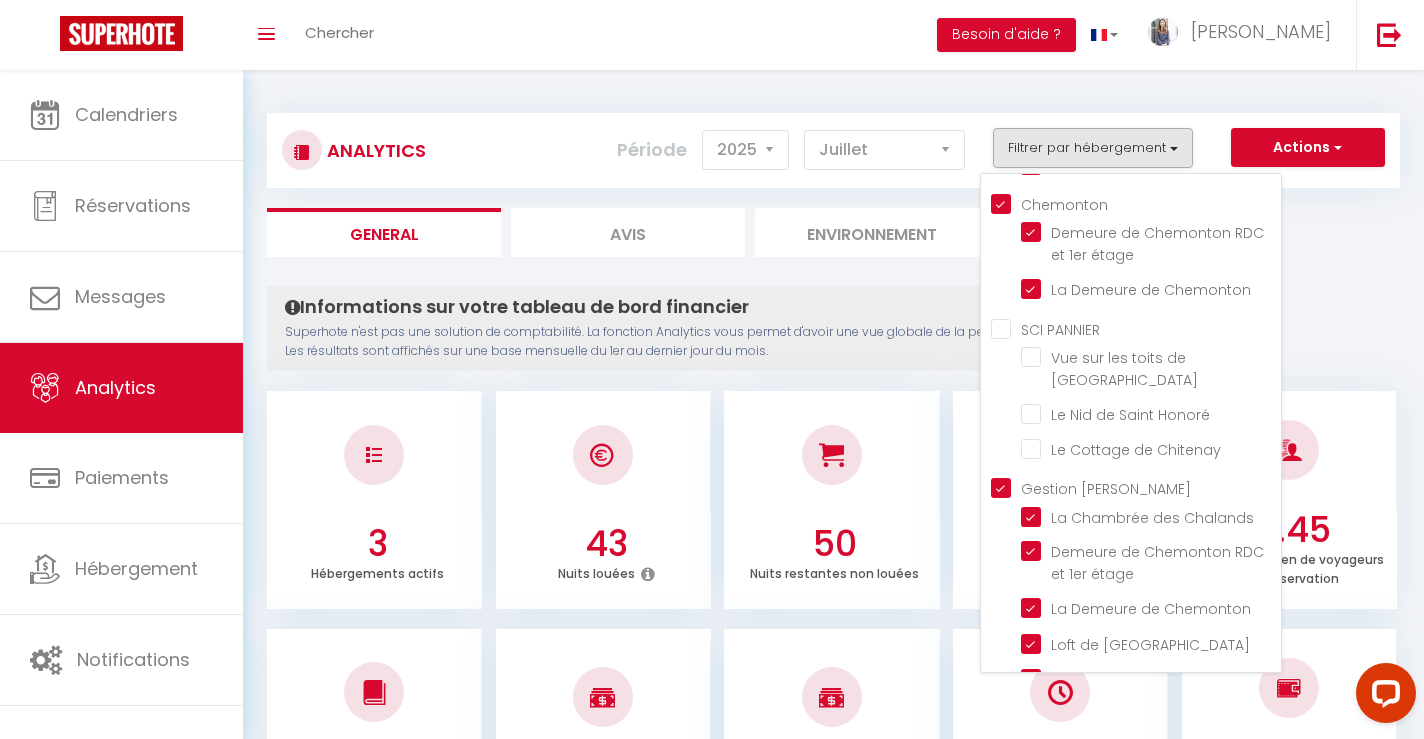 checkbox on "false" 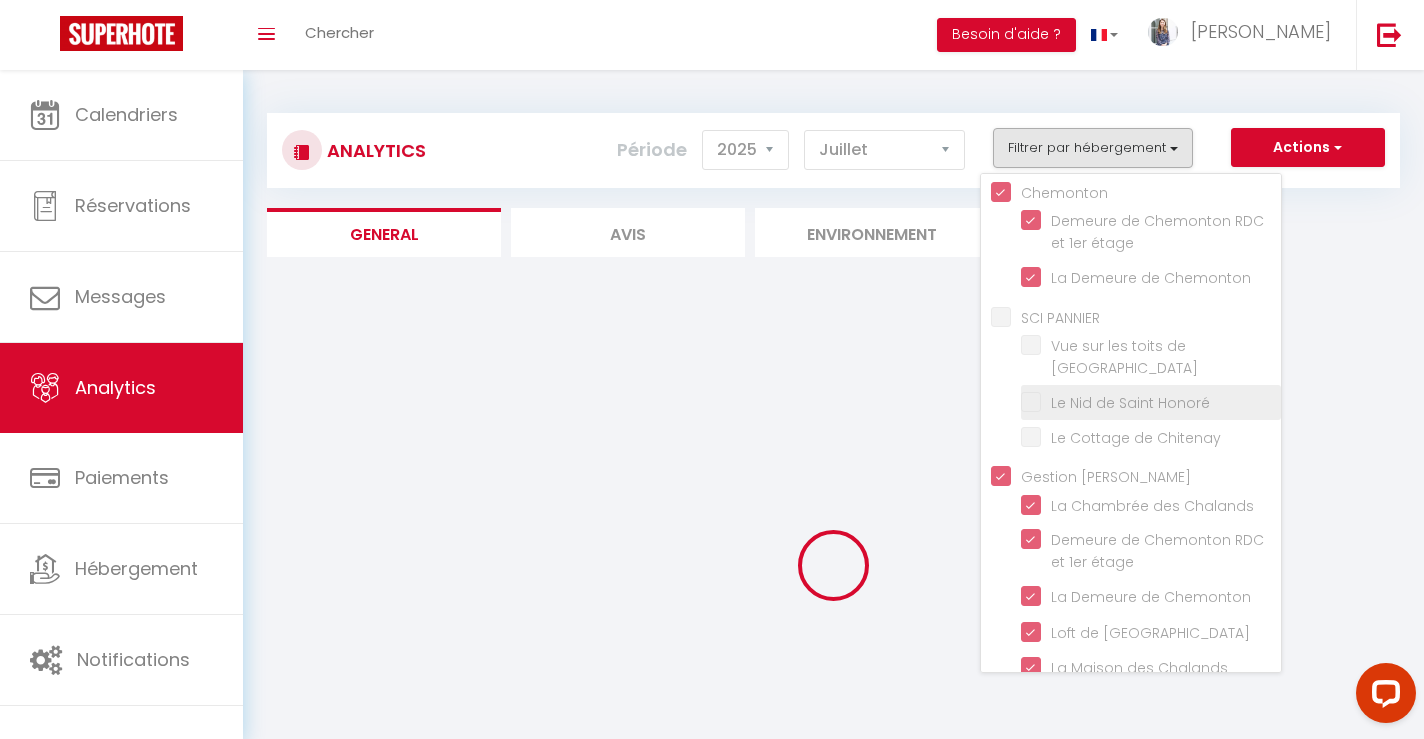 checkbox on "false" 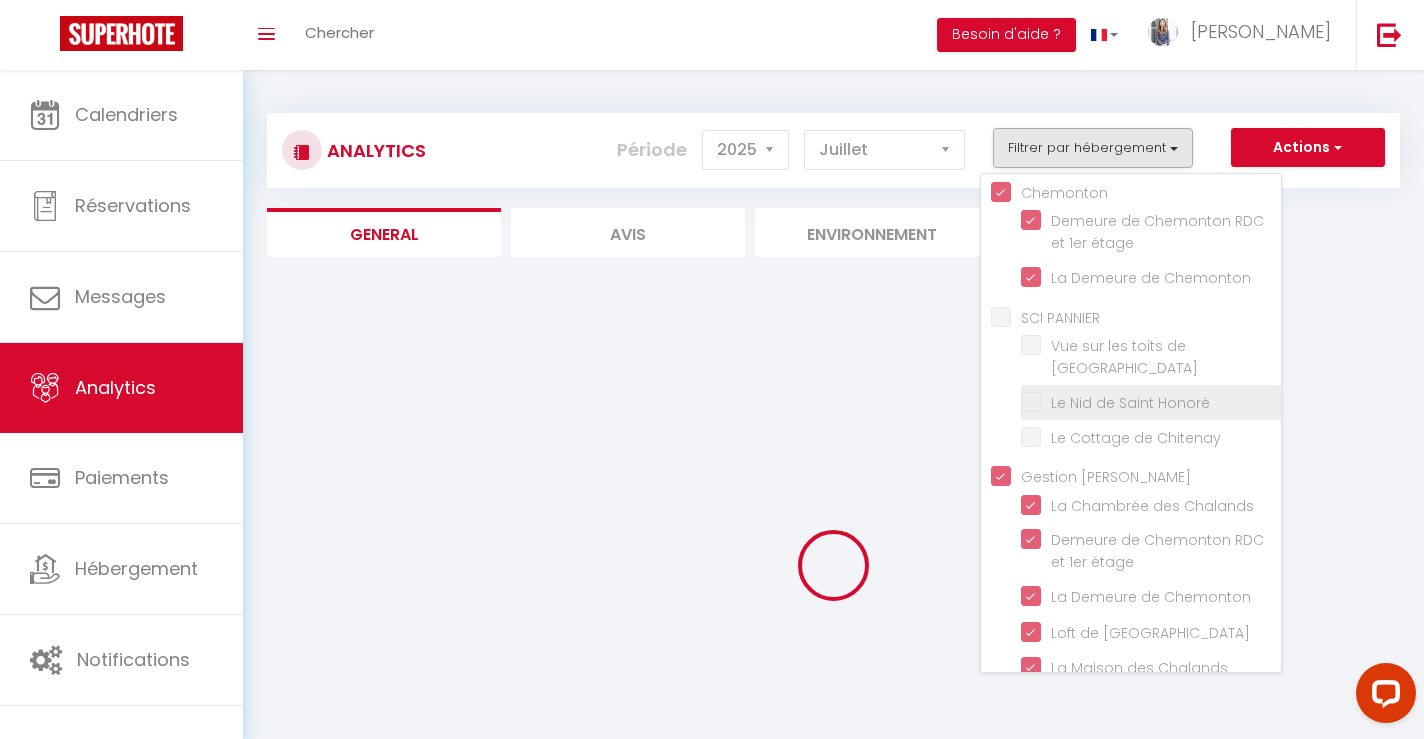 checkbox on "false" 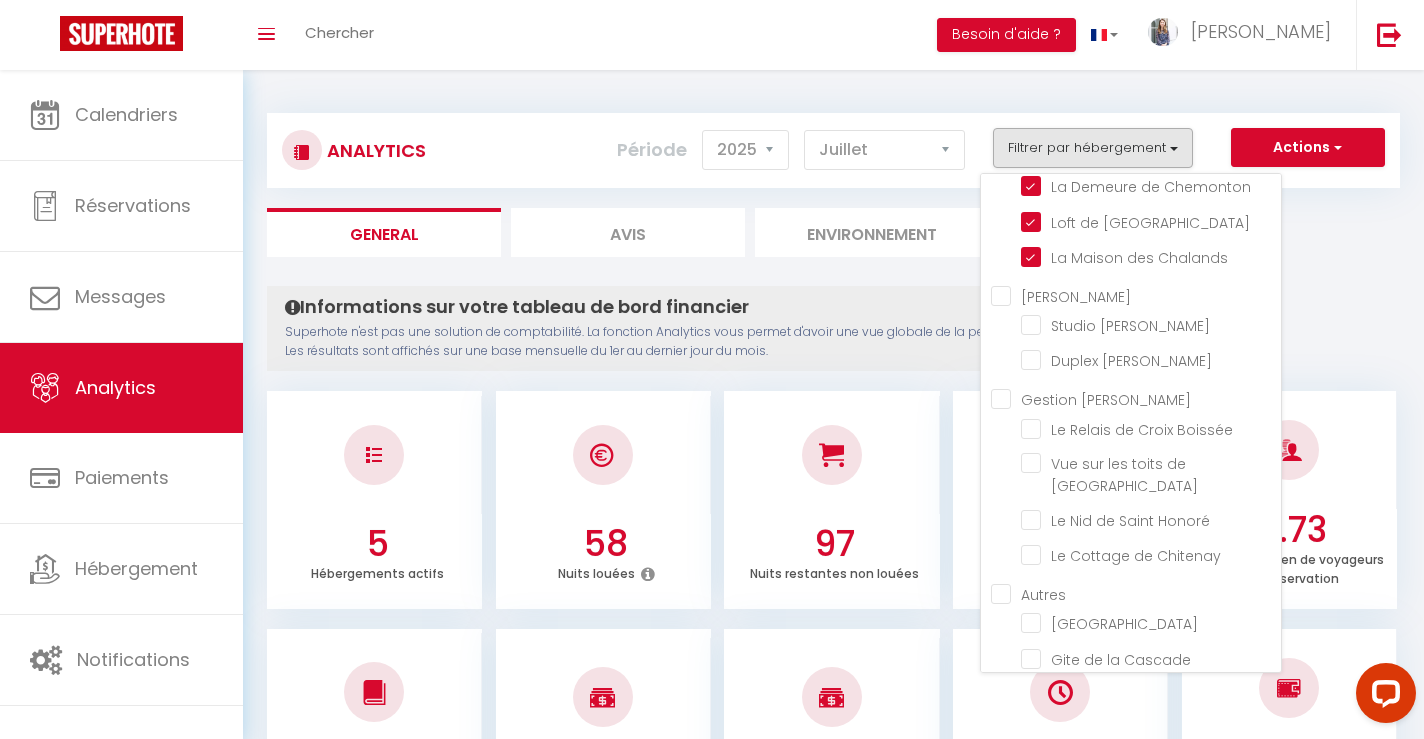scroll, scrollTop: 1007, scrollLeft: 0, axis: vertical 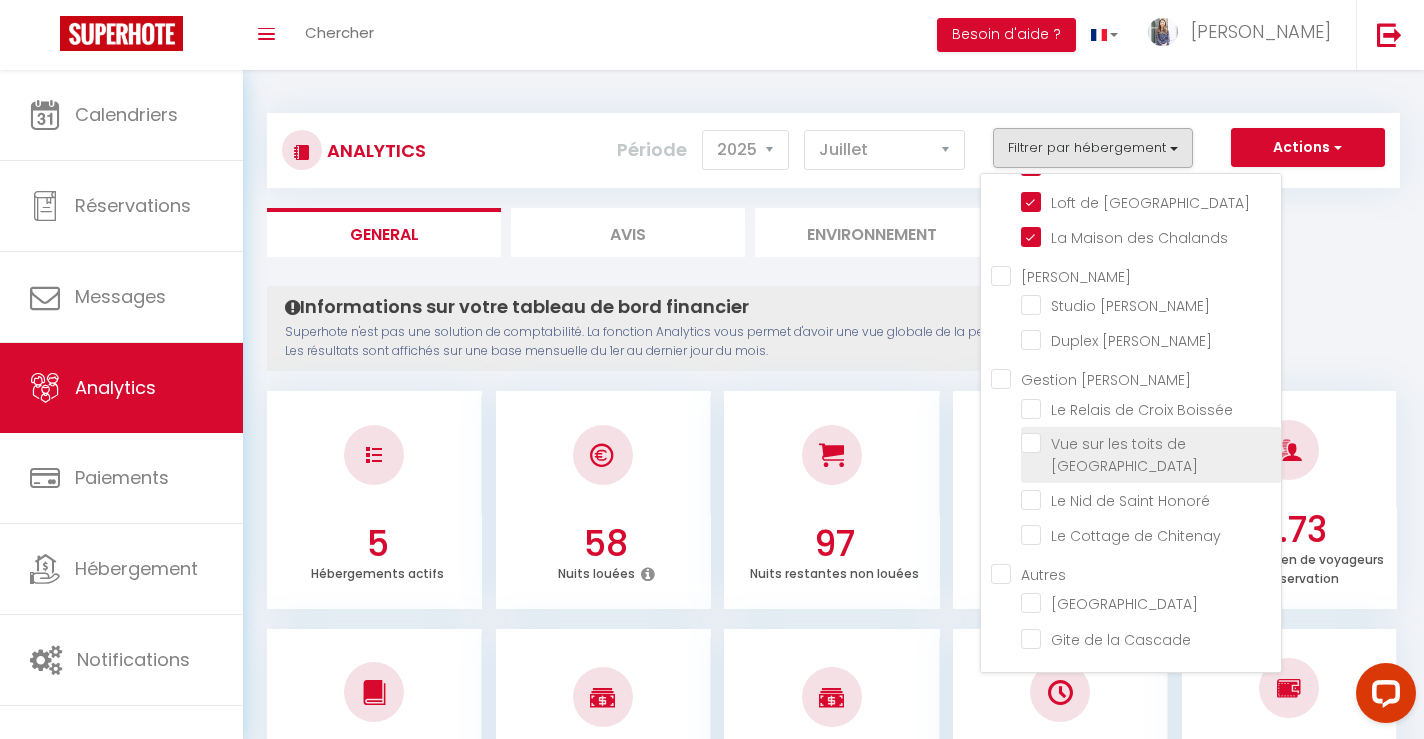 click at bounding box center (1151, -636) 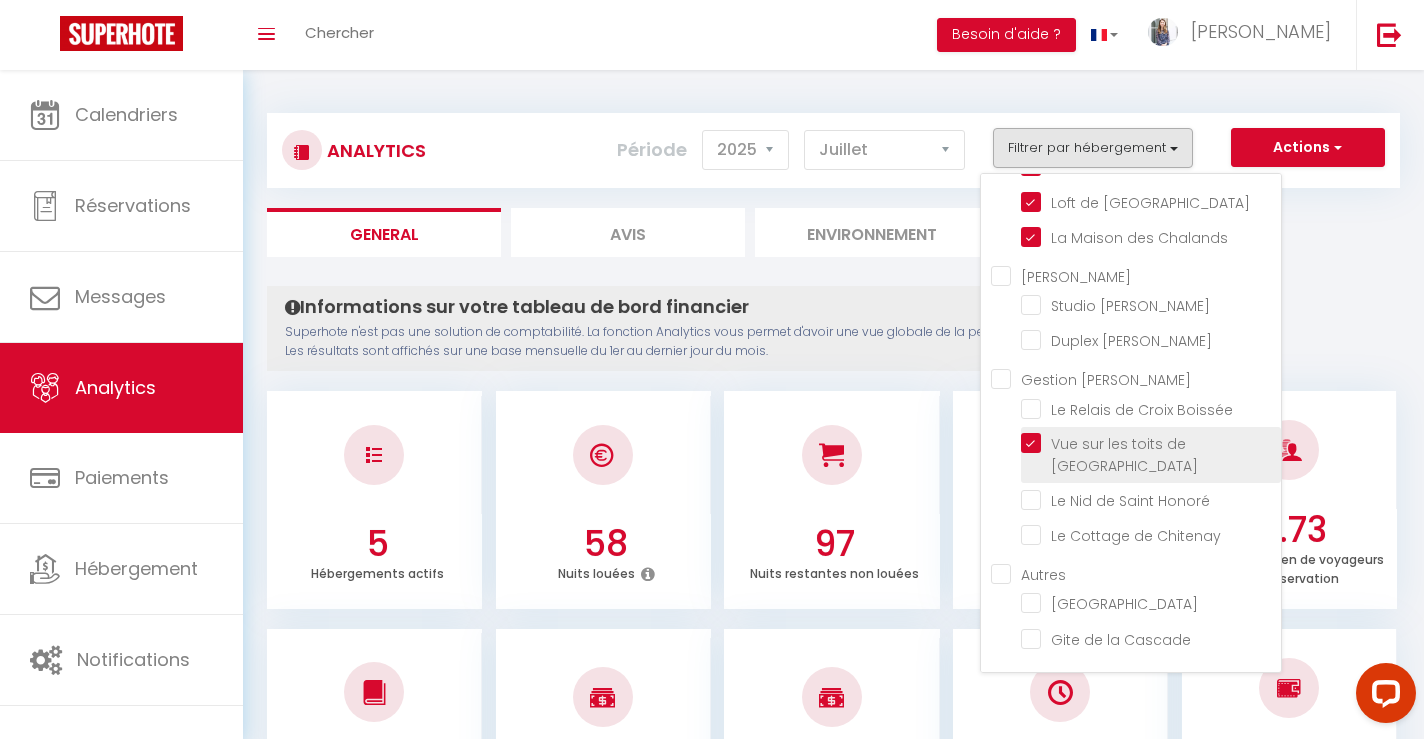 checkbox on "true" 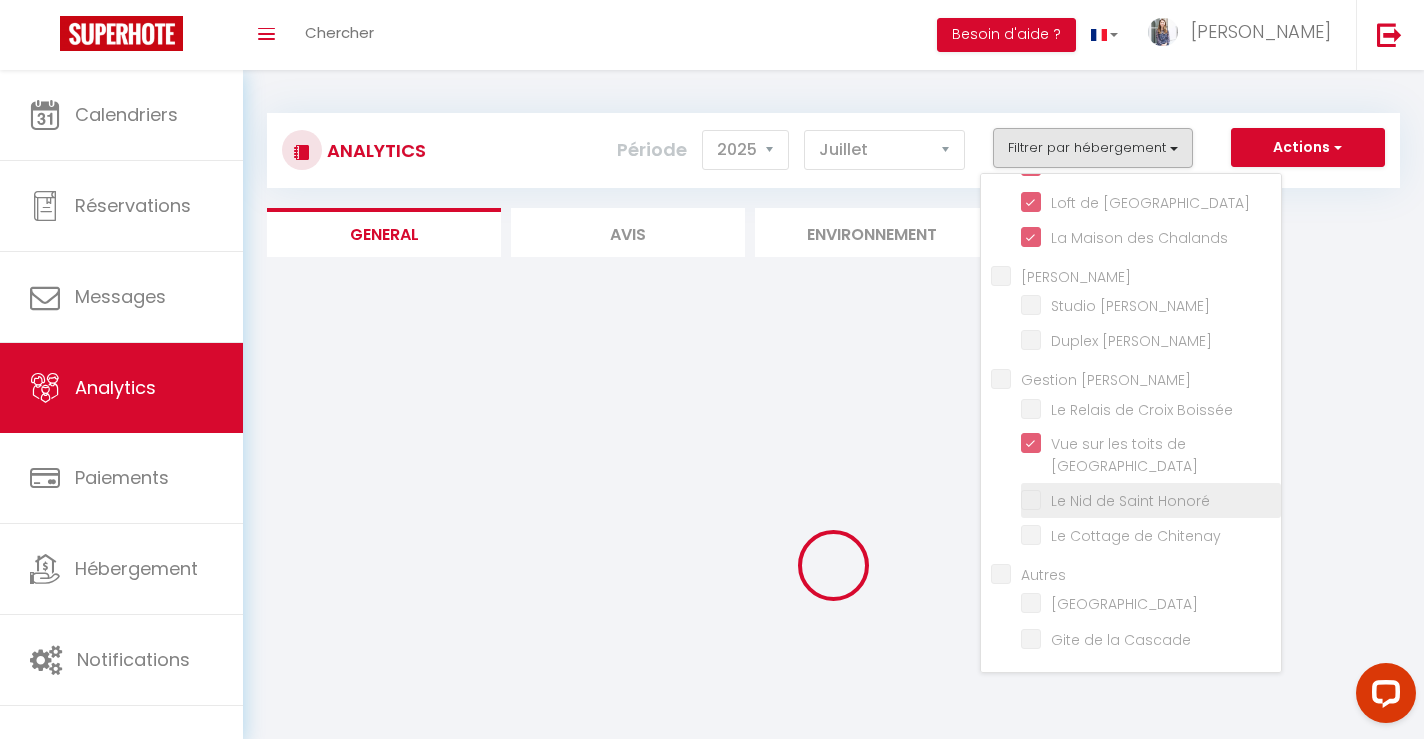 checkbox on "false" 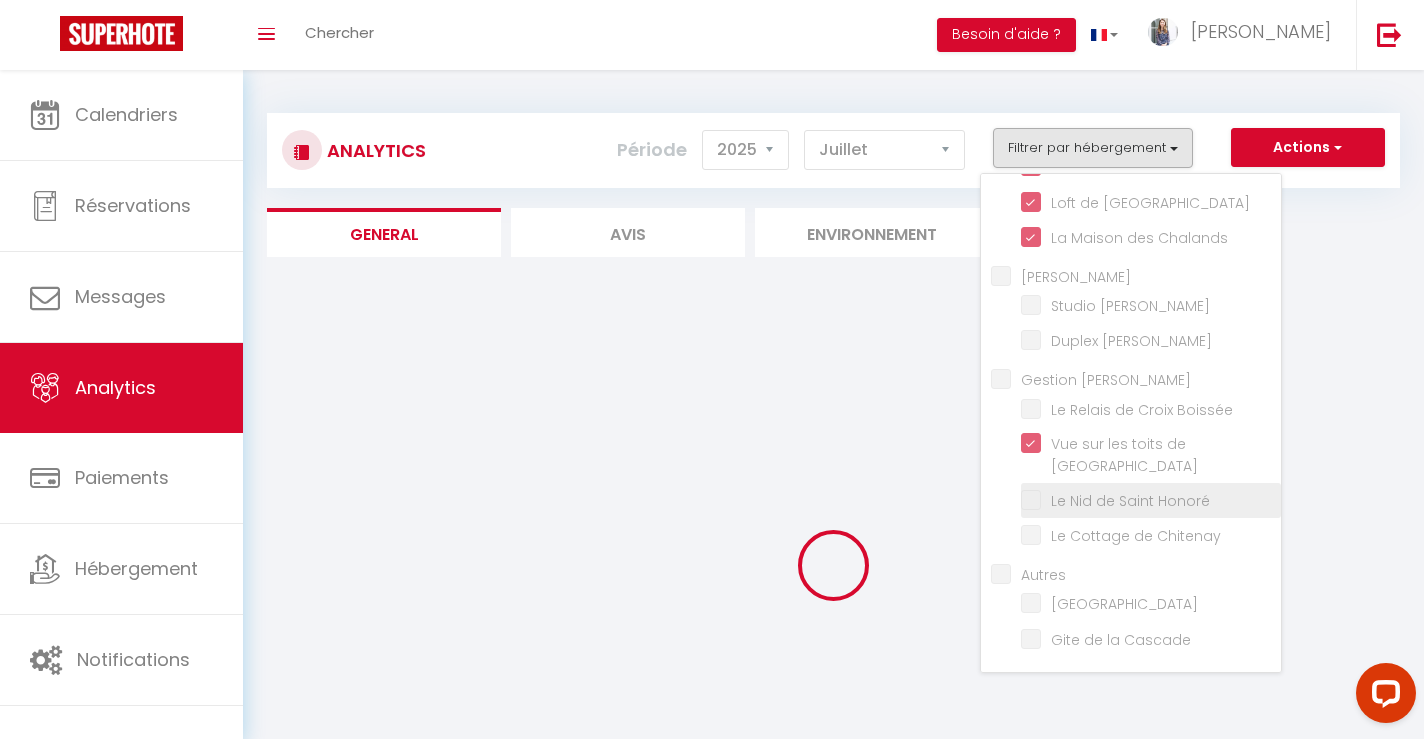 checkbox on "false" 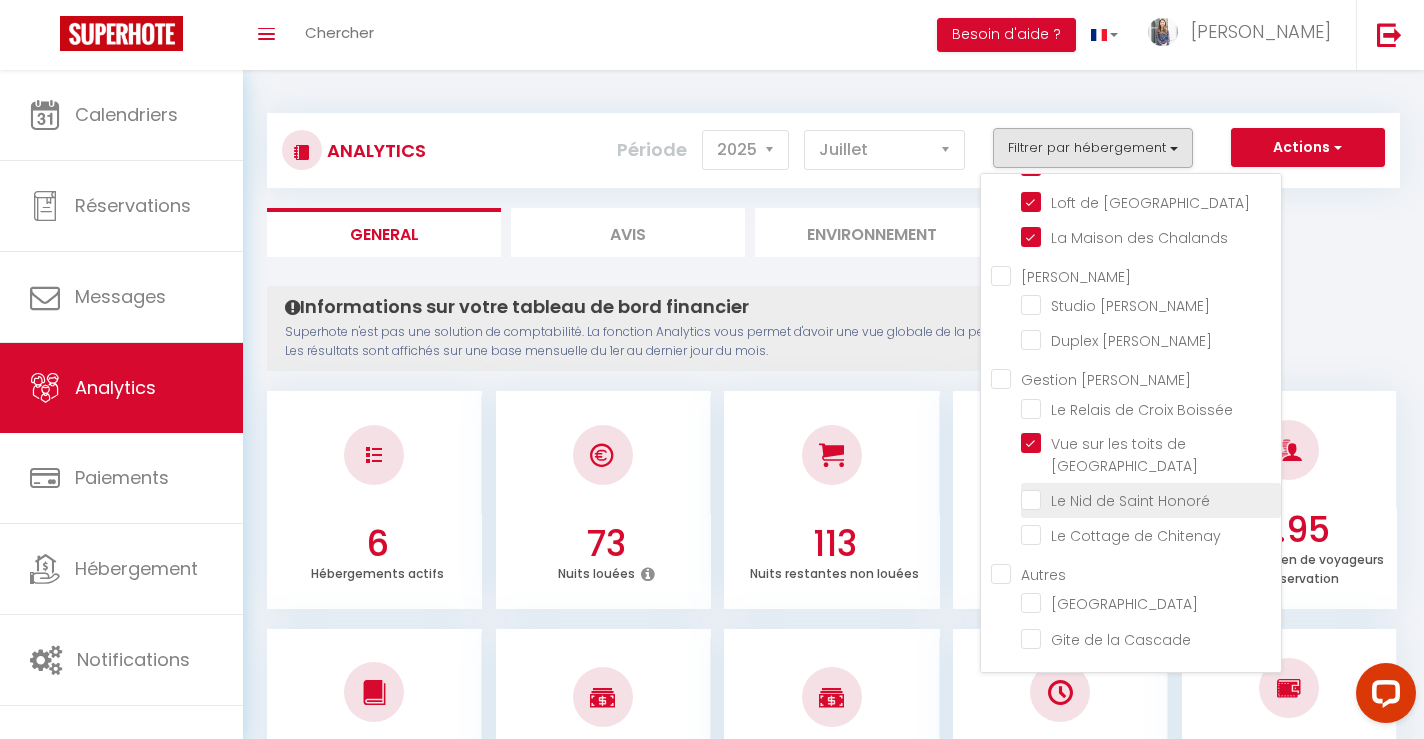click at bounding box center (1151, -580) 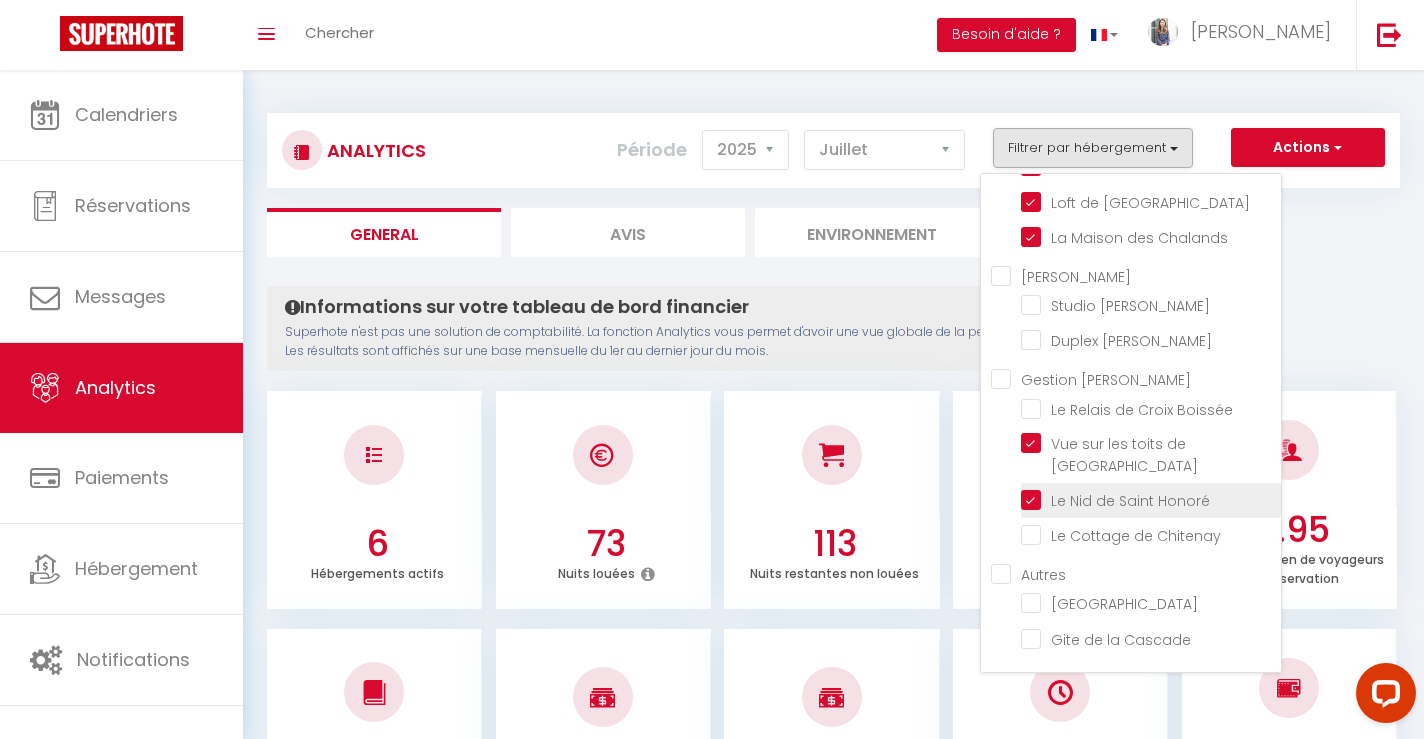 checkbox on "true" 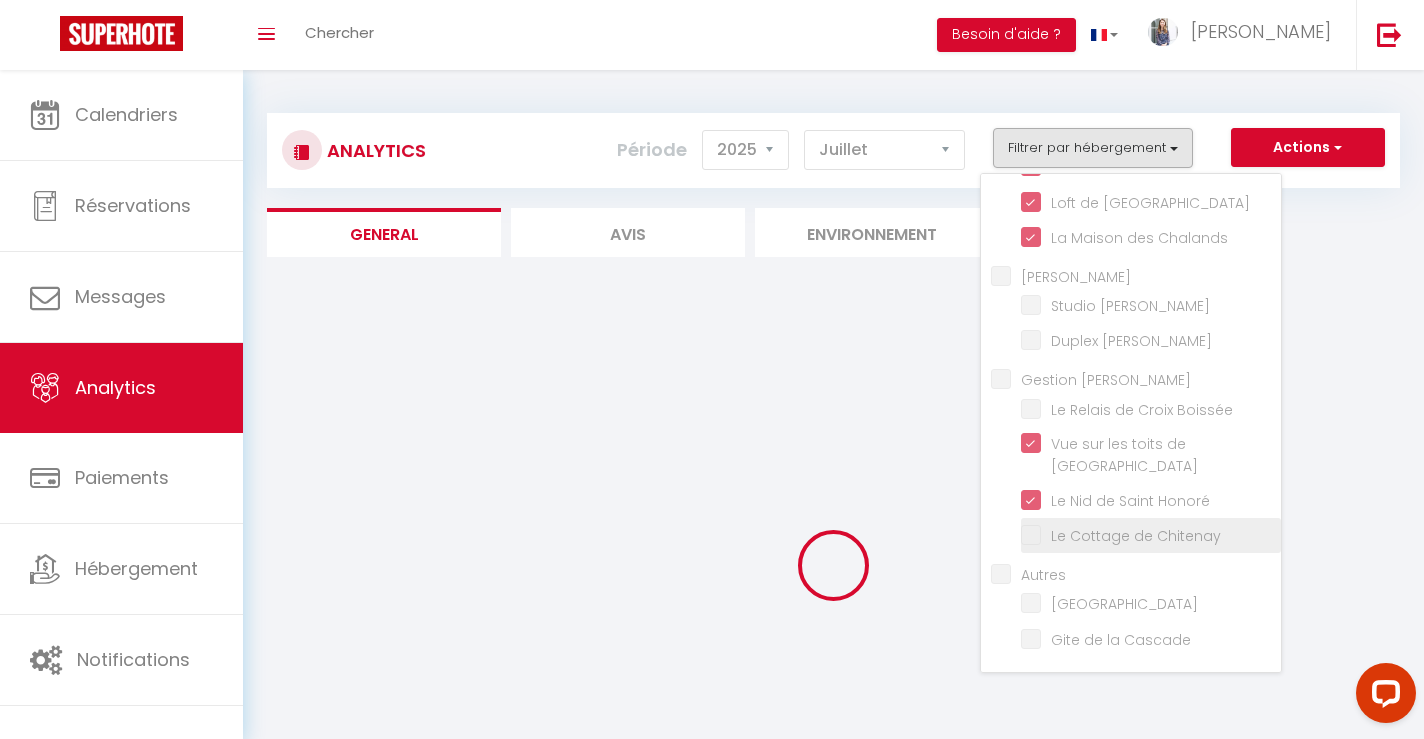 checkbox on "false" 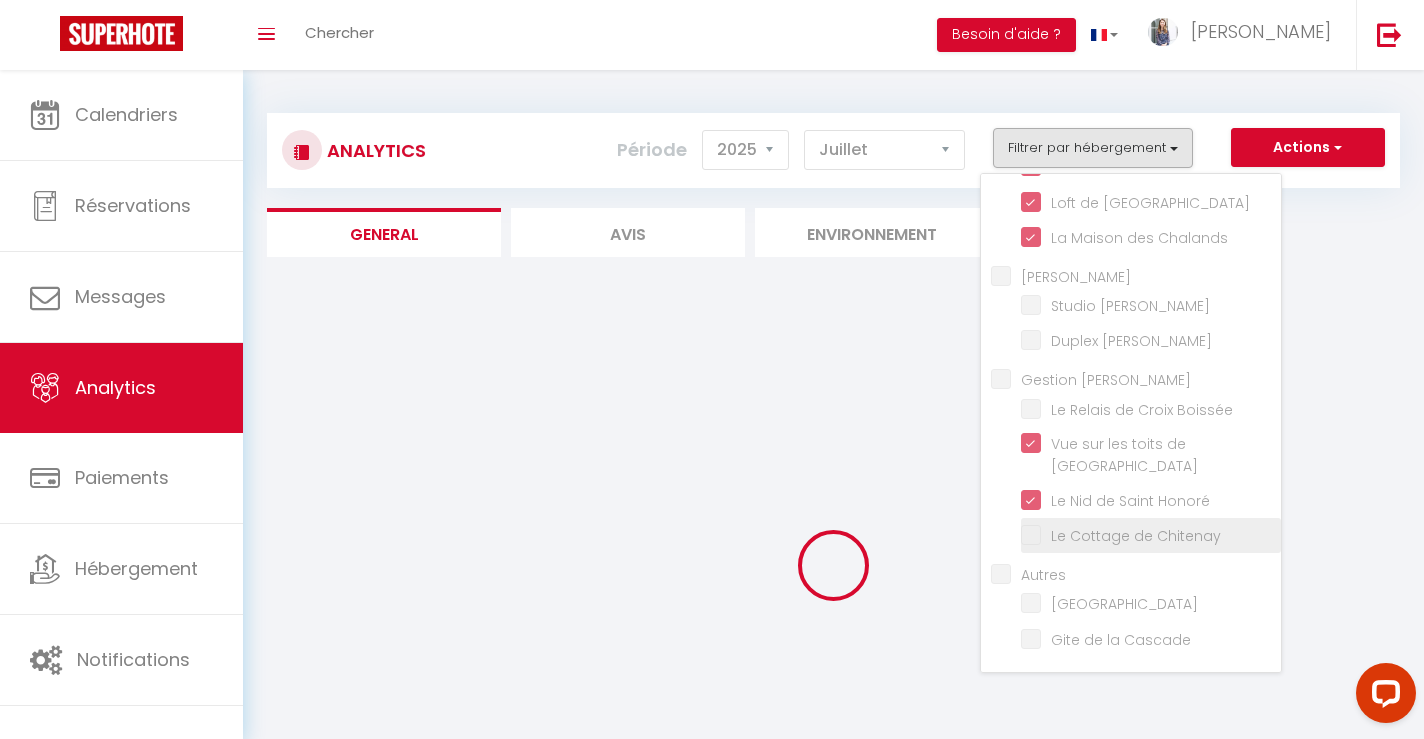 checkbox on "false" 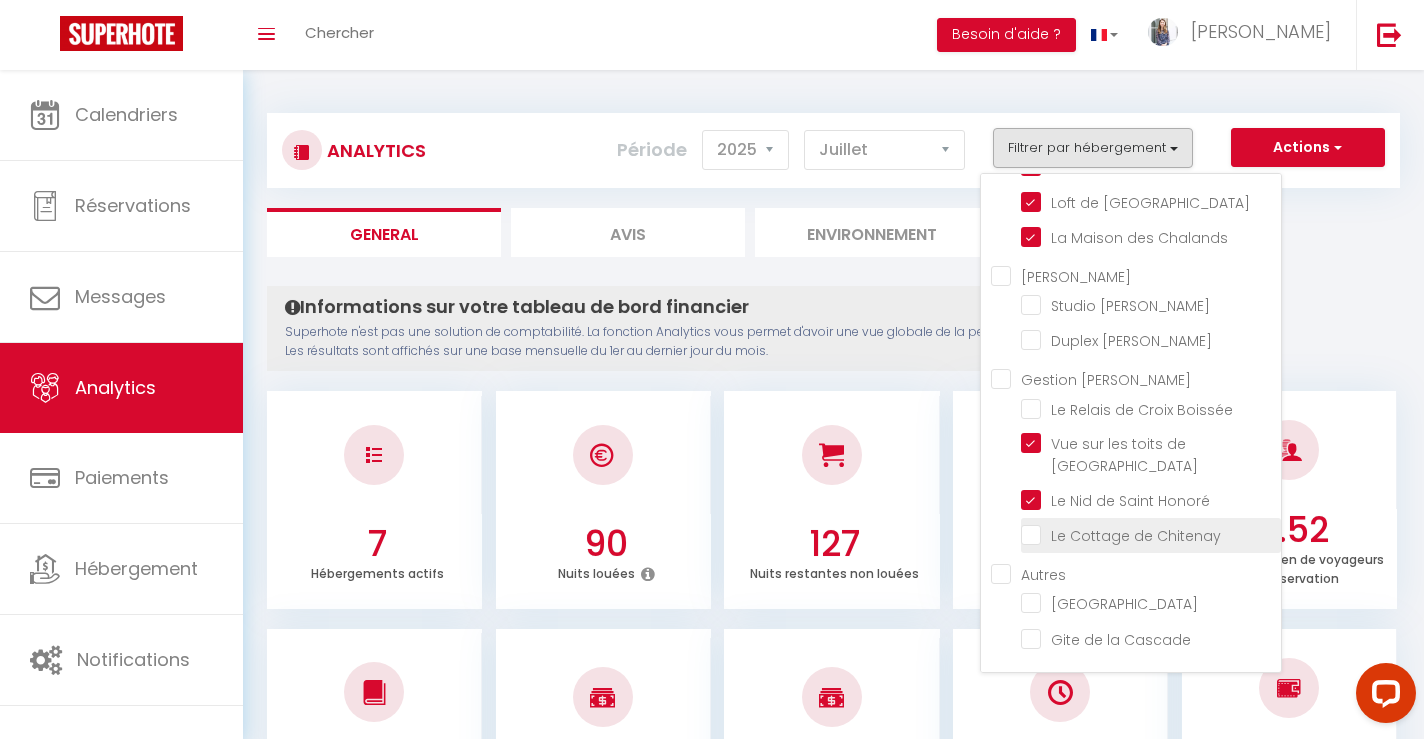 click at bounding box center [1151, -384] 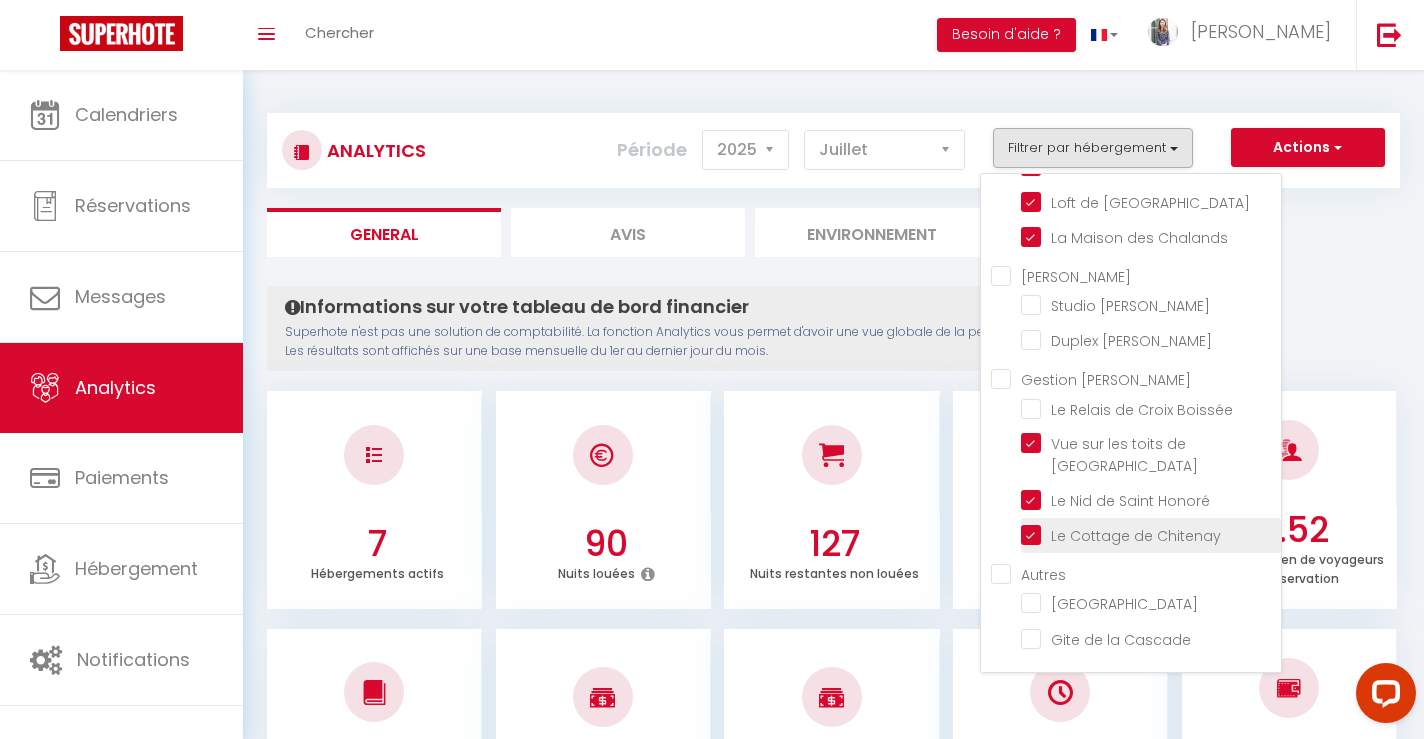 checkbox on "false" 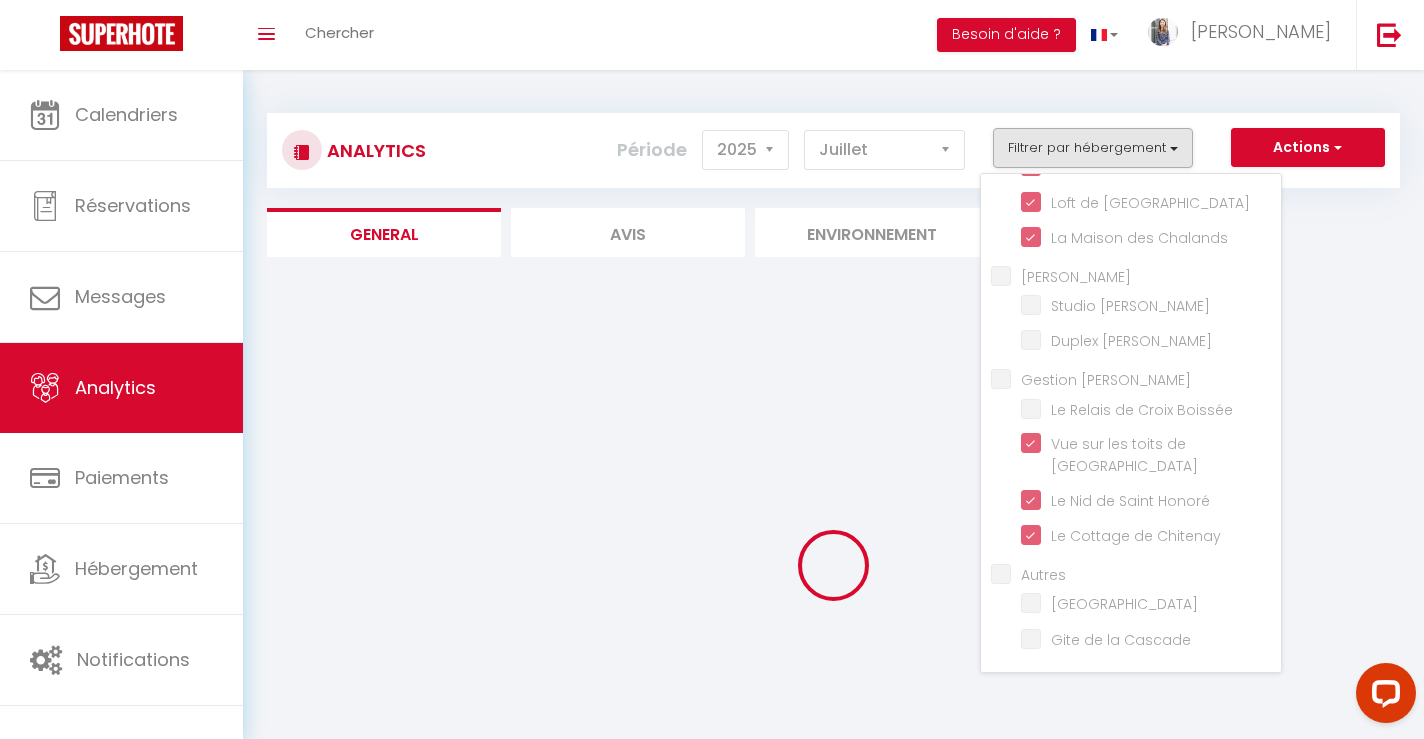 checkbox on "false" 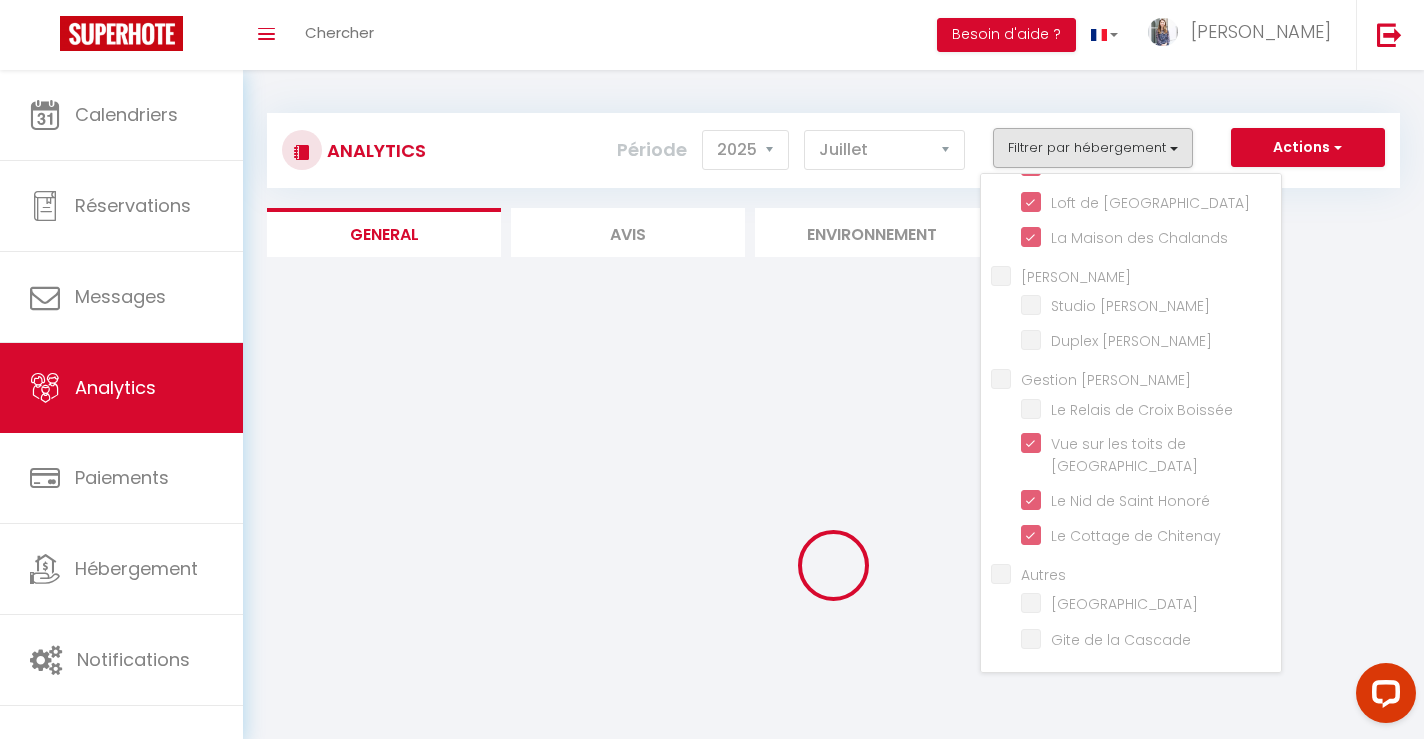 checkbox on "false" 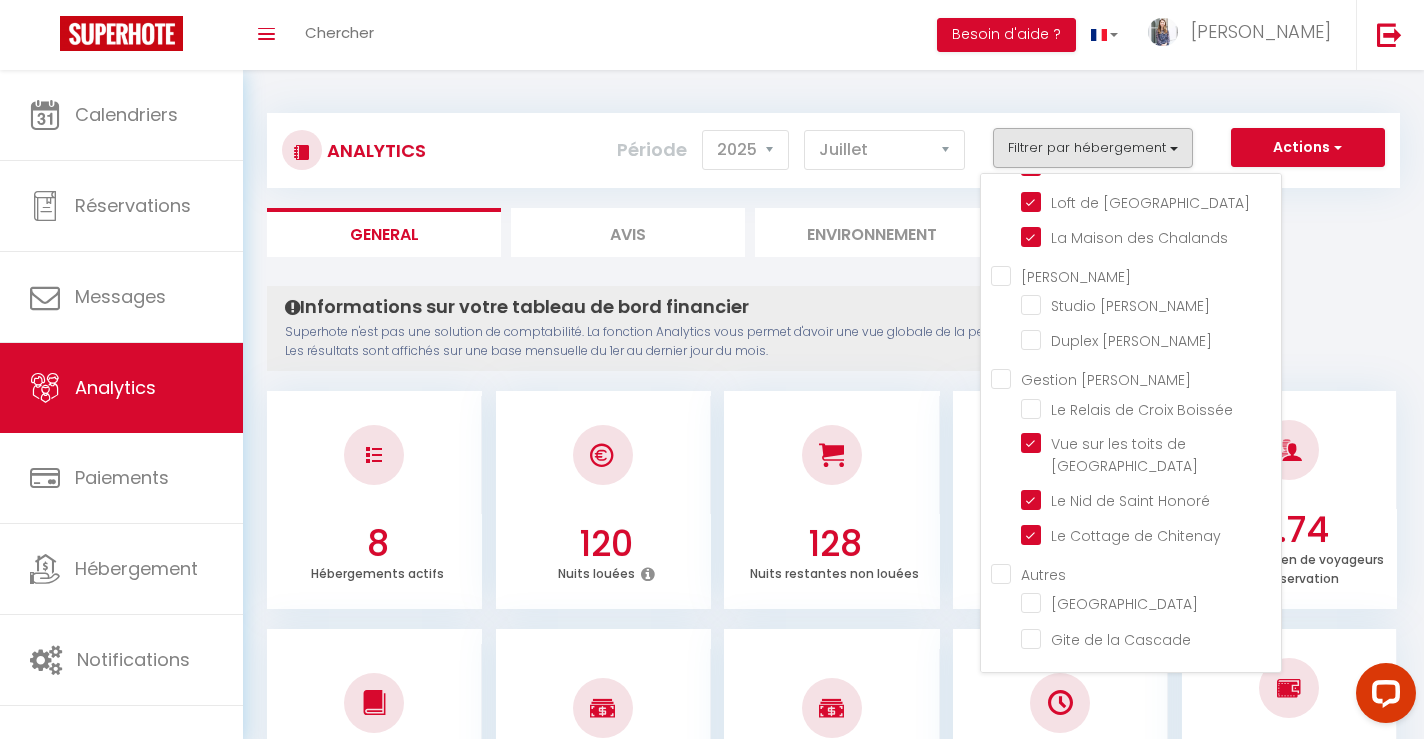 click on "Informations sur votre tableau de bord financier   Superhote n'est pas une solution de comptabilité. La fonction Analytics vous permet d'avoir une vue globale de la performance financière de vos annonces.
Les résultats sont affichés sur une base mensuelle du 1er au dernier jour du mois.
Aucun logement configuré pour le moment   Configurer   [PERSON_NAME] ou Importer des hébergements   ×
Pas d'hébergements pour le moment
IMPORTANT 1- L'import va récupérer les PRIX, les DISPONIBILITES et les RESERVATIONS Airbnb. 2- Après l'import, Superhote gérera les disponibilités et prix du calendrier Airbnb. 3- Veillez à reportez vos autres règles dans le calendrier Superhote.   Annuler
Importer les logements Airbnb
Créer un hébergement sur SuperHote
8   Hébergements actifs     120   Nuits louées       128   Nuits restantes non louées     48.39 %   Taux d'occupation     4.74        3.87" at bounding box center (833, 1716) 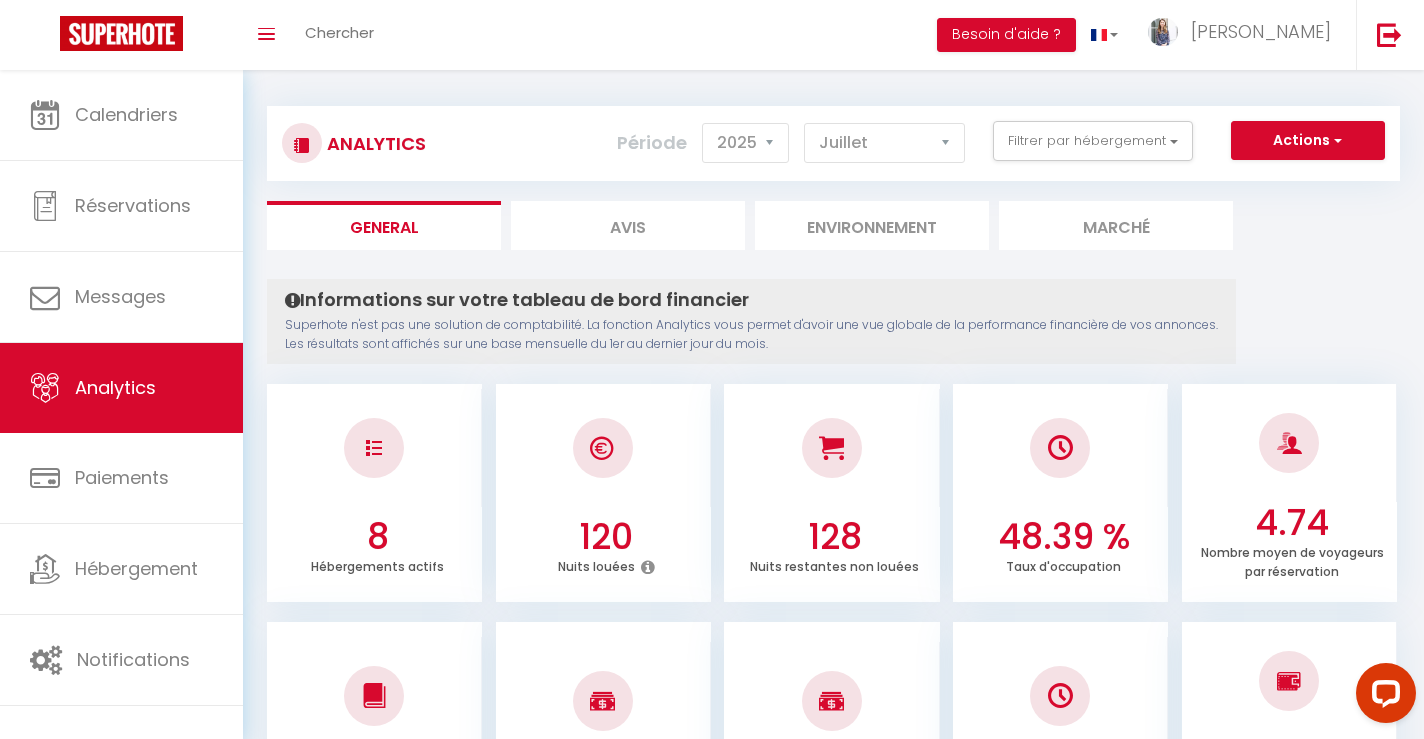 scroll, scrollTop: 0, scrollLeft: 0, axis: both 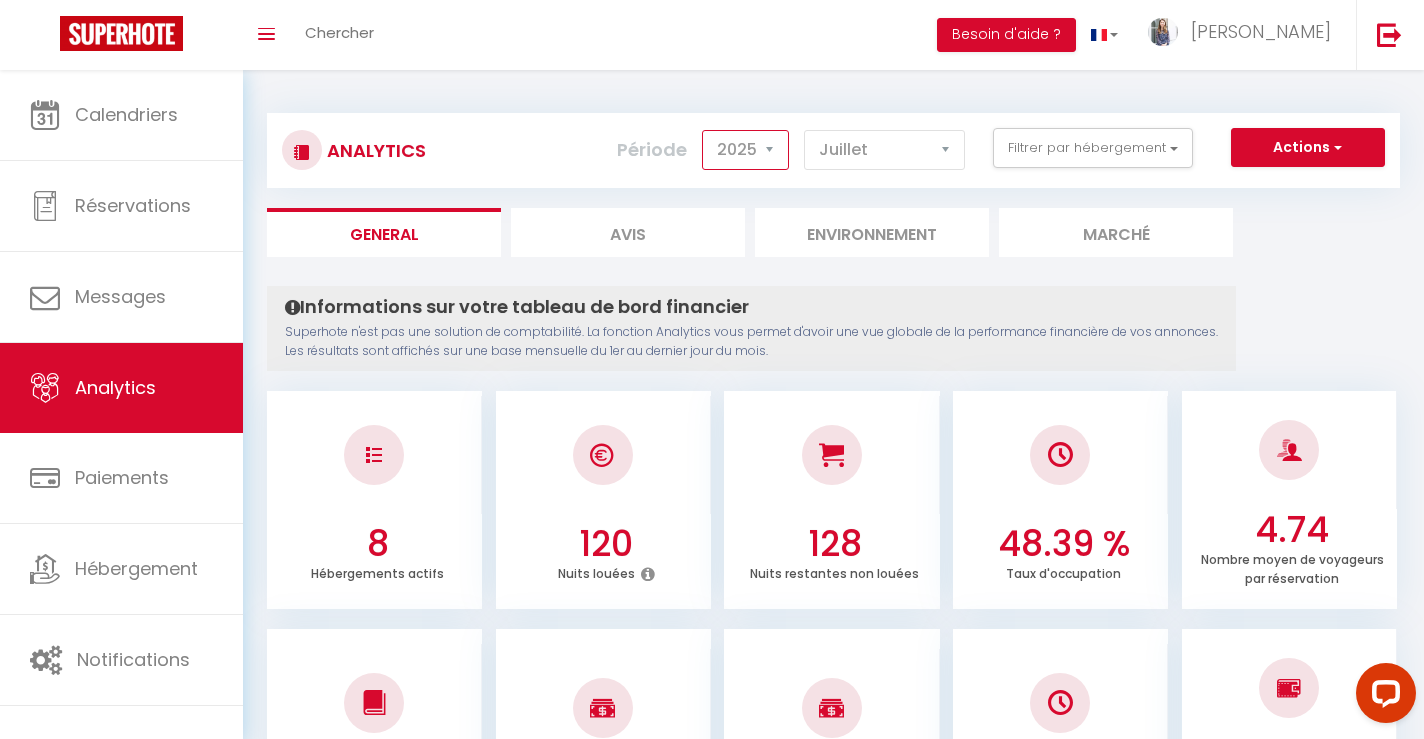 click on "2014 2015 2016 2017 2018 2019 2020 2021 2022 2023 2024 2025 2026 2027" at bounding box center [745, 150] 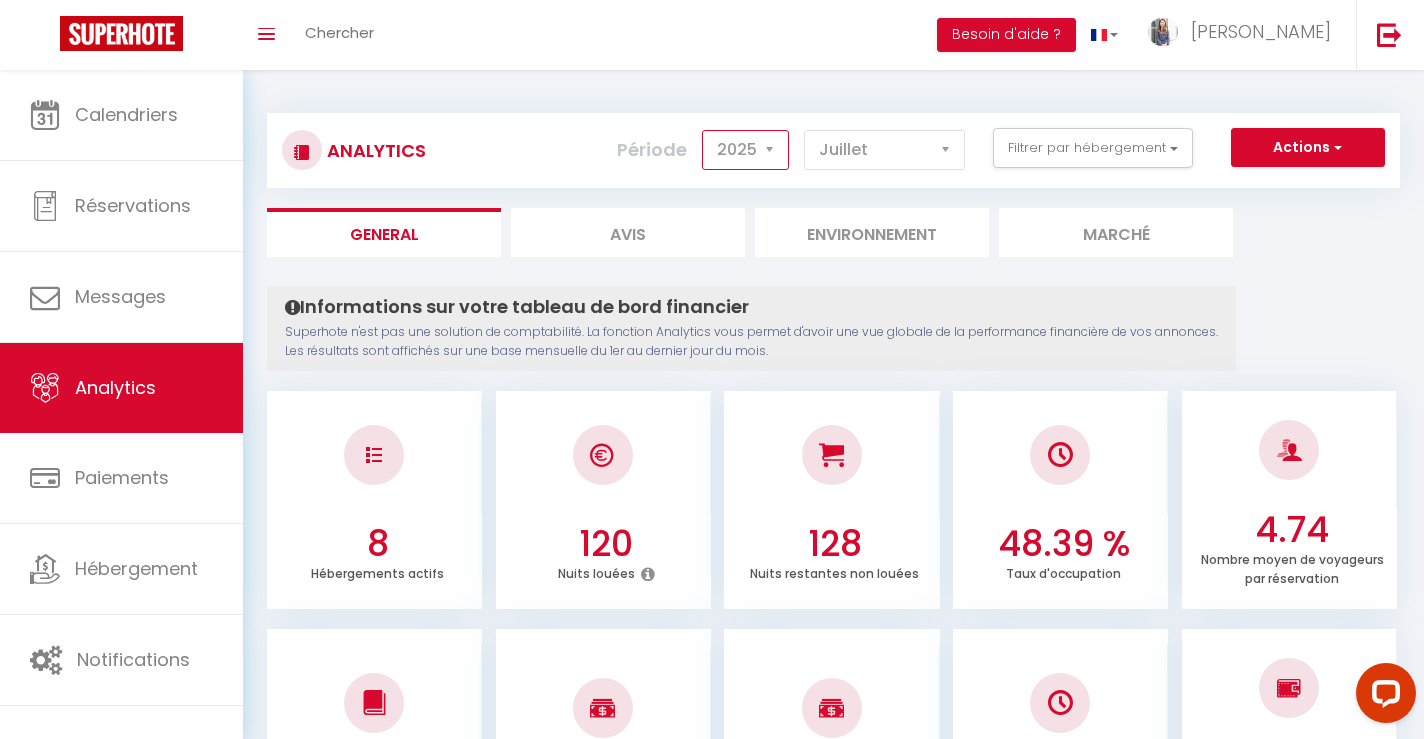 select on "2024" 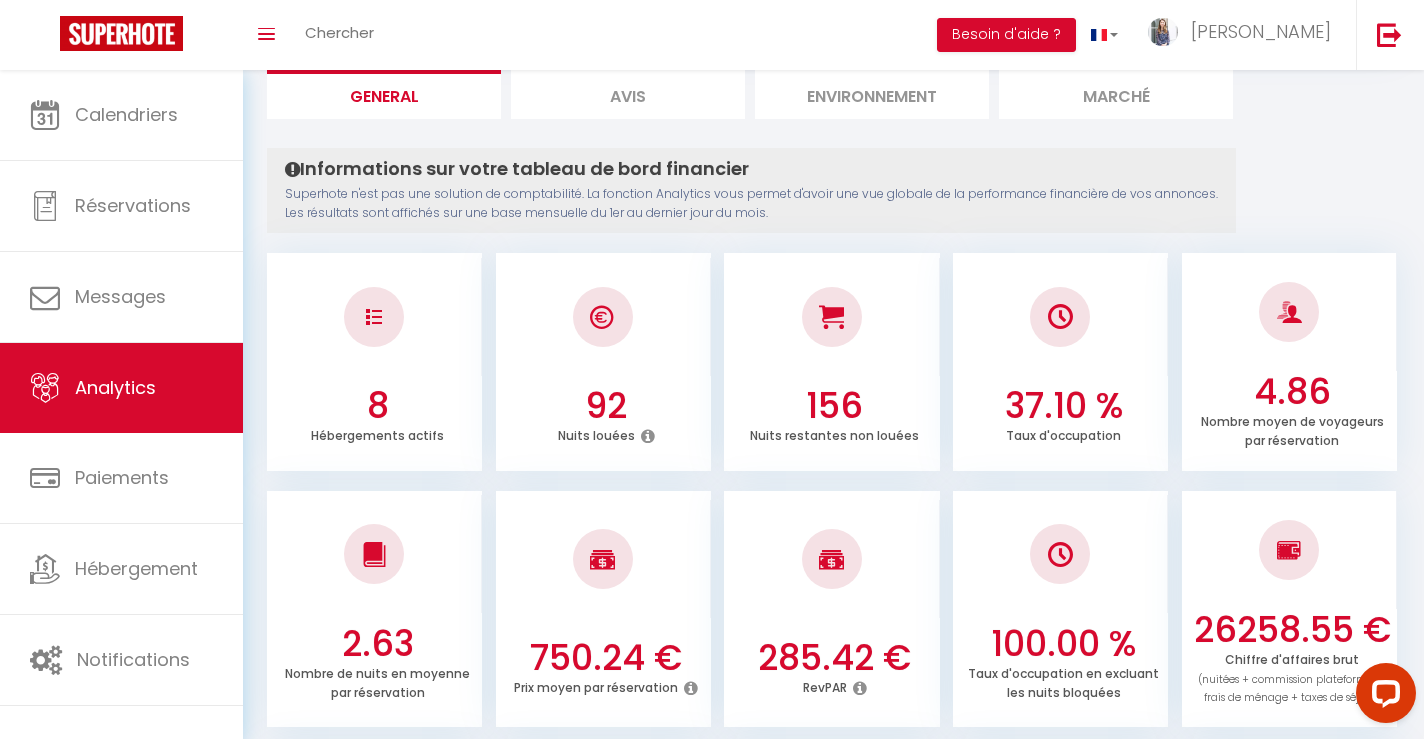 scroll, scrollTop: 0, scrollLeft: 0, axis: both 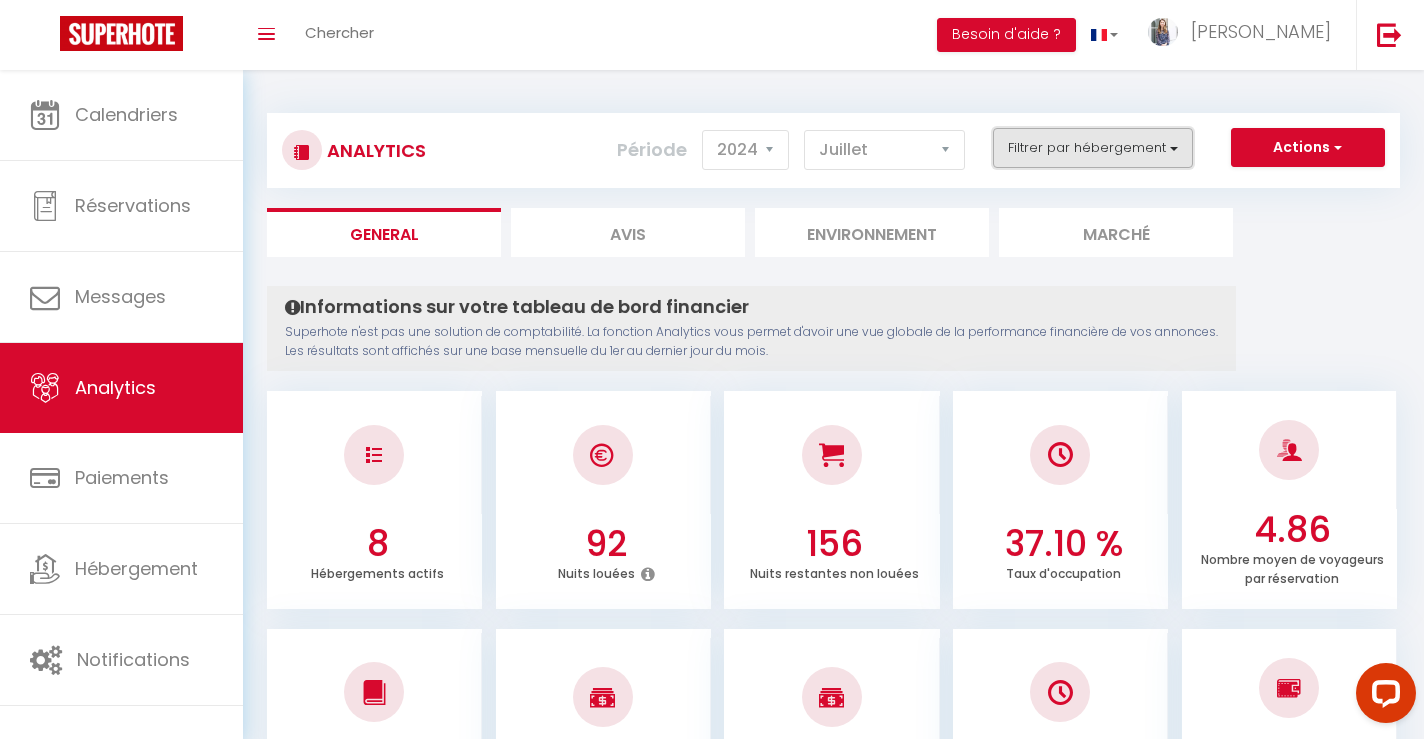 click on "Filtrer par hébergement" at bounding box center (1093, 148) 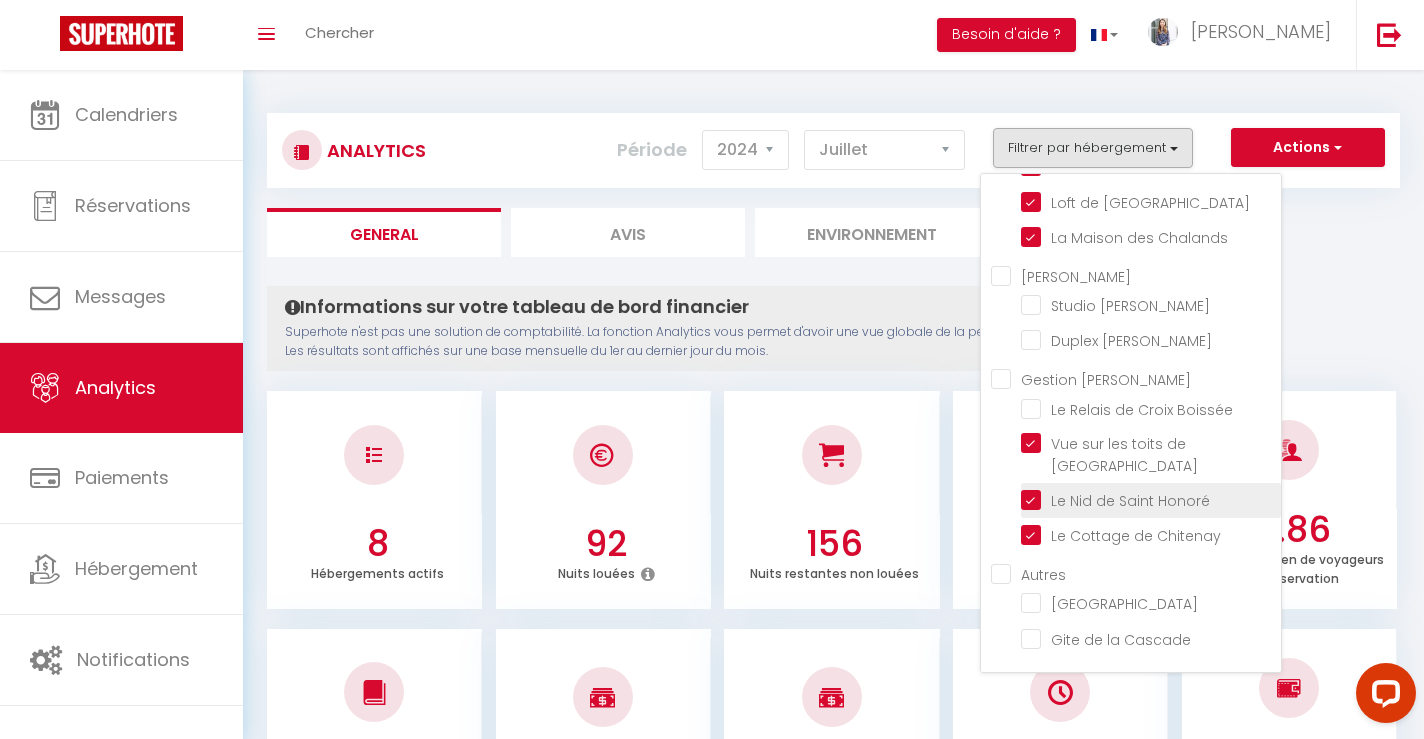 click at bounding box center [1151, -580] 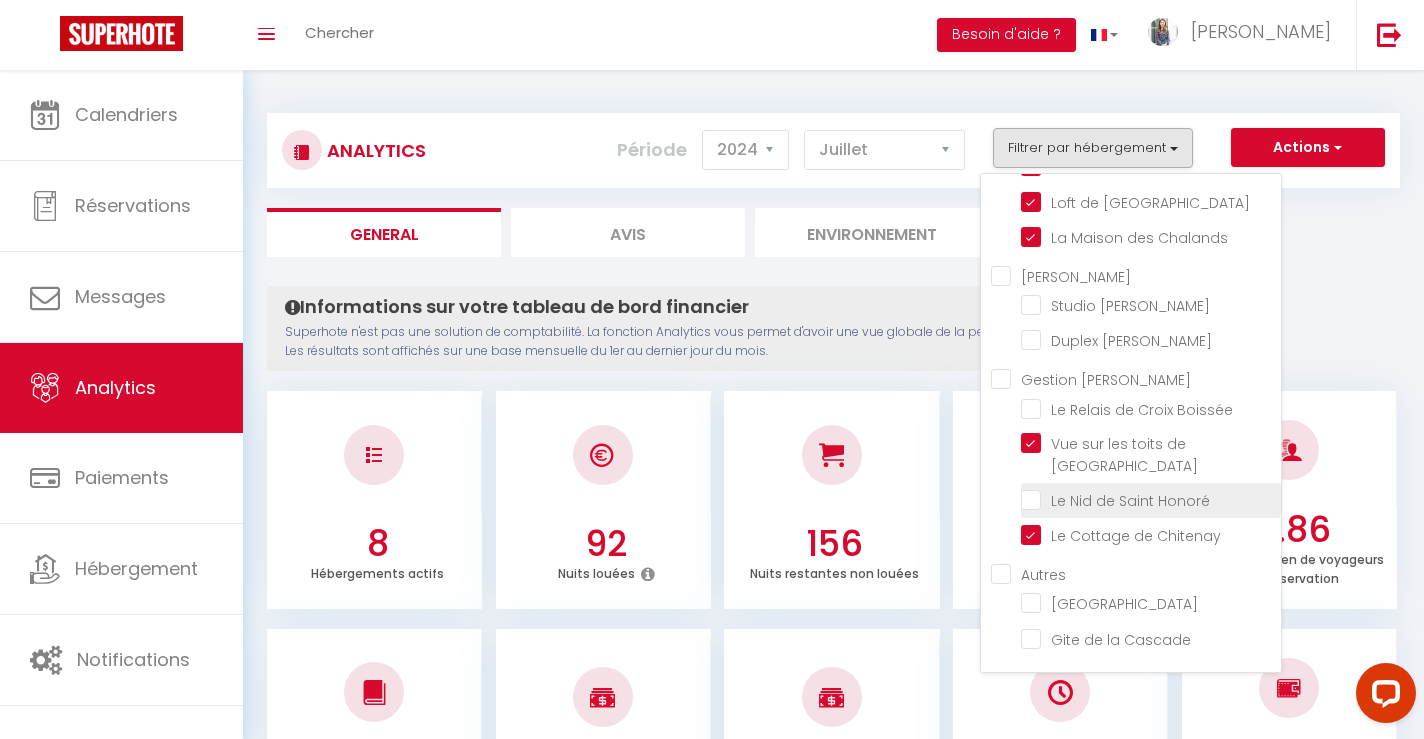 checkbox on "false" 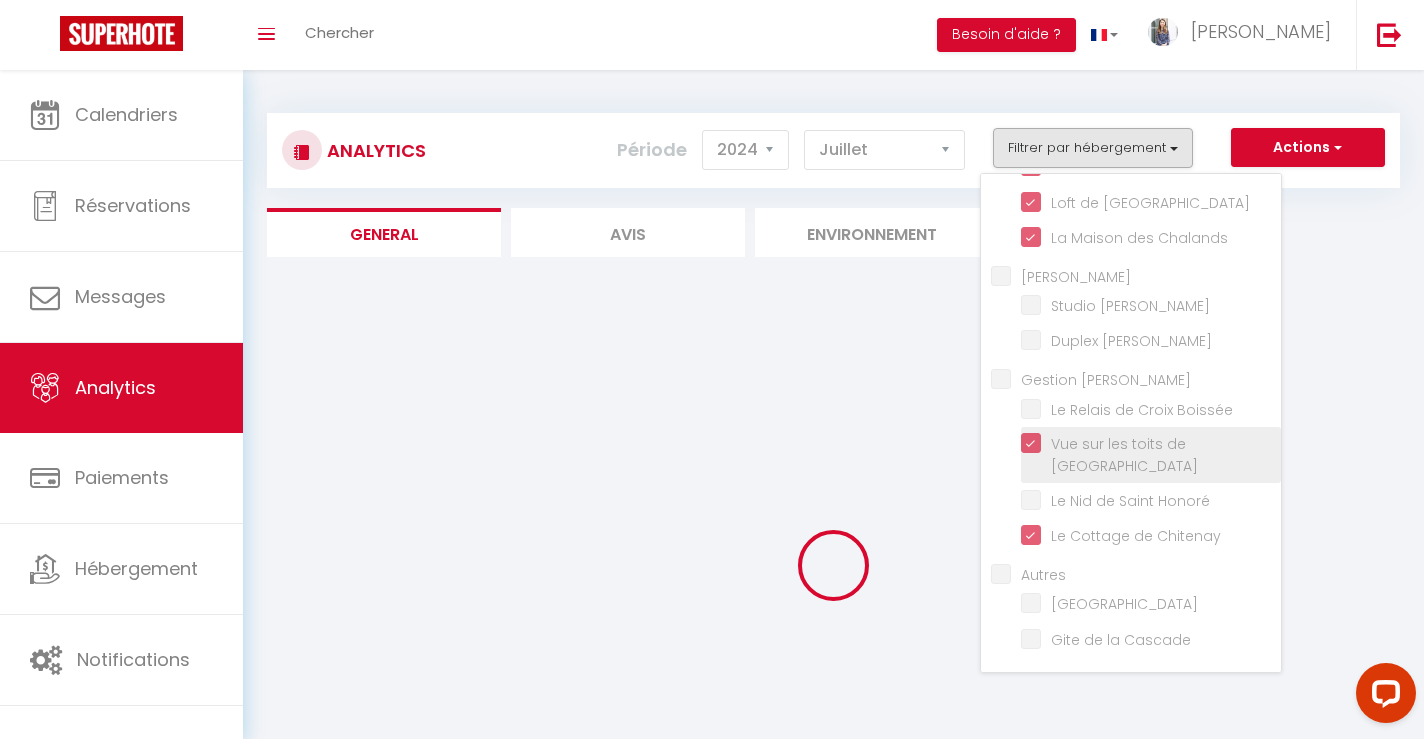 checkbox on "false" 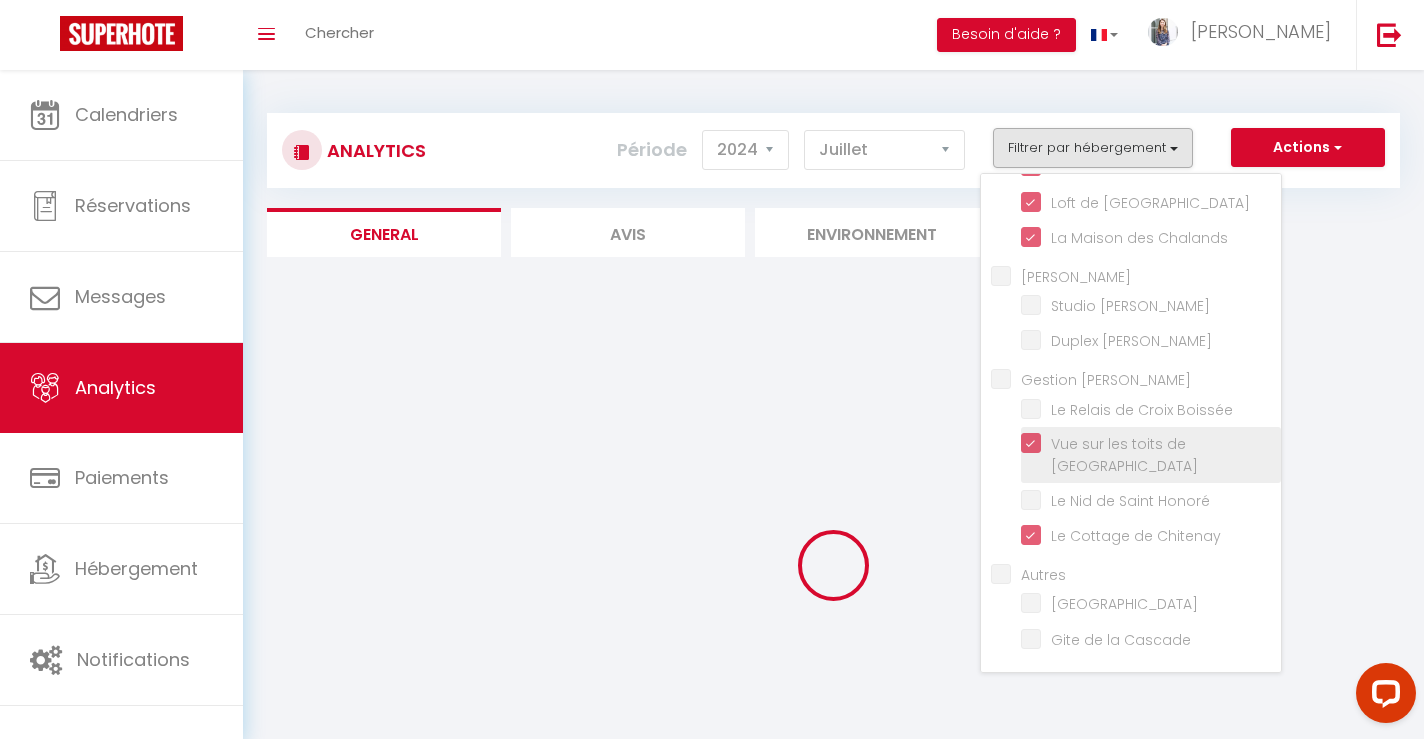 checkbox on "false" 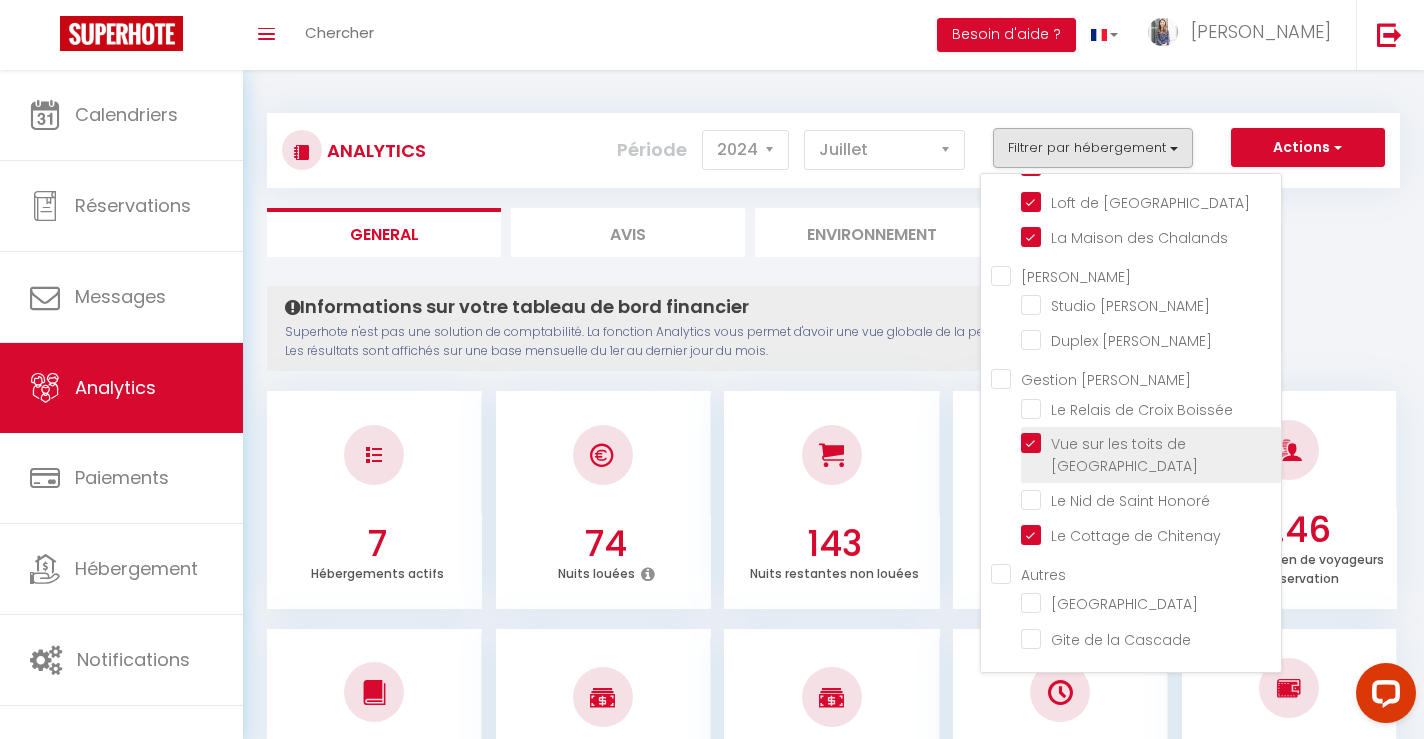 click at bounding box center [1151, -636] 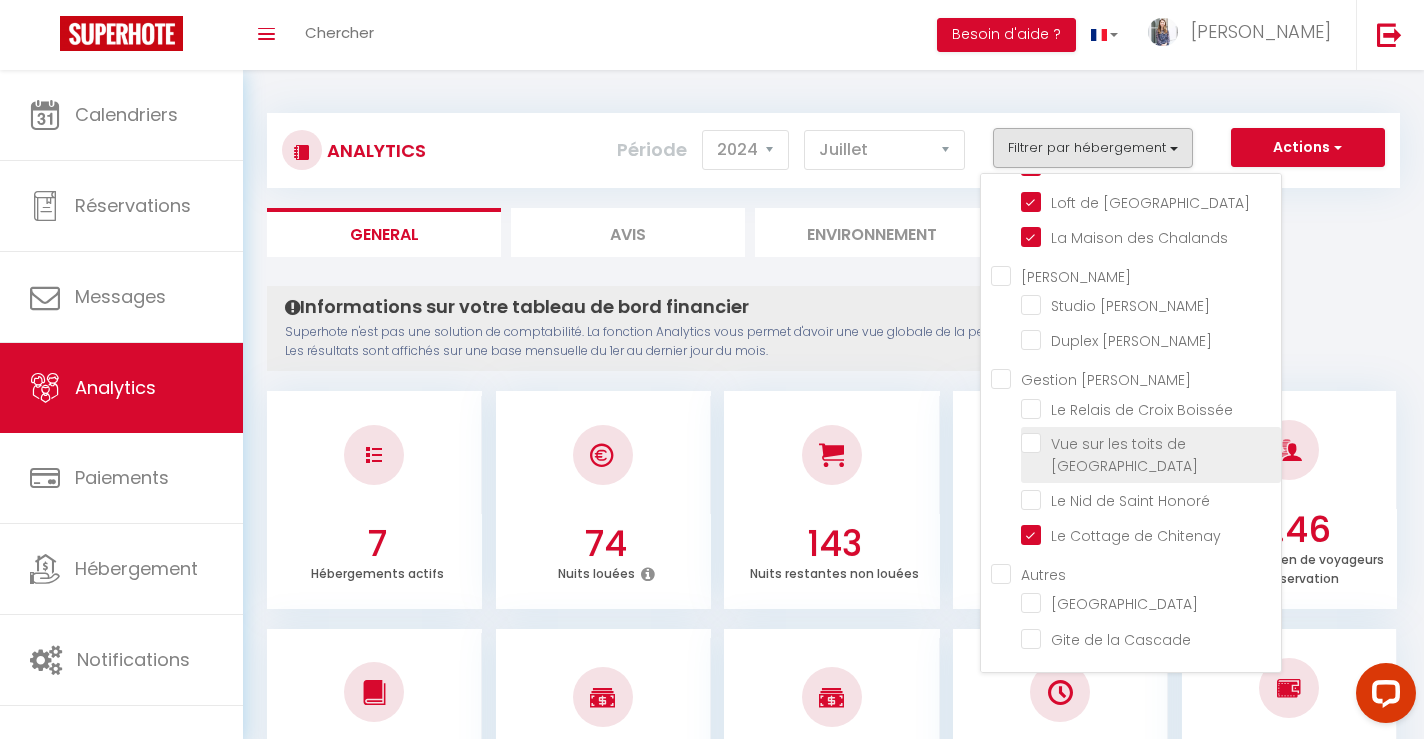 checkbox on "false" 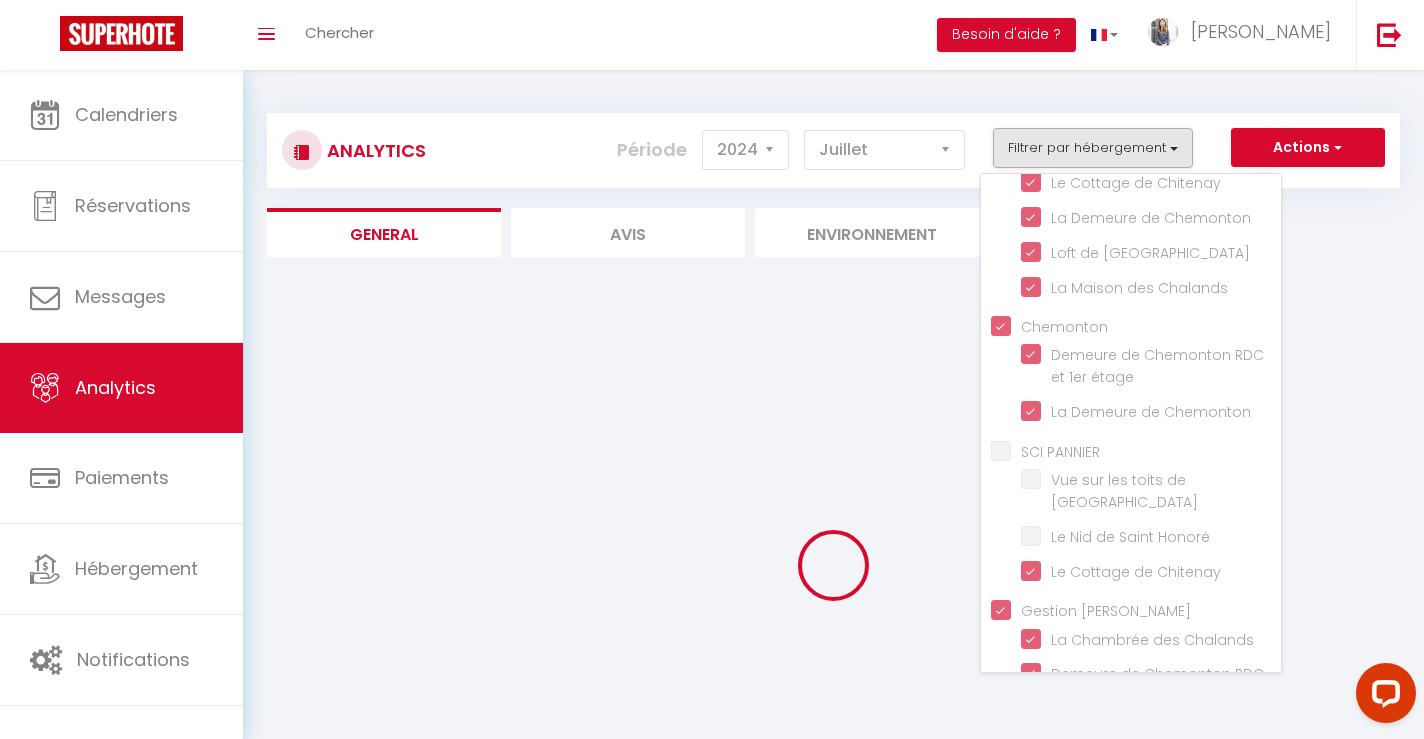 checkbox on "false" 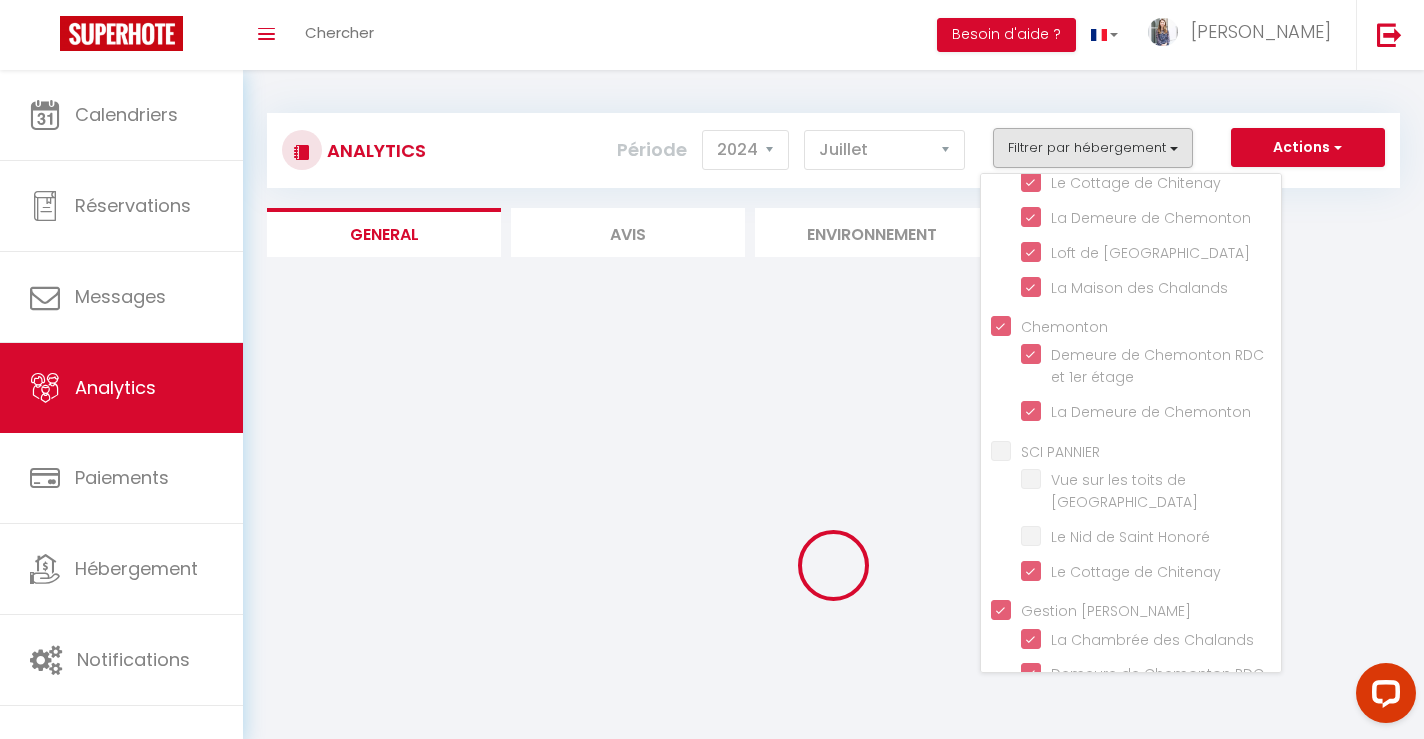 checkbox on "false" 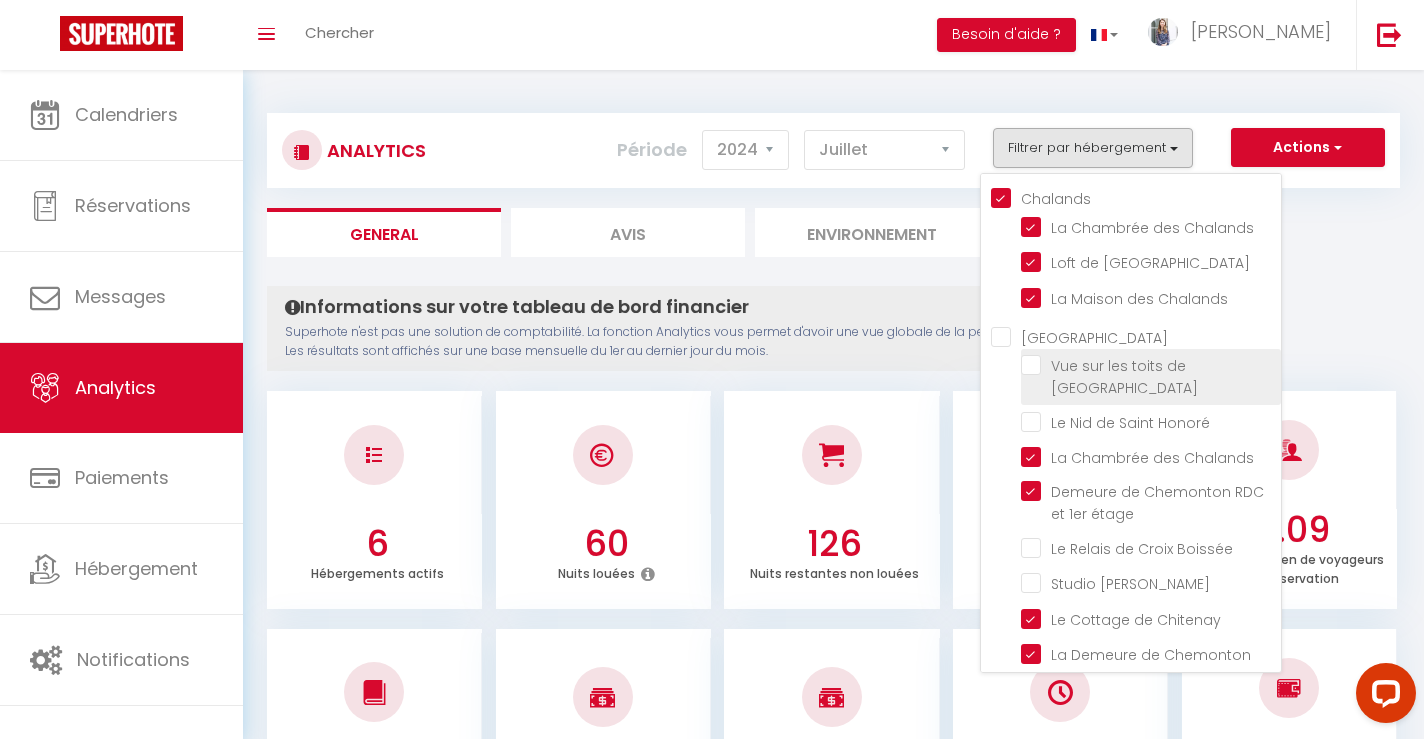 scroll, scrollTop: 0, scrollLeft: 0, axis: both 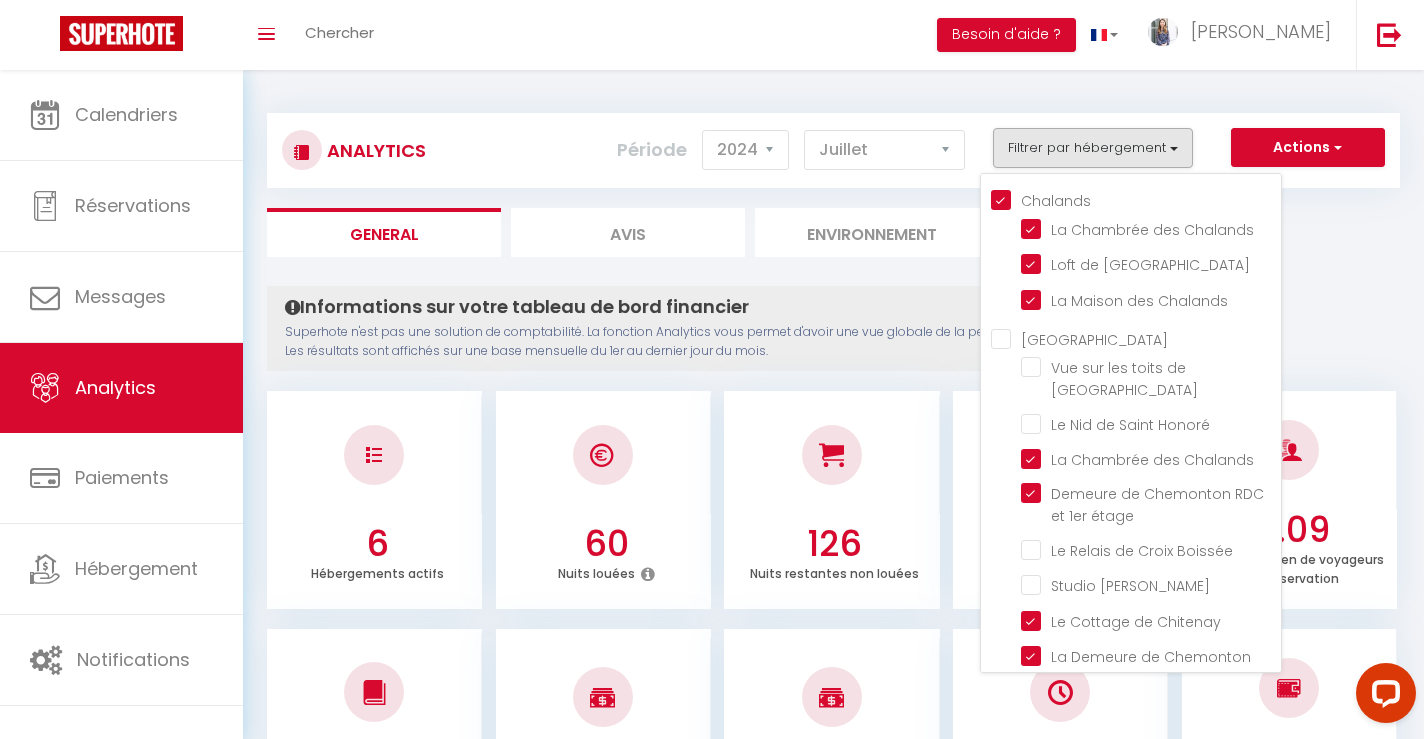 click on "Chalands" at bounding box center [1136, 199] 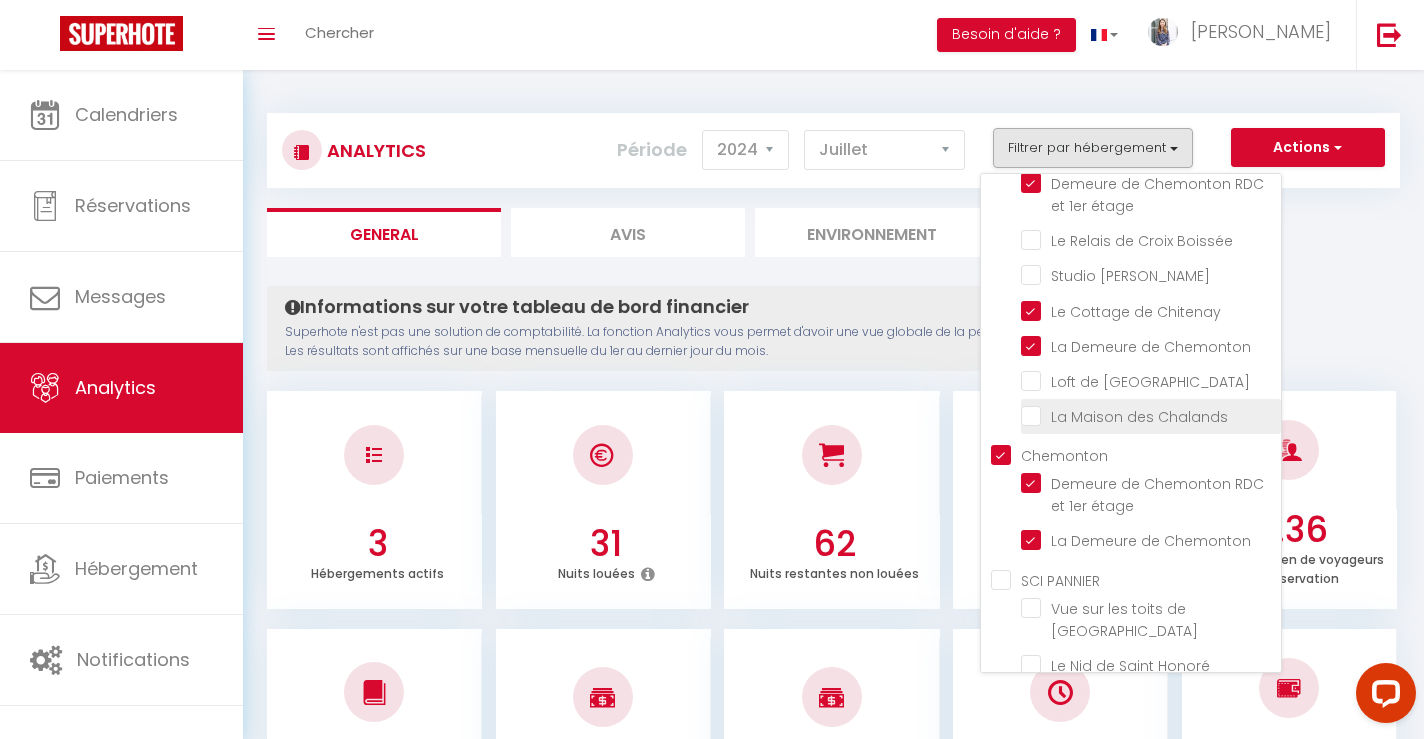 scroll, scrollTop: 315, scrollLeft: 0, axis: vertical 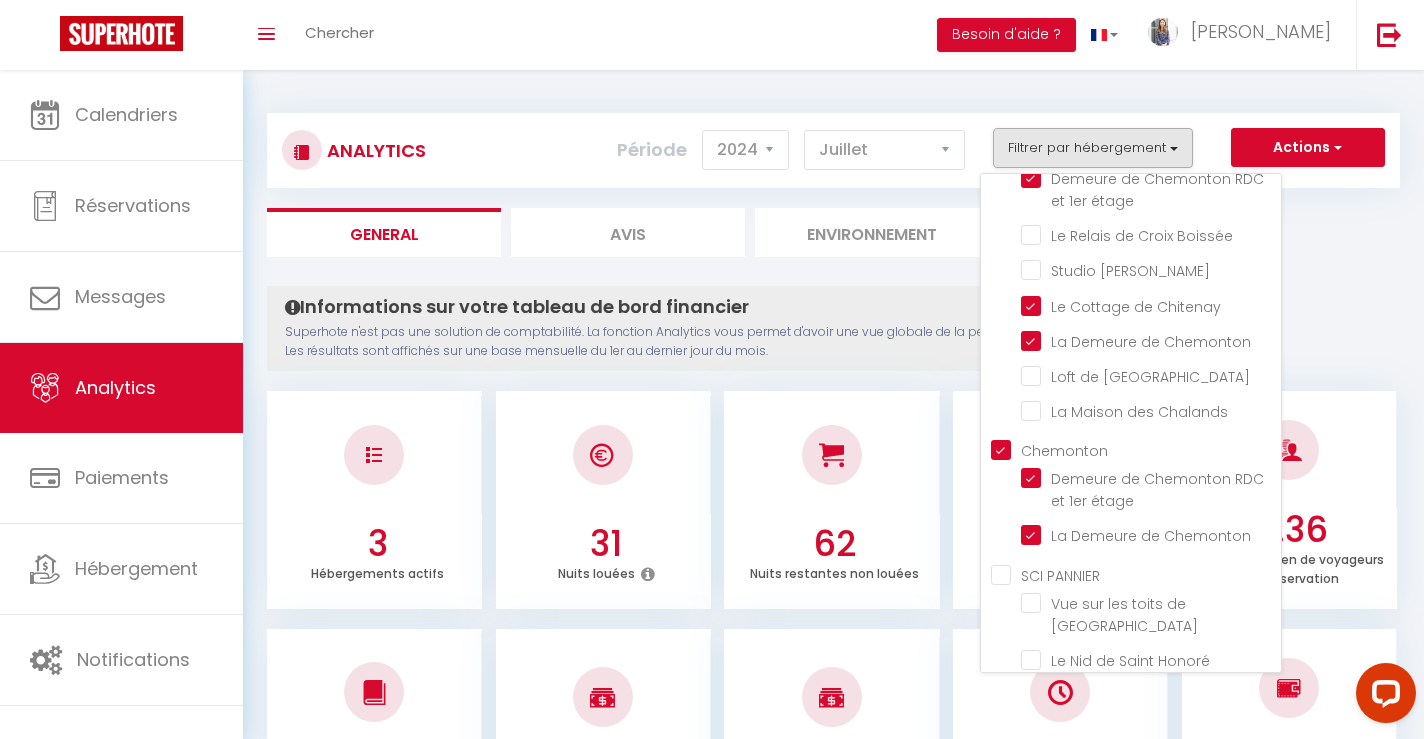 click on "Chemonton" at bounding box center (1136, 449) 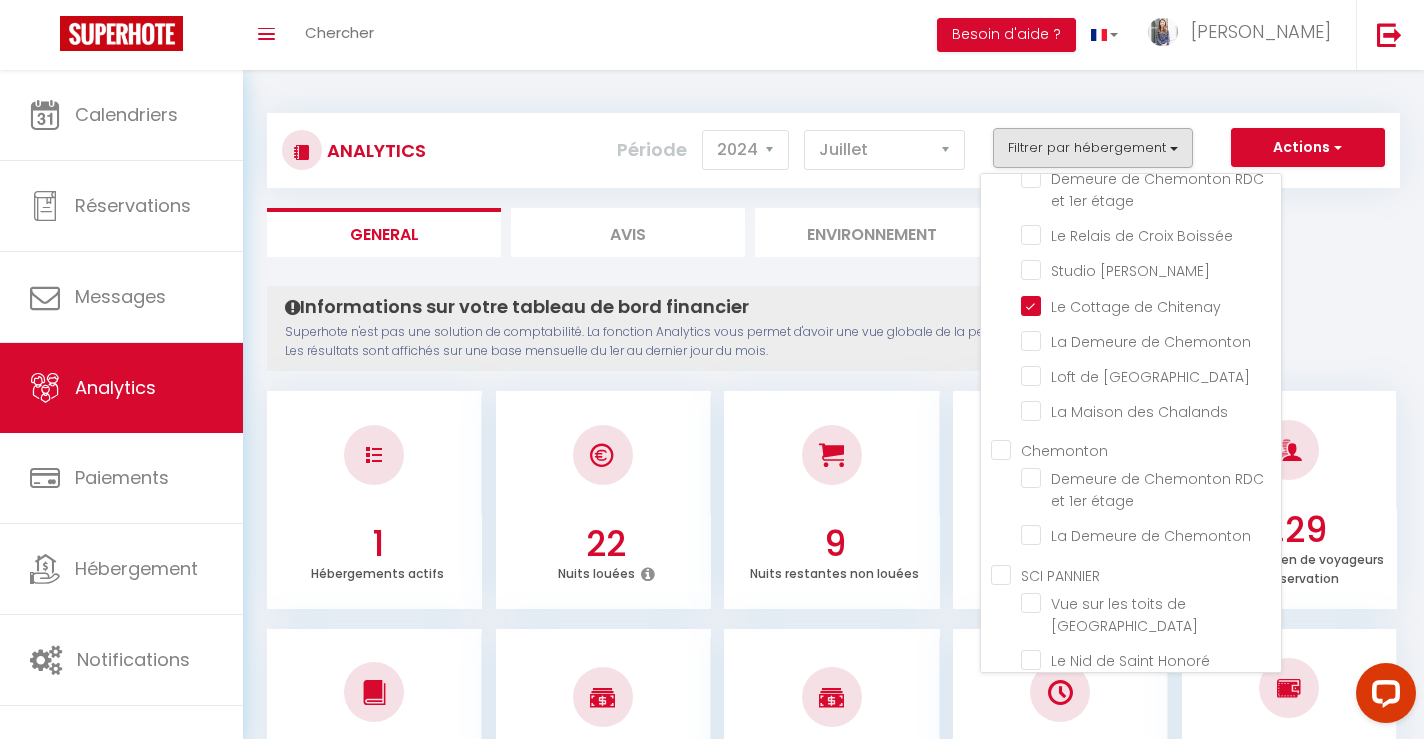 click on "Informations sur votre tableau de bord financier   Superhote n'est pas une solution de comptabilité. La fonction Analytics vous permet d'avoir une vue globale de la performance financière de vos annonces.
Les résultats sont affichés sur une base mensuelle du 1er au dernier jour du mois.
Aucun logement configuré pour le moment   Configurer   [PERSON_NAME] ou Importer des hébergements   ×
Pas d'hébergements pour le moment
IMPORTANT 1- L'import va récupérer les PRIX, les DISPONIBILITES et les RESERVATIONS Airbnb. 2- Après l'import, Superhote gérera les disponibilités et prix du calendrier Airbnb. 3- Veillez à reportez vos autres règles dans le calendrier Superhote.   Annuler
Importer les logements Airbnb
Créer un hébergement sur SuperHote
1   Hébergements actifs     22   Nuits louées       9   Nuits restantes non louées     70.97 %   Taux d'occupation     7.29        3.14" at bounding box center (833, 1660) 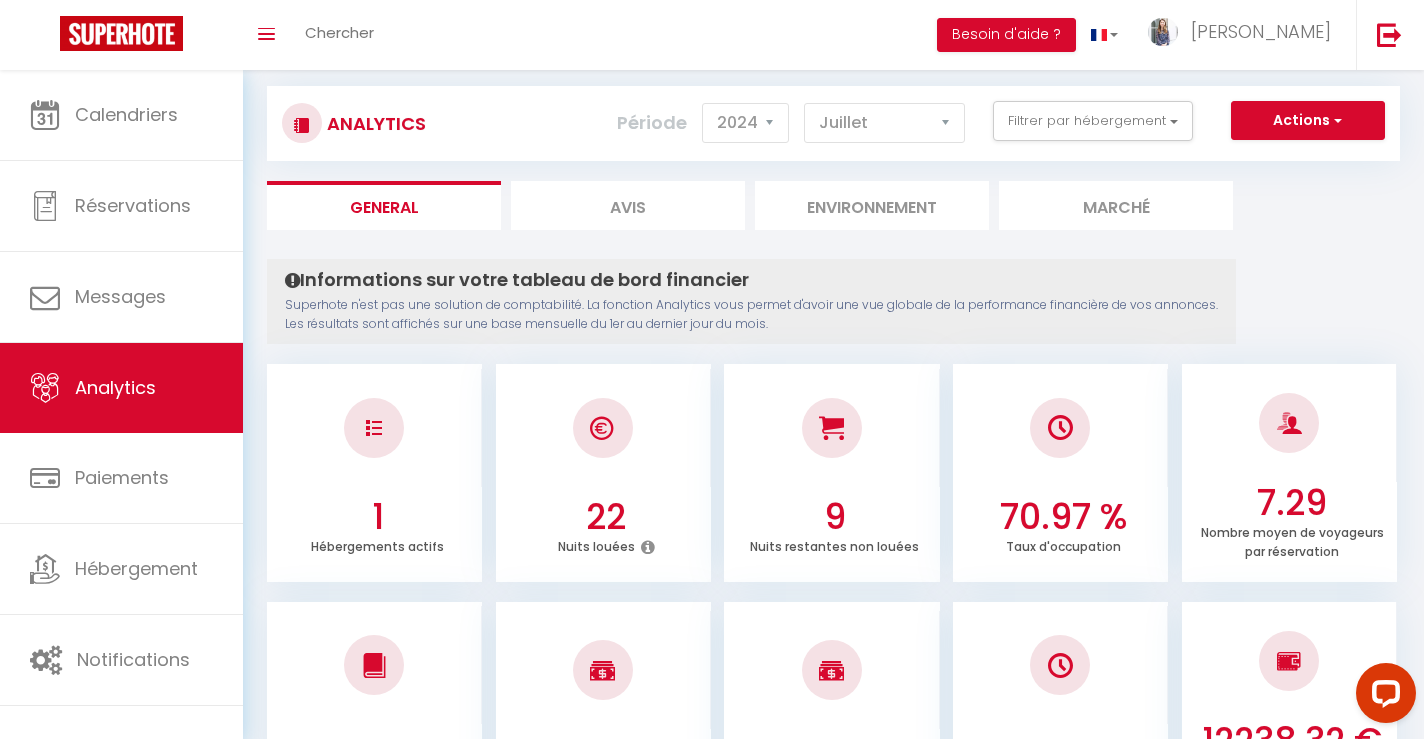 scroll, scrollTop: 0, scrollLeft: 0, axis: both 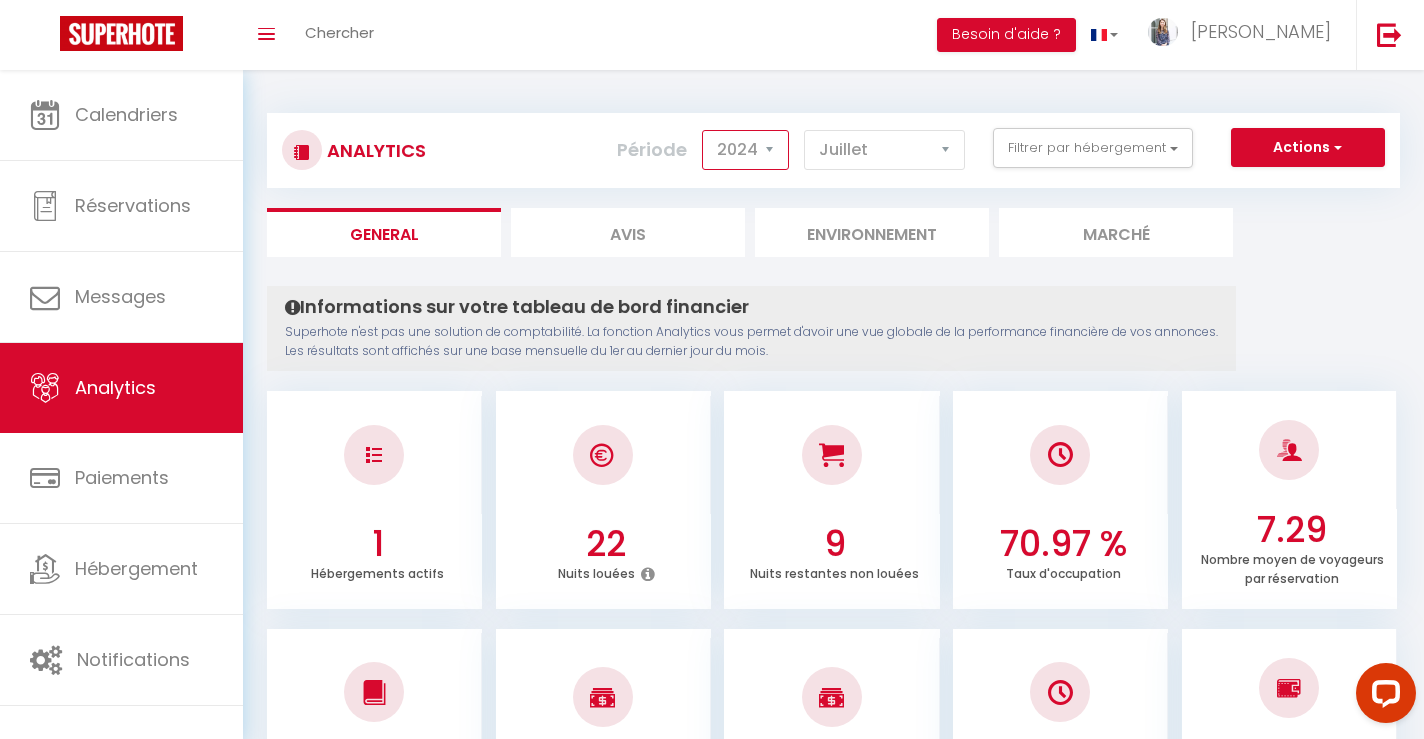 click on "2014 2015 2016 2017 2018 2019 2020 2021 2022 2023 2024 2025 2026 2027" at bounding box center (745, 150) 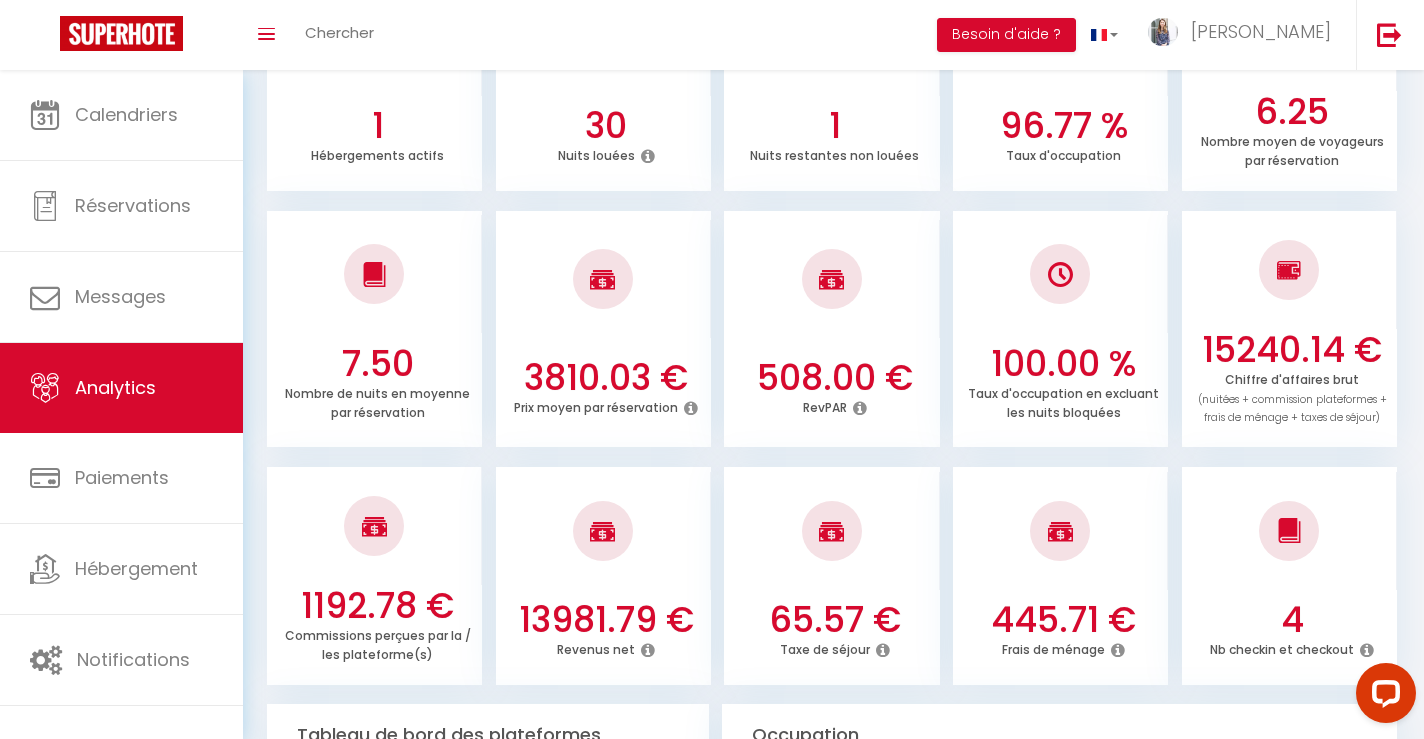 scroll, scrollTop: 425, scrollLeft: 0, axis: vertical 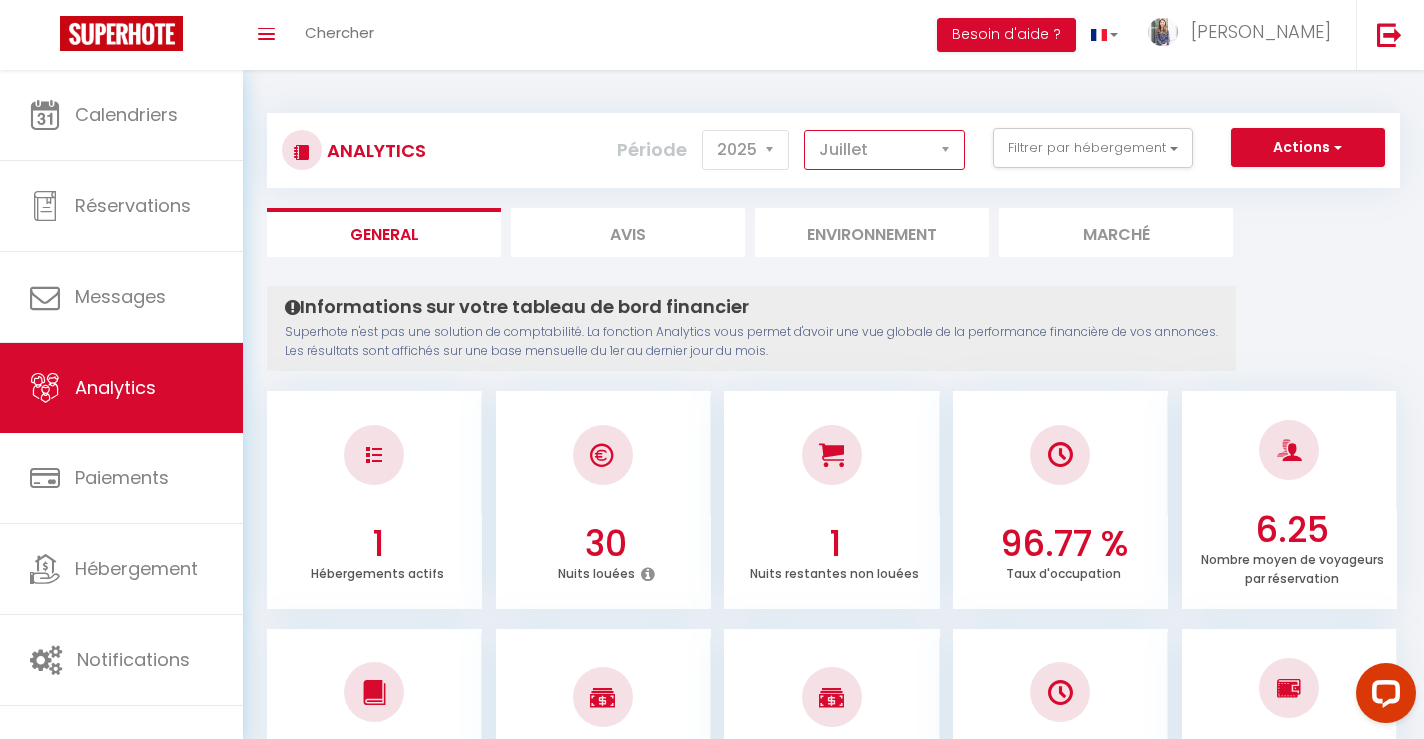 click on "[PERSON_NAME]   Mars   [PERSON_NAME]   Juin   Juillet   Août   Septembre   Octobre   Novembre   Décembre" at bounding box center (884, 150) 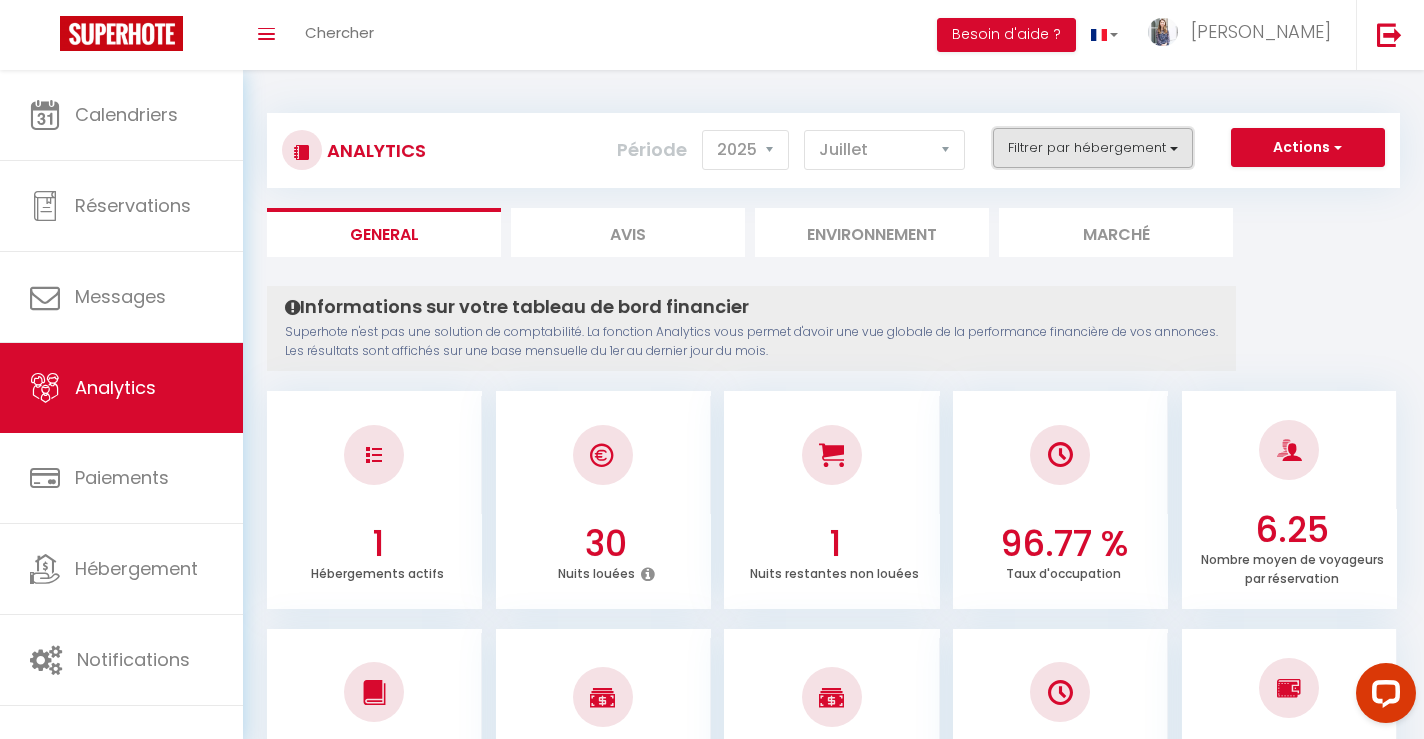 click on "Filtrer par hébergement" at bounding box center [1093, 148] 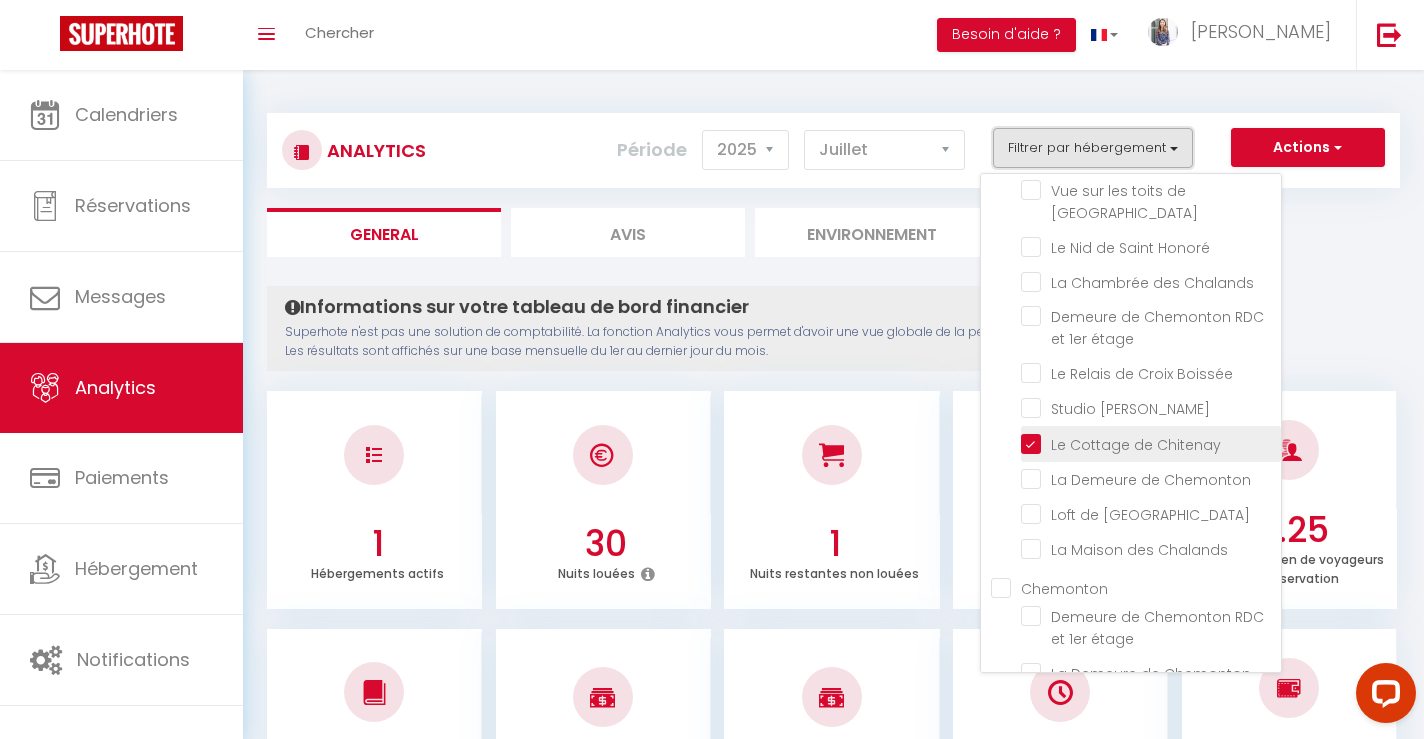 scroll, scrollTop: 0, scrollLeft: 0, axis: both 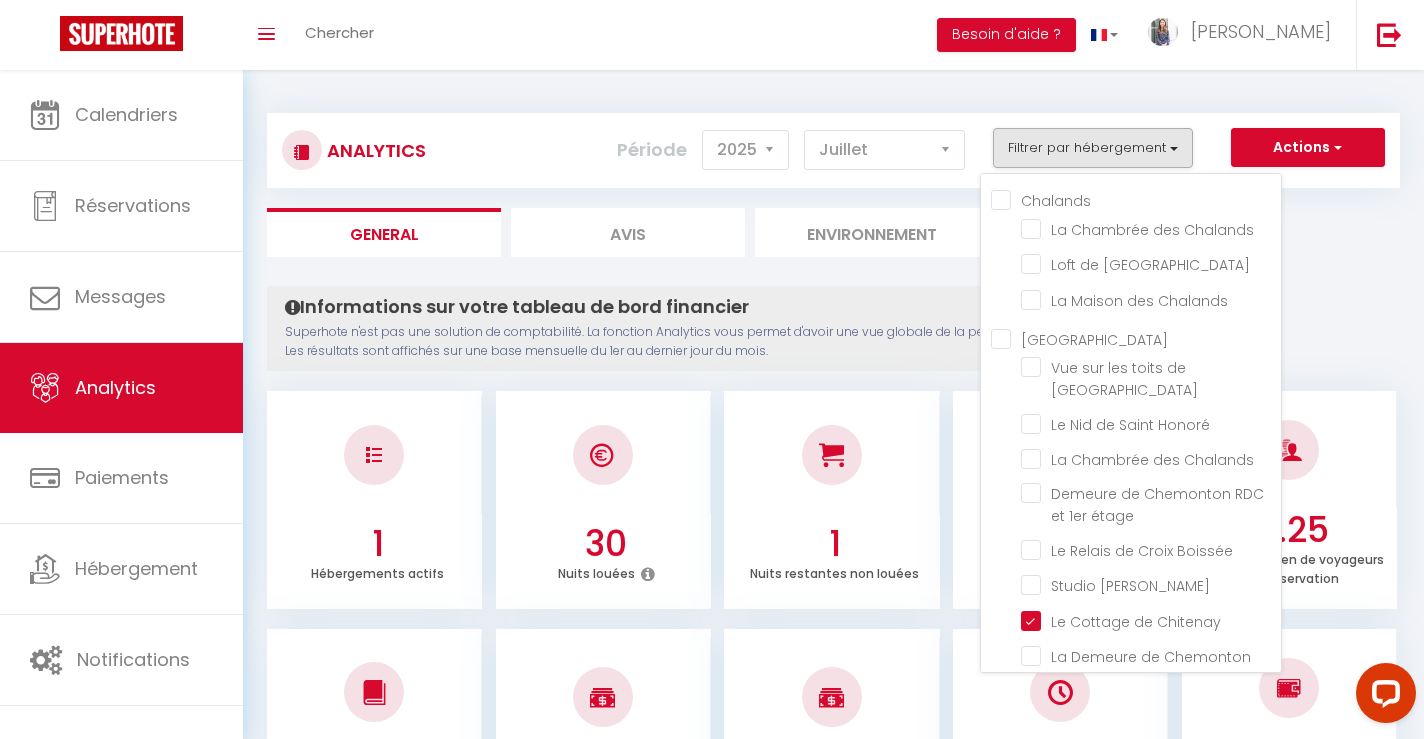 click on "Chalands" at bounding box center (1136, 199) 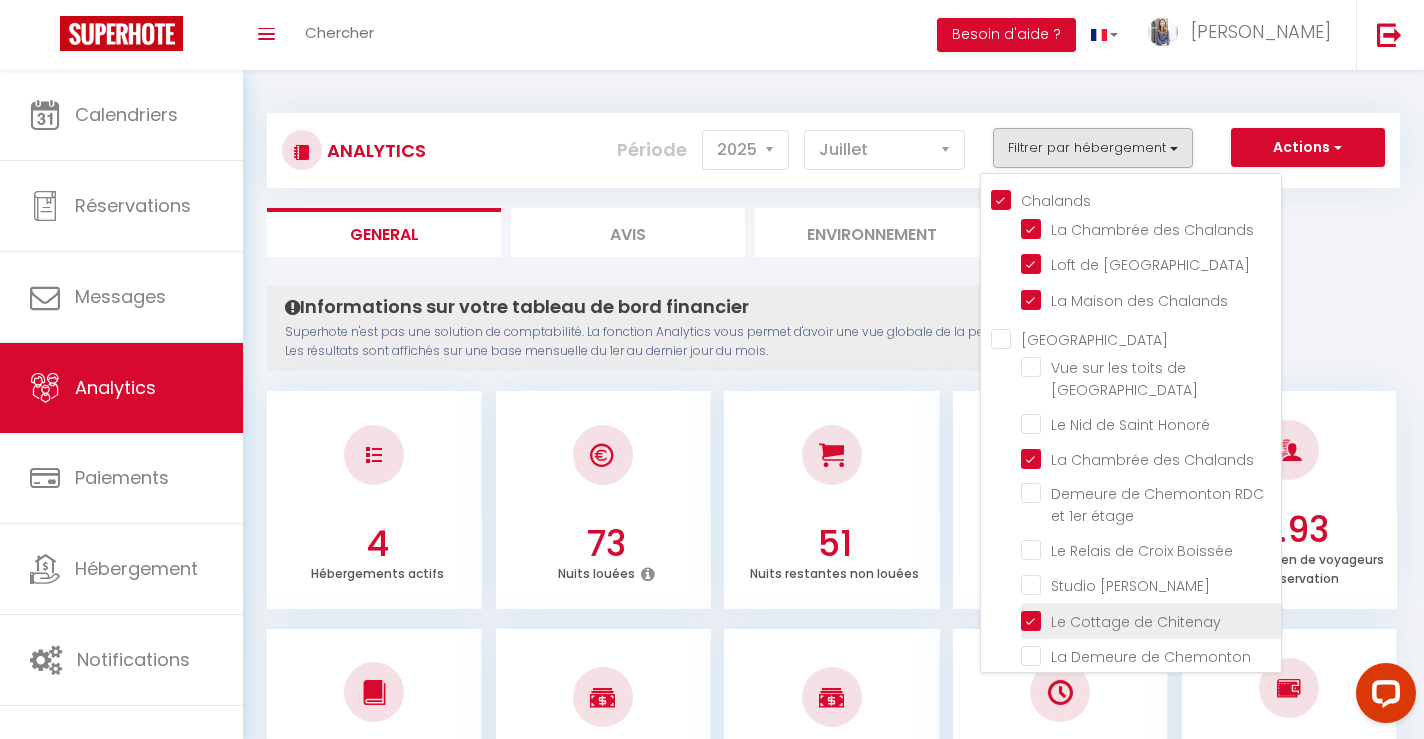 click at bounding box center [1151, 619] 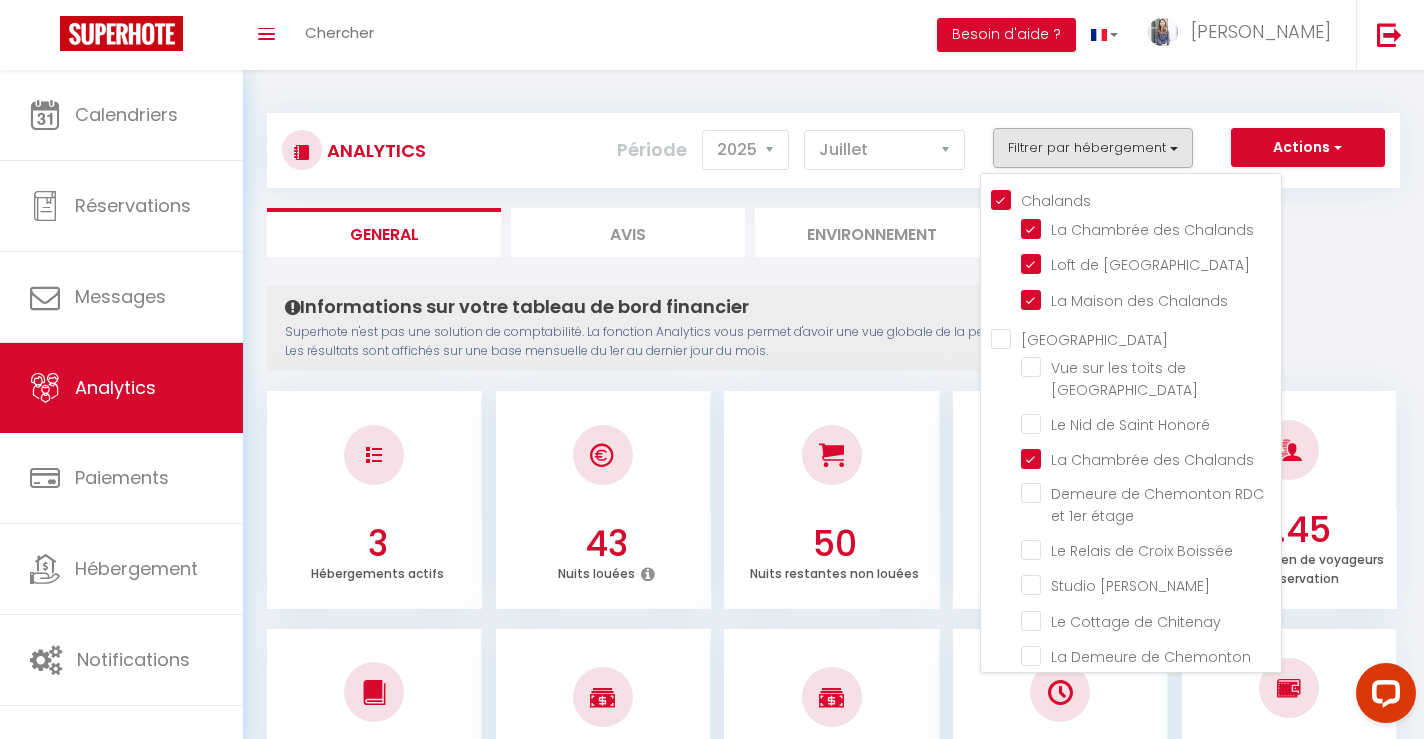 click on "Informations sur votre tableau de bord financier   Superhote n'est pas une solution de comptabilité. La fonction Analytics vous permet d'avoir une vue globale de la performance financière de vos annonces.
Les résultats sont affichés sur une base mensuelle du 1er au dernier jour du mois.
Aucun logement configuré pour le moment   Configurer   [PERSON_NAME] ou Importer des hébergements   ×
Pas d'hébergements pour le moment
IMPORTANT 1- L'import va récupérer les PRIX, les DISPONIBILITES et les RESERVATIONS Airbnb. 2- Après l'import, Superhote gérera les disponibilités et prix du calendrier Airbnb. 3- Veillez à reportez vos autres règles dans le calendrier Superhote.   Annuler
Importer les logements Airbnb
Créer un hébergement sur SuperHote
3   Hébergements actifs     43   Nuits louées       50   Nuits restantes non louées     46.24 %   Taux d'occupation     4.45        3.91" at bounding box center (833, 1660) 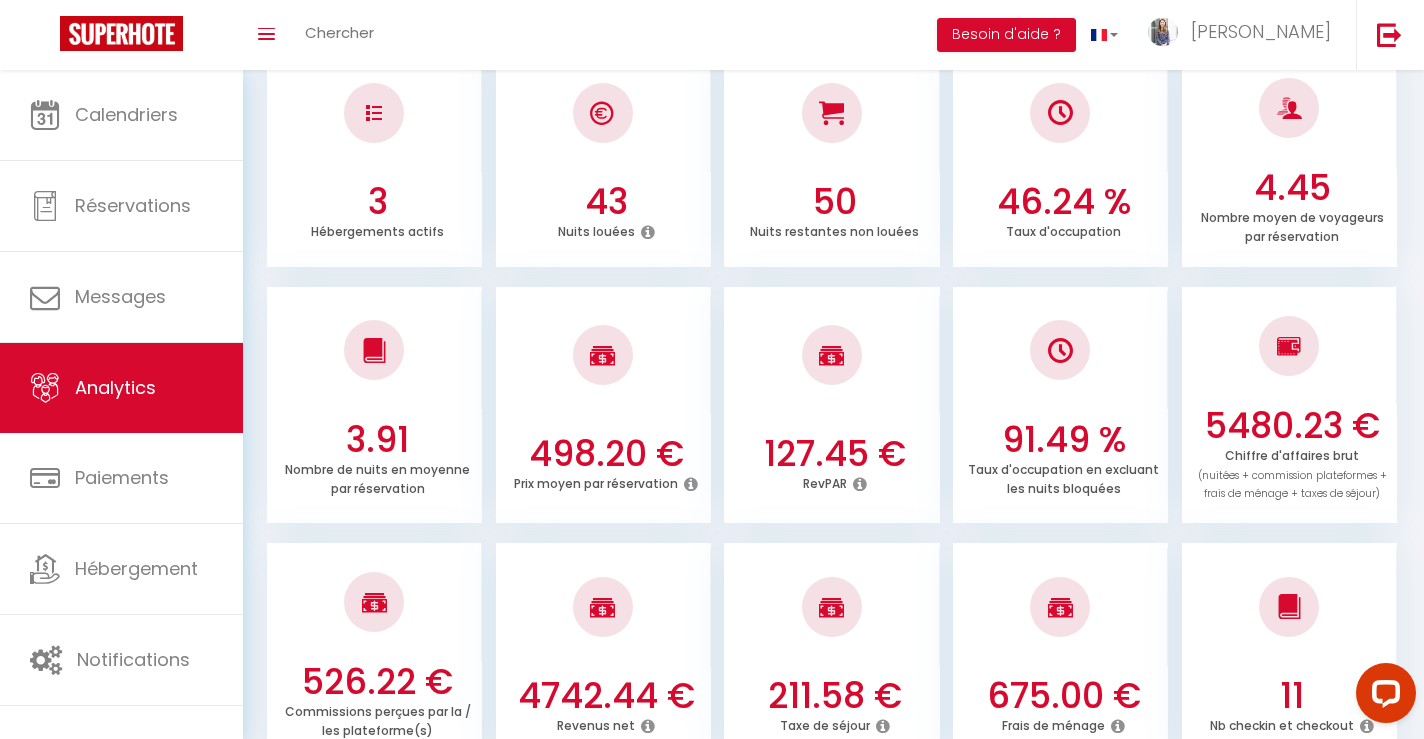 scroll, scrollTop: 0, scrollLeft: 0, axis: both 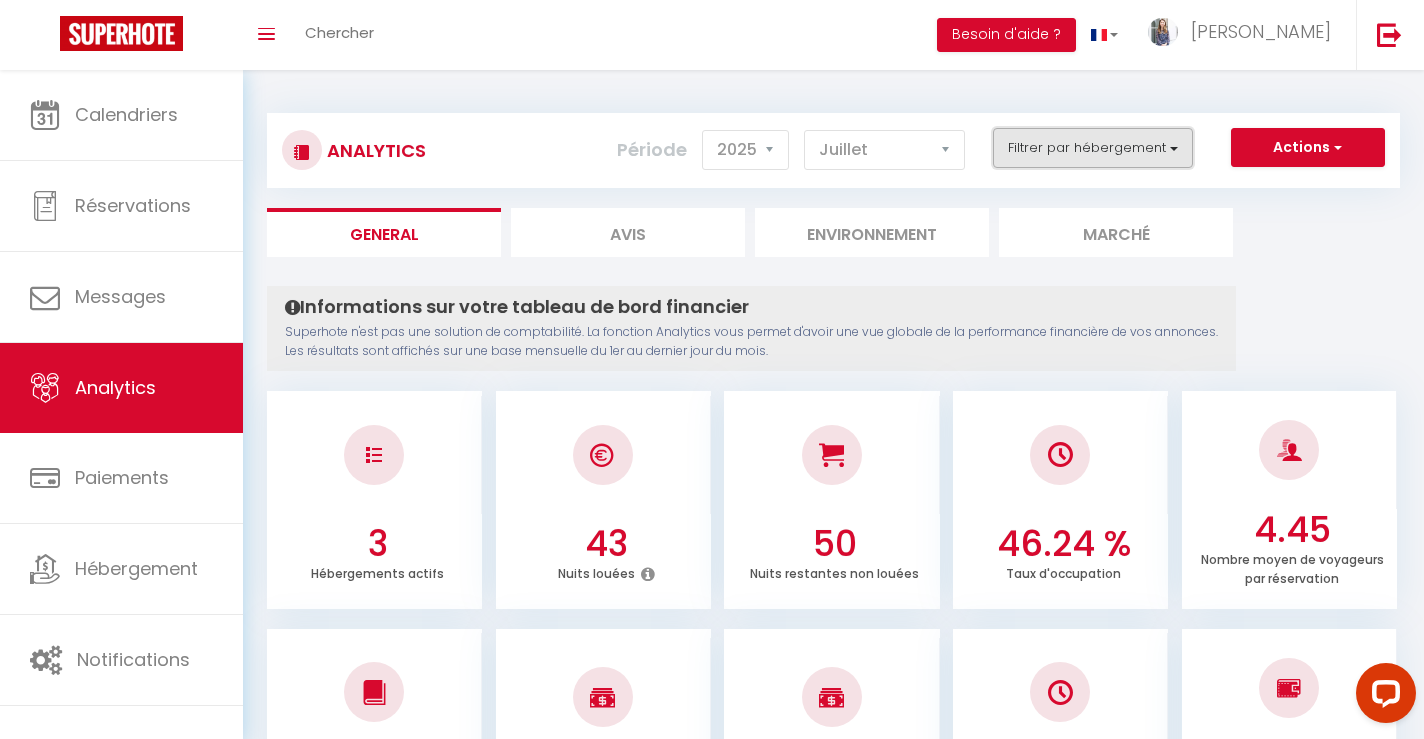 click on "Filtrer par hébergement" at bounding box center [1093, 148] 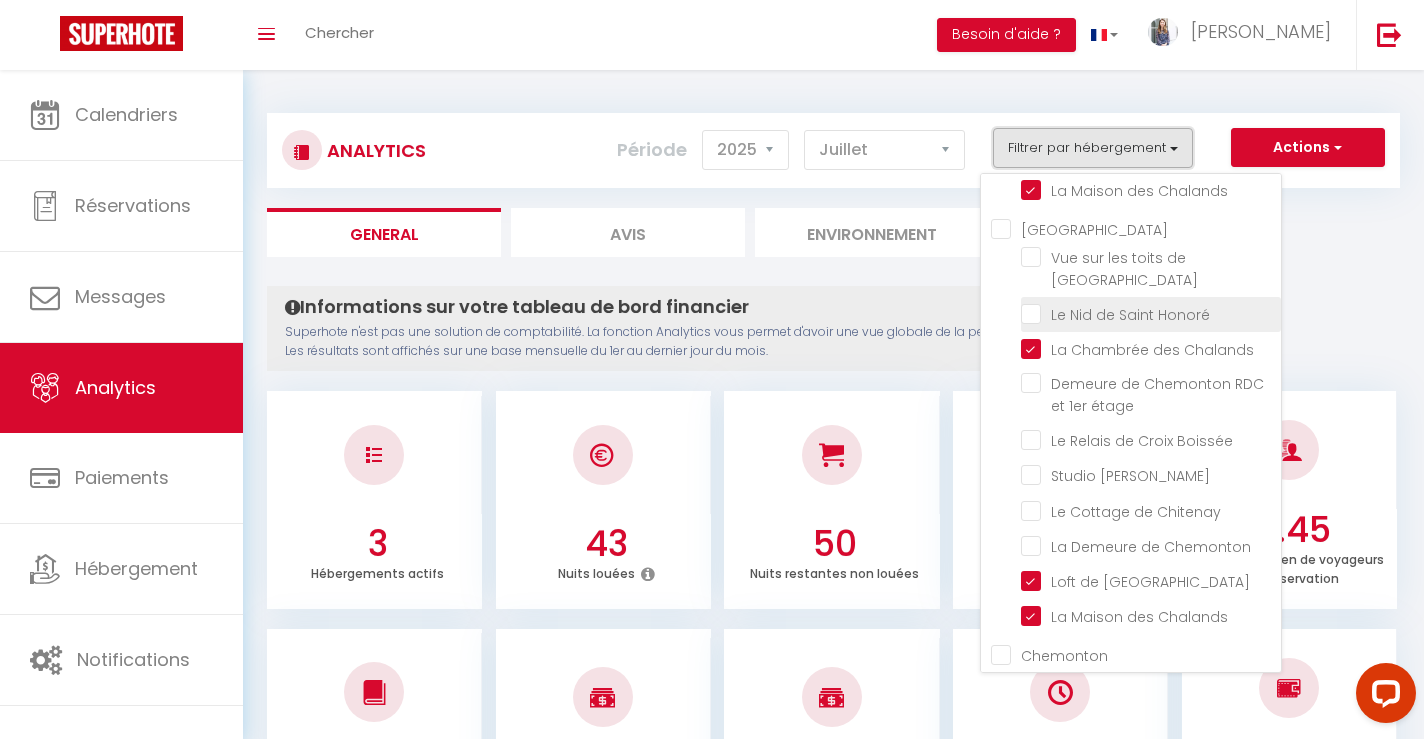 scroll, scrollTop: 125, scrollLeft: 0, axis: vertical 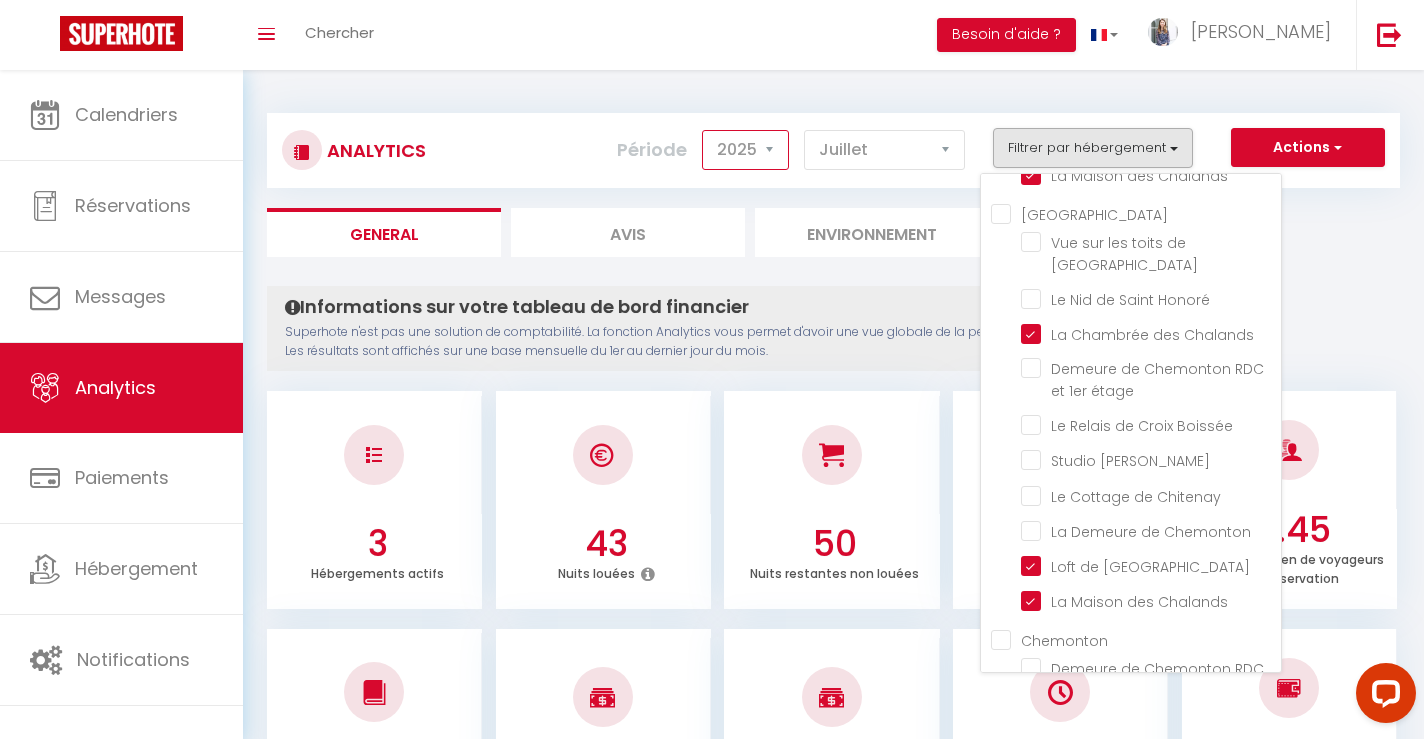 click on "2014 2015 2016 2017 2018 2019 2020 2021 2022 2023 2024 2025 2026 2027" at bounding box center (745, 150) 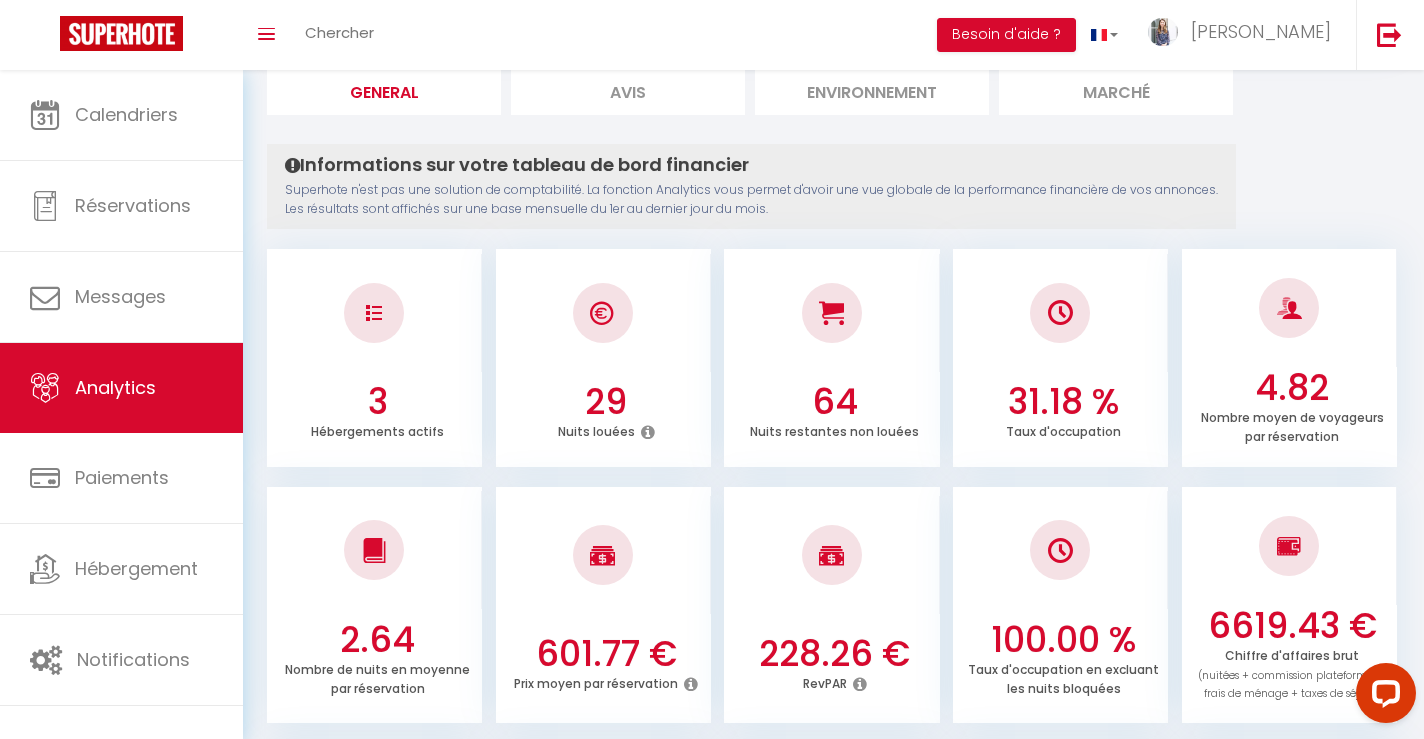 scroll, scrollTop: 0, scrollLeft: 0, axis: both 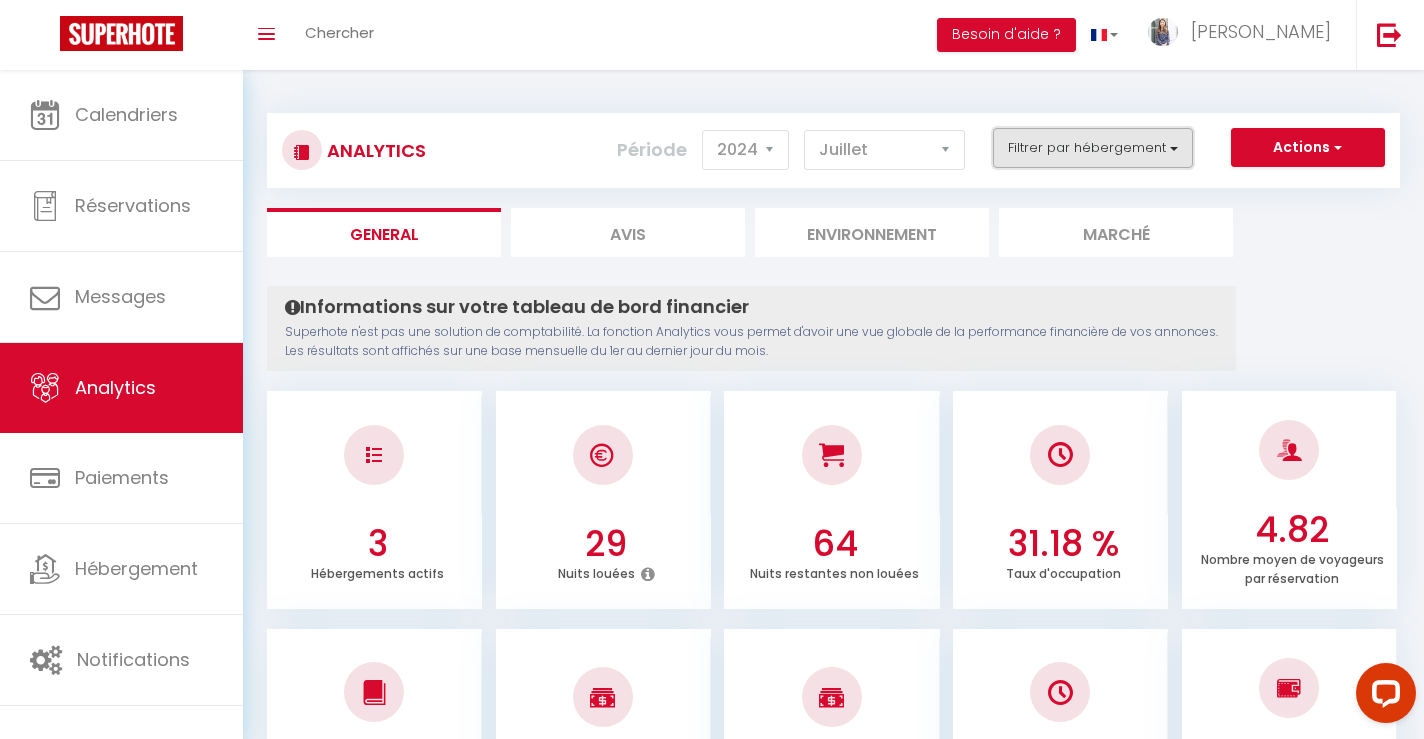 click on "Filtrer par hébergement" at bounding box center [1093, 148] 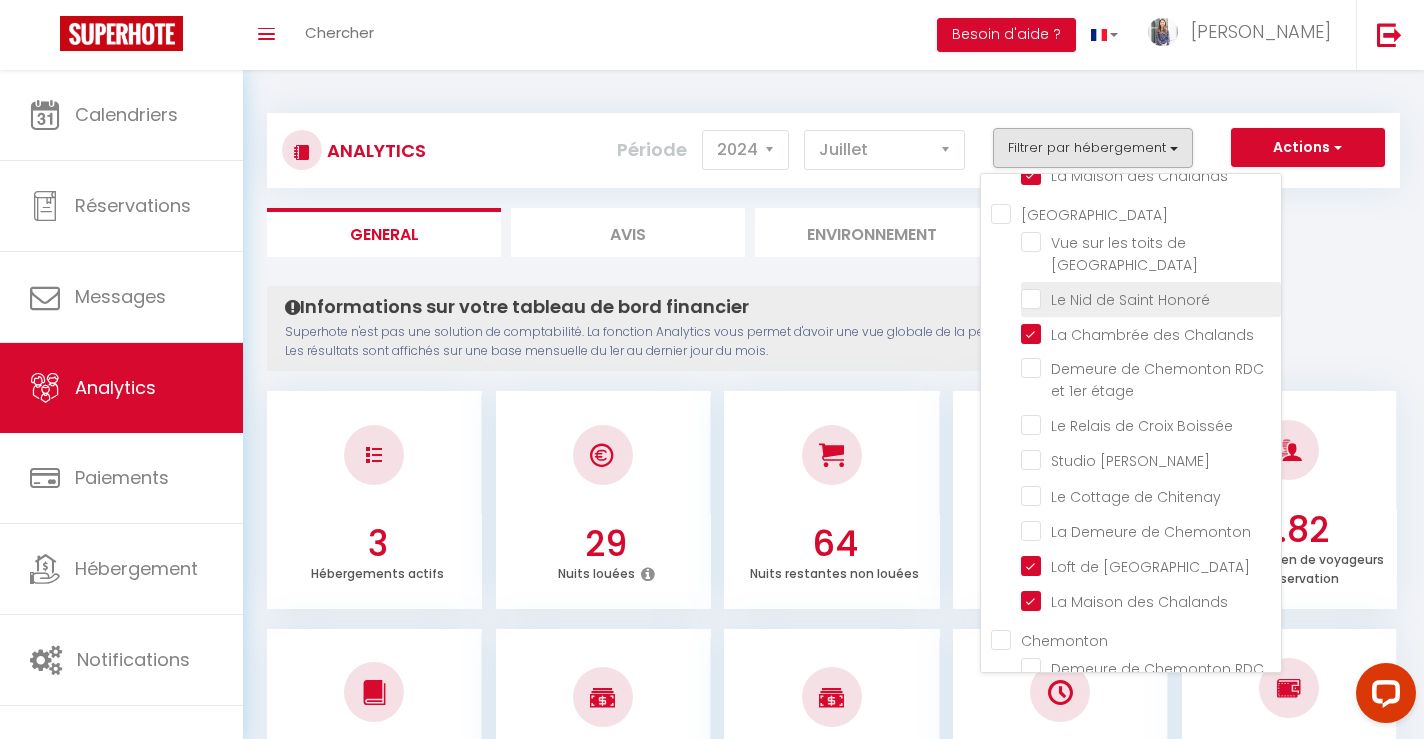 click at bounding box center (1151, 298) 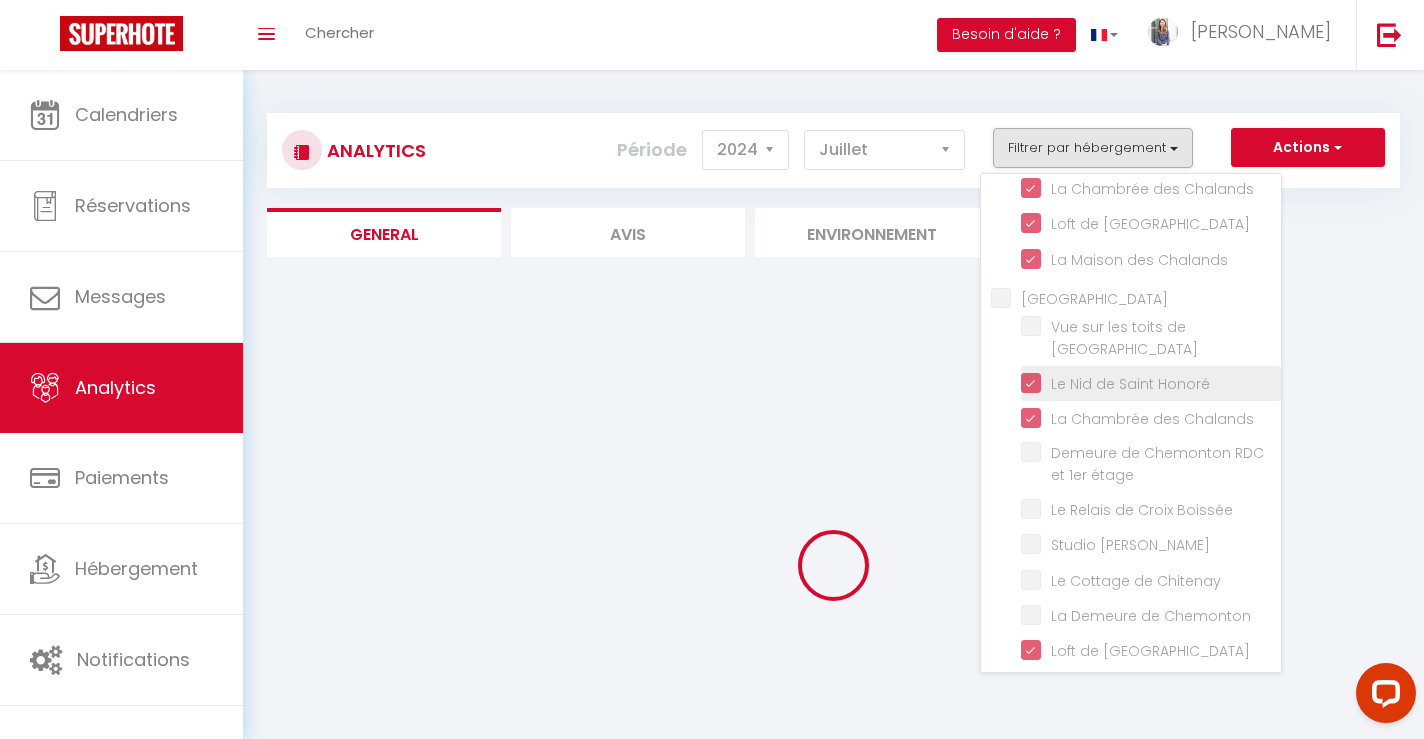 scroll, scrollTop: 0, scrollLeft: 0, axis: both 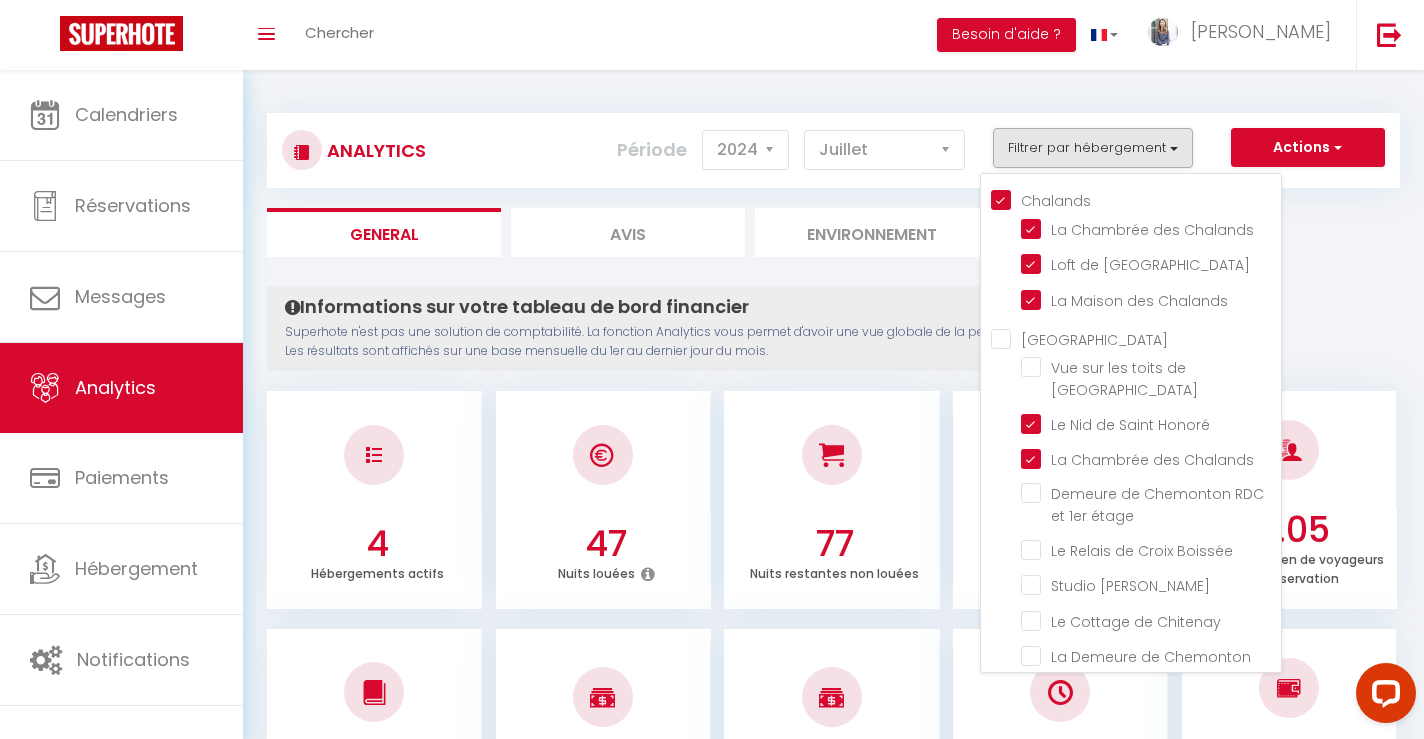 click on "Chalands" at bounding box center (1136, 199) 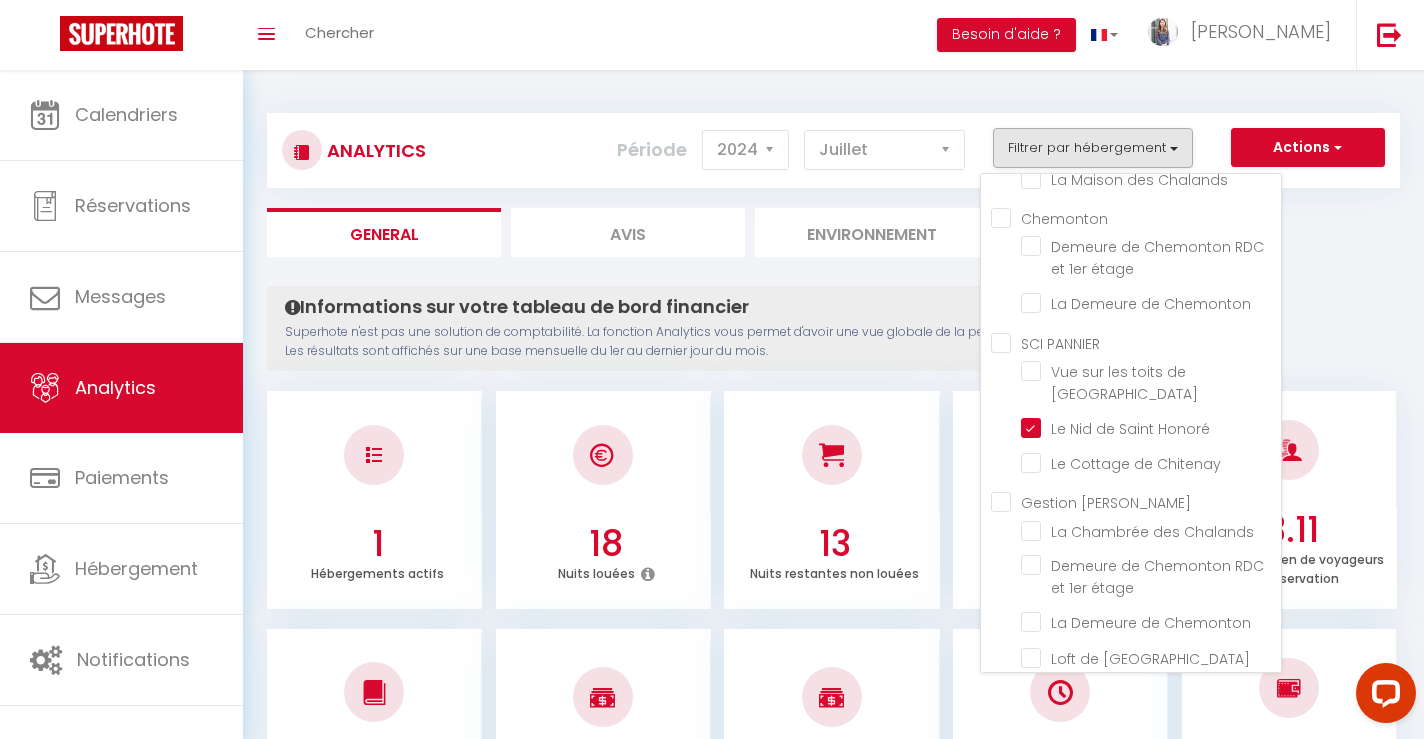scroll, scrollTop: 553, scrollLeft: 0, axis: vertical 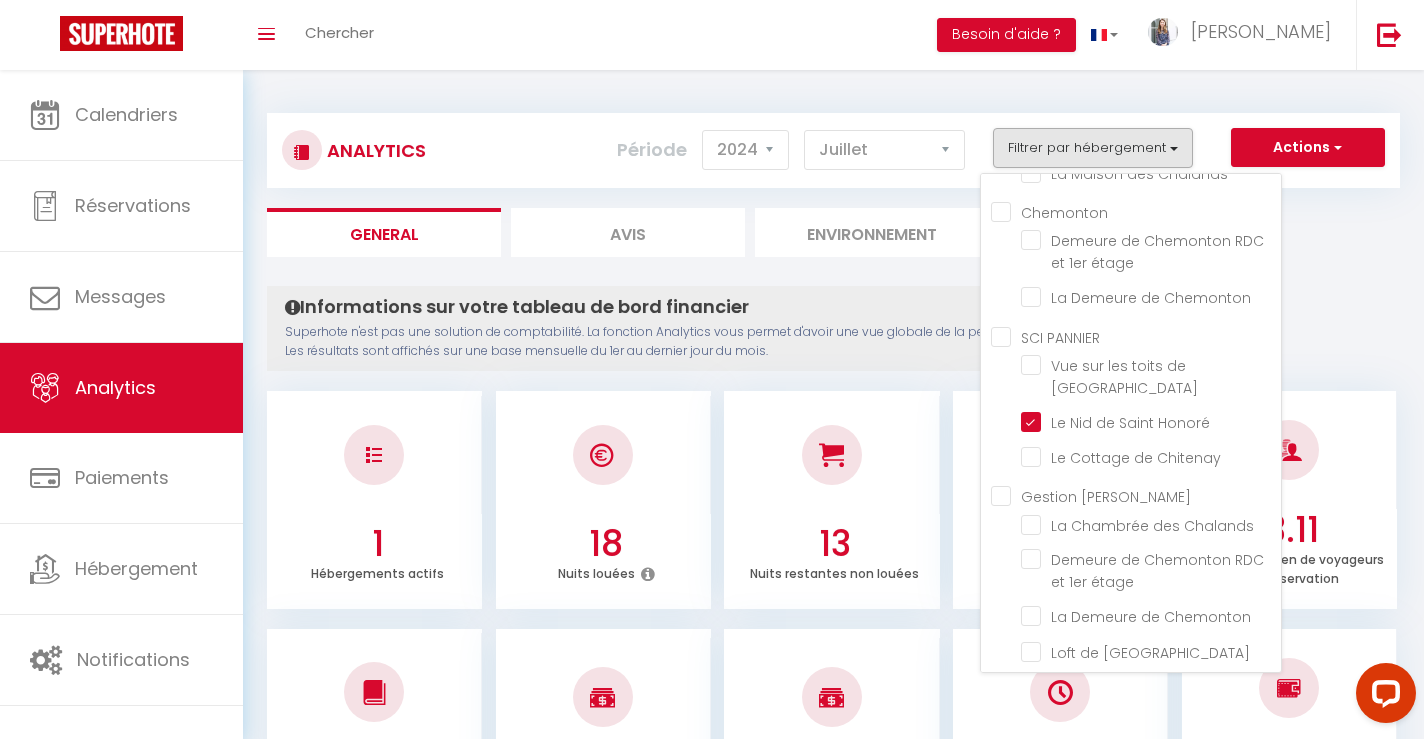 click on "Analytics
Actions
Génération SuperConciergerie   Génération SuperAnalyzer   Génération SuperExtractor   Exporter Taxe de séjour
Filtrer par hébergement
Chalands
[GEOGRAPHIC_DATA] des Chalands
Loft de [GEOGRAPHIC_DATA]
La Maison des Chalands
[GEOGRAPHIC_DATA]
Vue sur les toits de [GEOGRAPHIC_DATA]
Le Nid de [GEOGRAPHIC_DATA]
La Chambrée des Chalands
Demeure de Chemonton RDC et 1er étage
Le Relais de Croix Boissée
Chemonton         SCI PANNIER" at bounding box center (833, 1478) 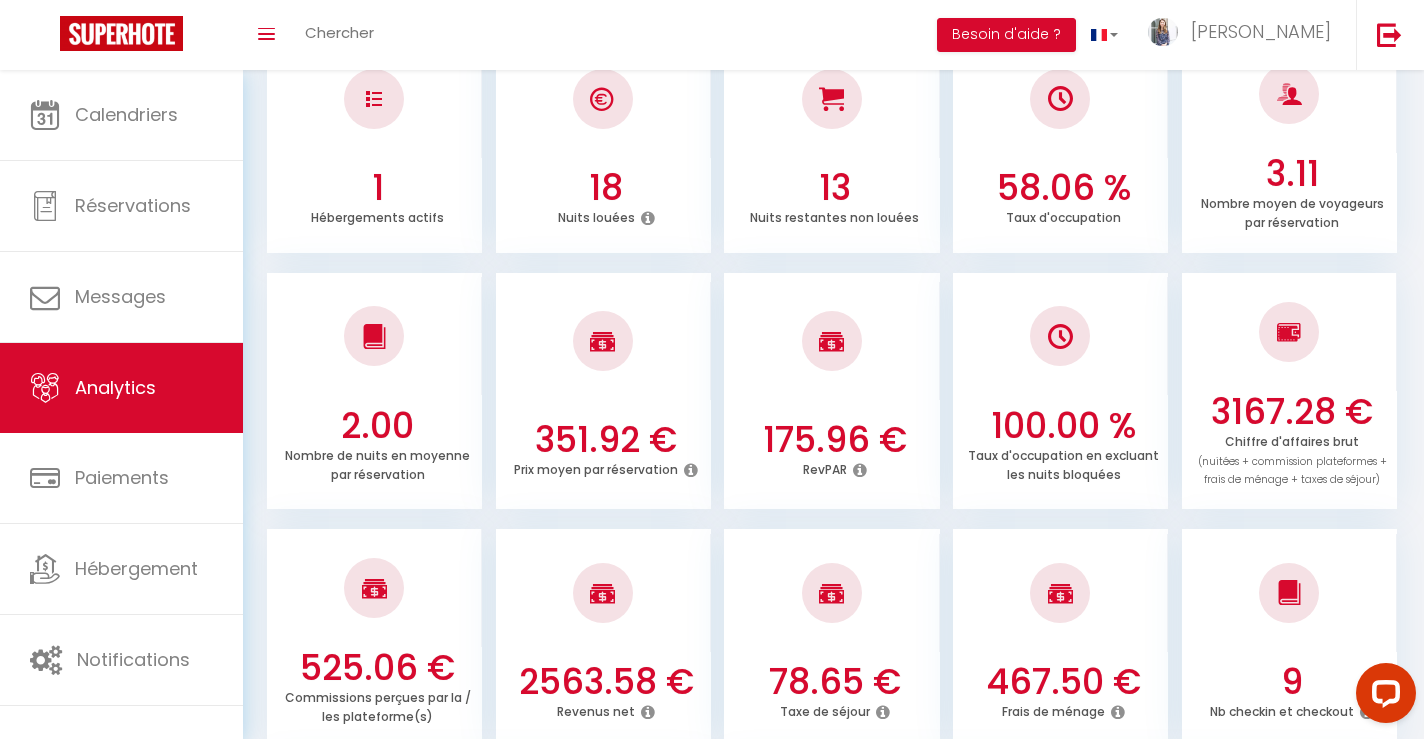scroll, scrollTop: 0, scrollLeft: 0, axis: both 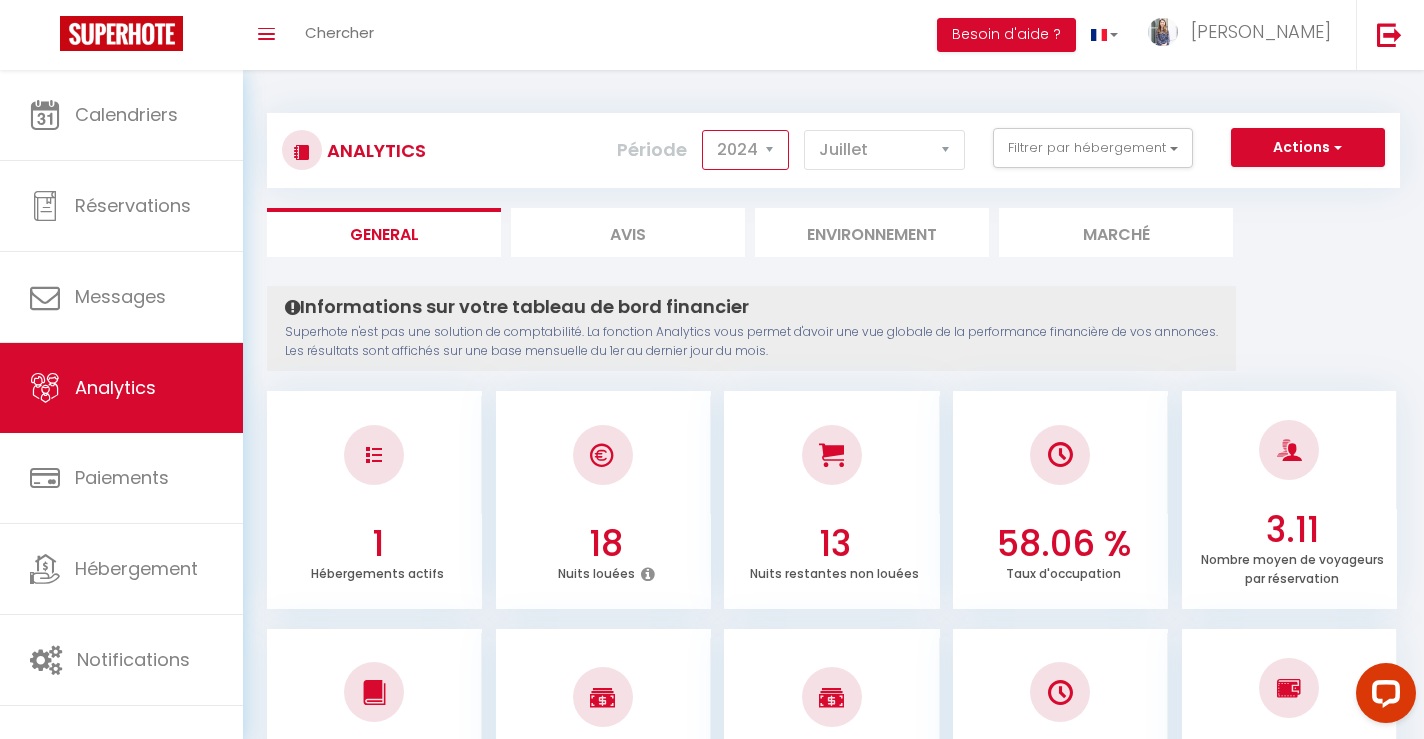 click on "2014 2015 2016 2017 2018 2019 2020 2021 2022 2023 2024 2025 2026 2027" at bounding box center [745, 150] 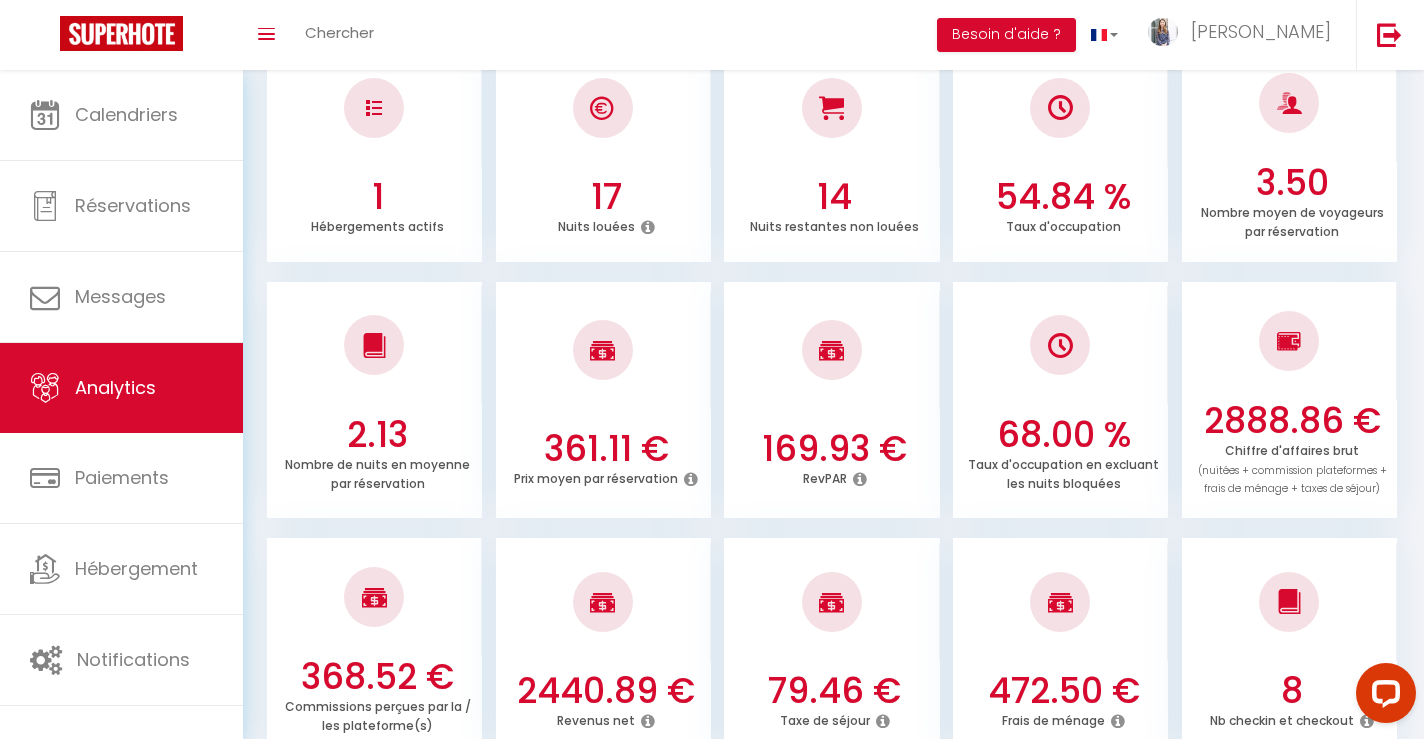 scroll, scrollTop: 0, scrollLeft: 0, axis: both 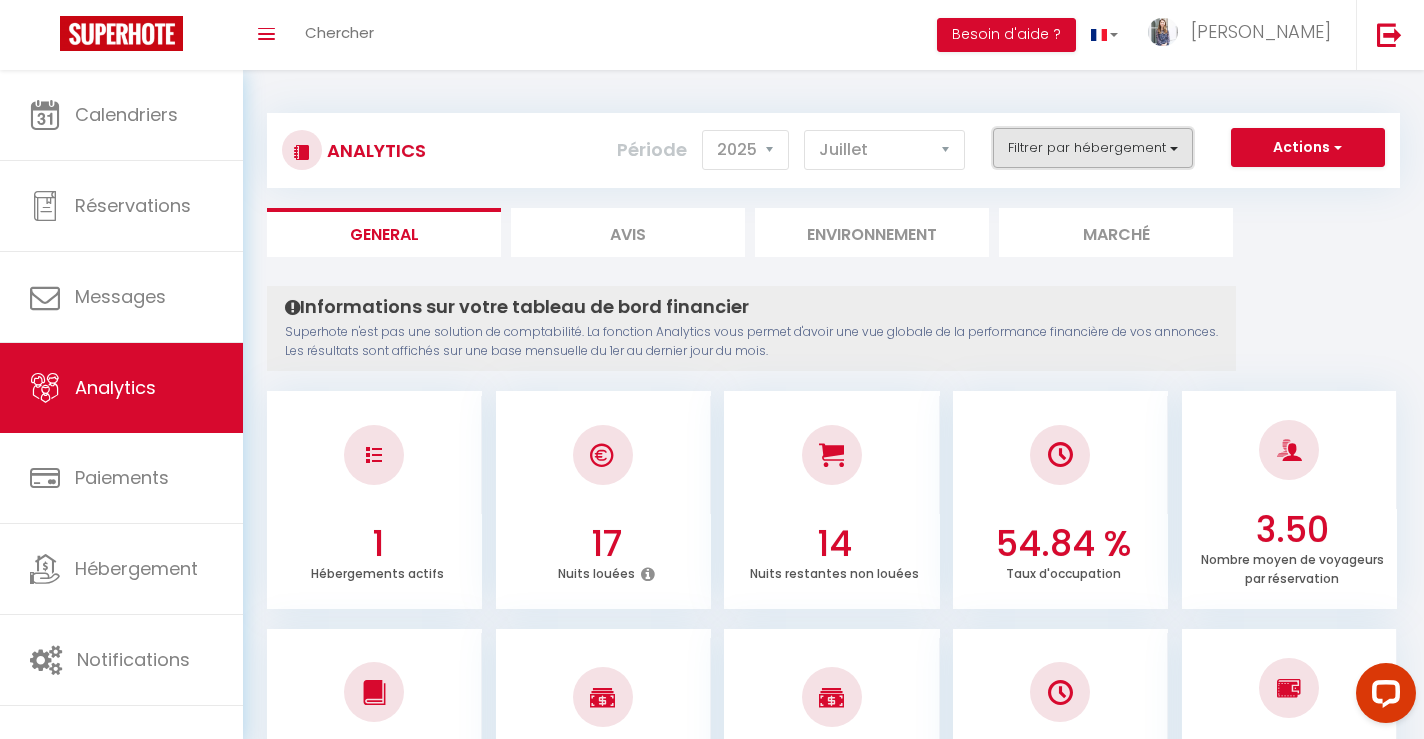 click on "Filtrer par hébergement" at bounding box center (1093, 148) 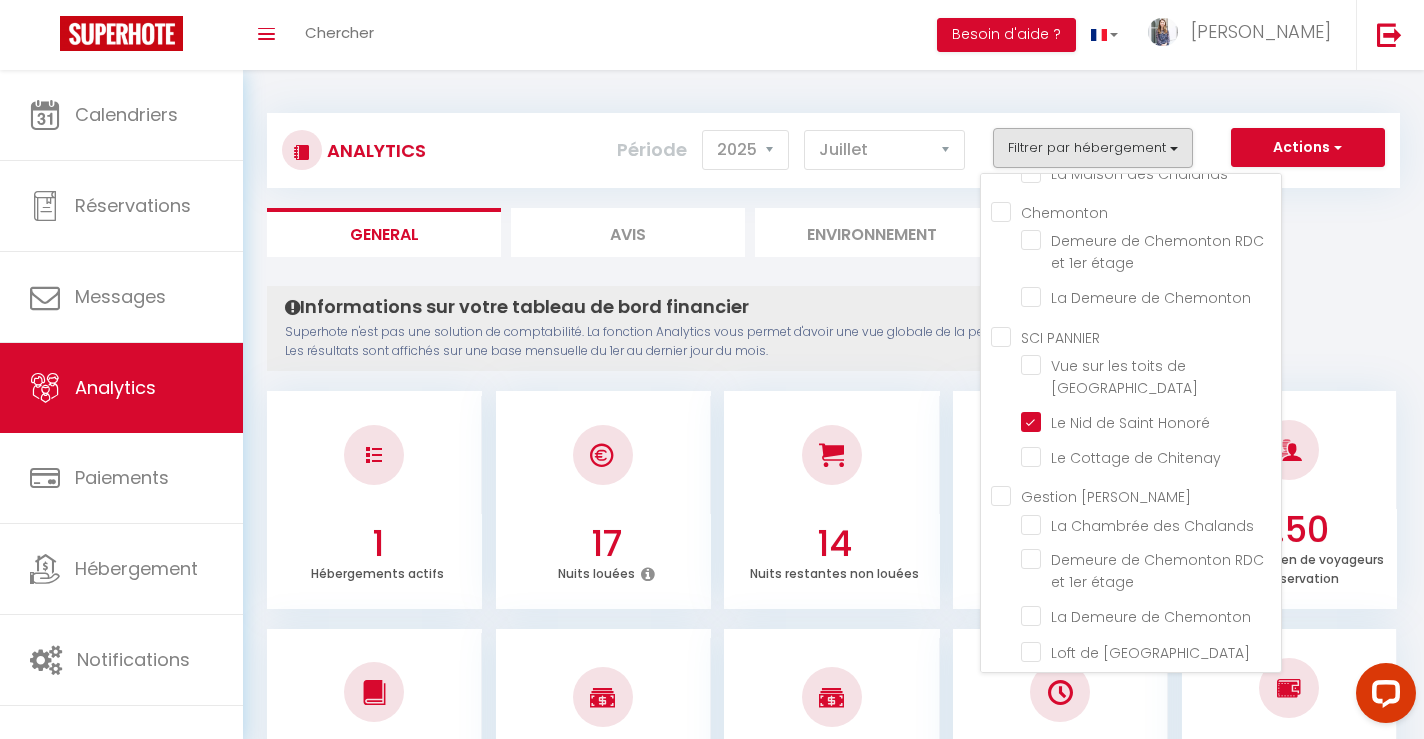 click on "Chemonton" at bounding box center (1136, 211) 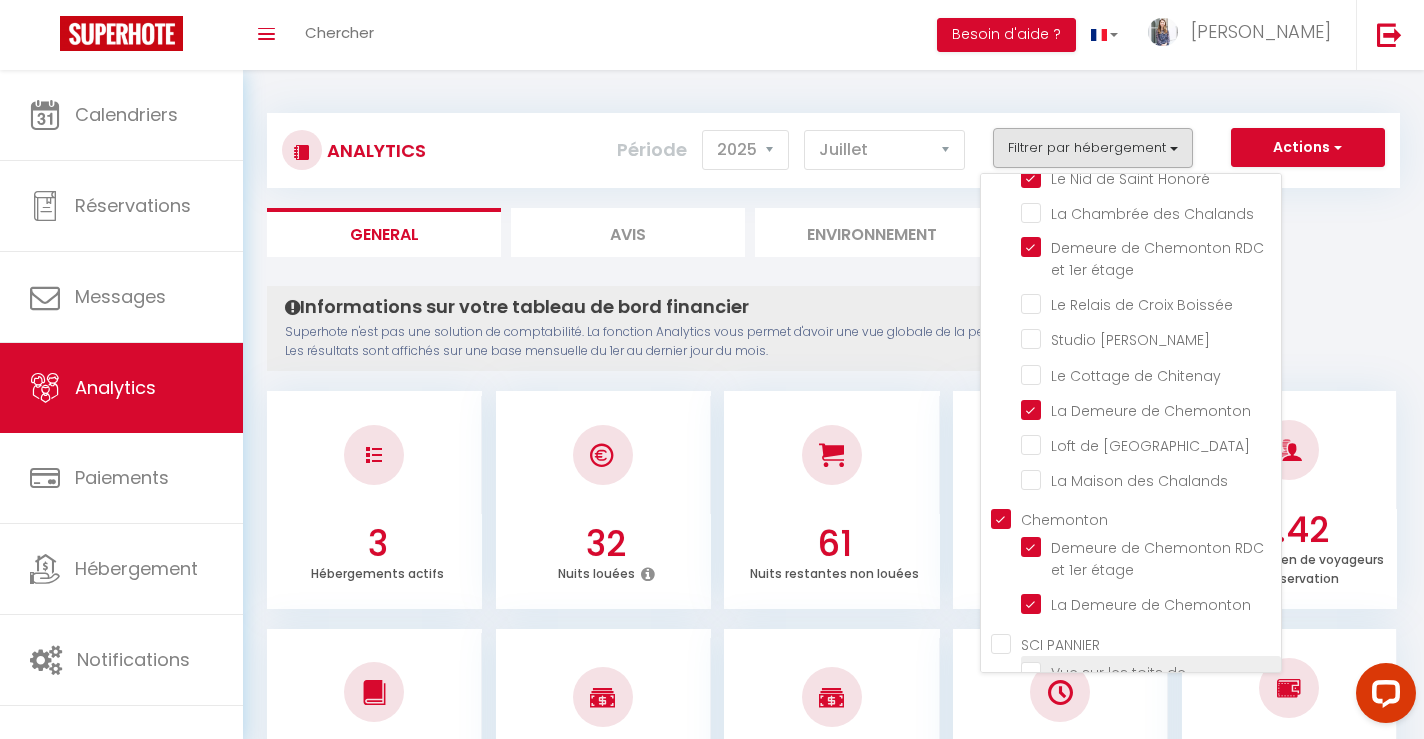 scroll, scrollTop: 0, scrollLeft: 0, axis: both 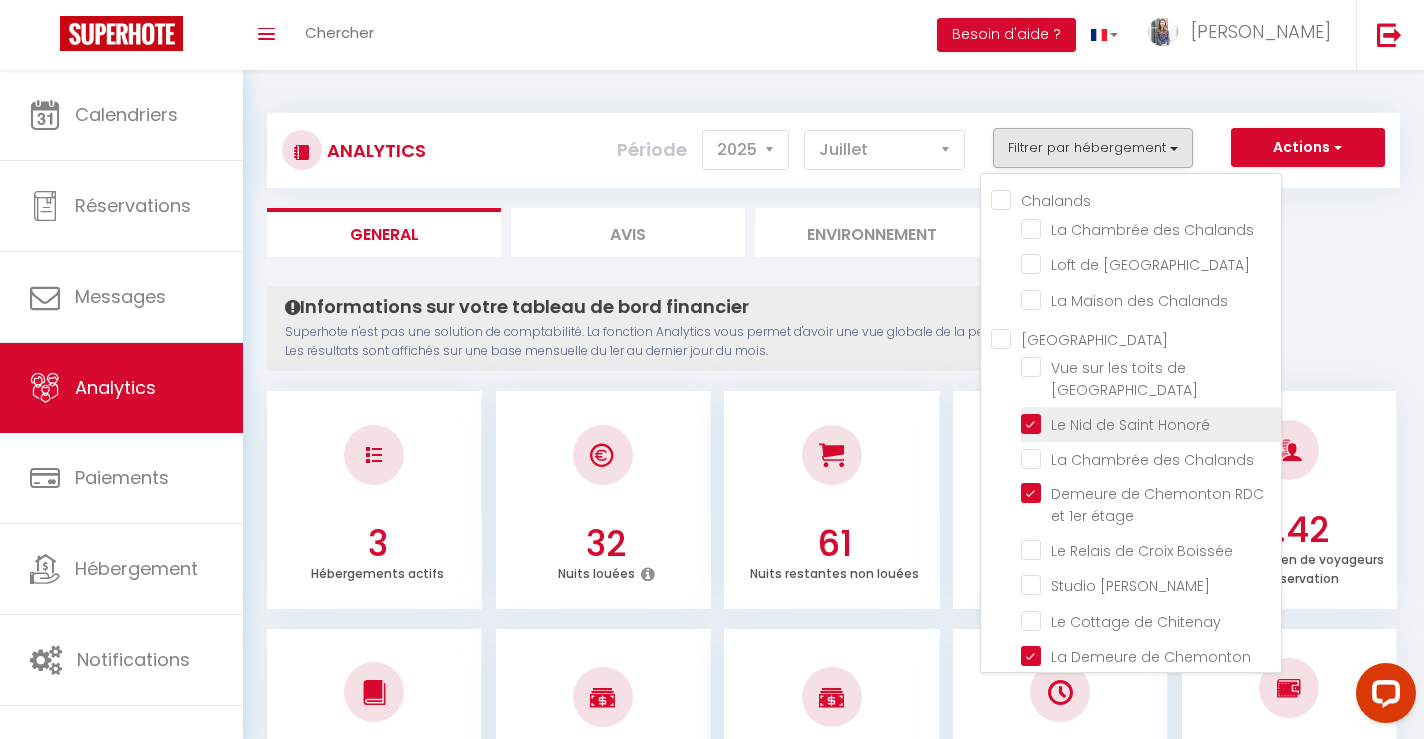 click at bounding box center [1151, 423] 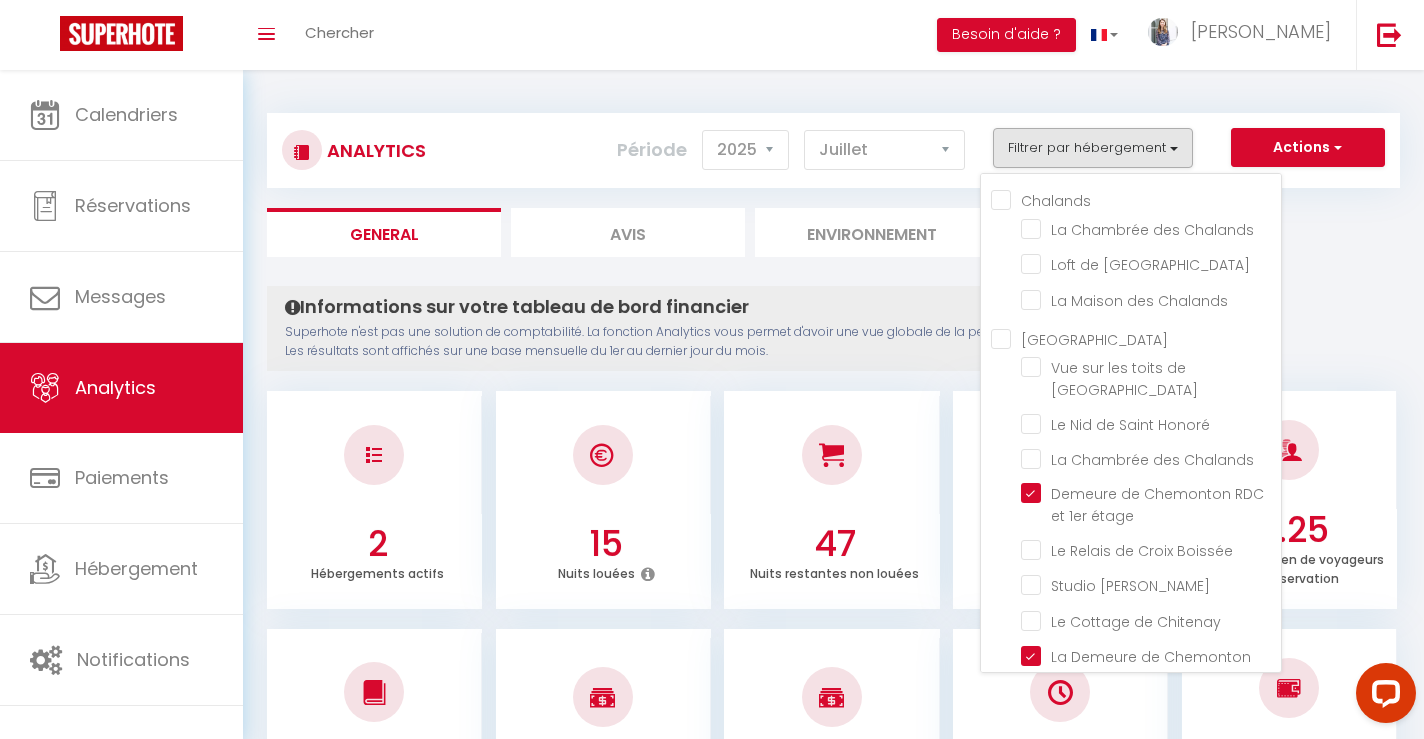 click on "Informations sur votre tableau de bord financier   Superhote n'est pas une solution de comptabilité. La fonction Analytics vous permet d'avoir une vue globale de la performance financière de vos annonces.
Les résultats sont affichés sur une base mensuelle du 1er au dernier jour du mois.
Aucun logement configuré pour le moment   Configurer   [PERSON_NAME] ou Importer des hébergements   ×
Pas d'hébergements pour le moment
IMPORTANT 1- L'import va récupérer les PRIX, les DISPONIBILITES et les RESERVATIONS Airbnb. 2- Après l'import, Superhote gérera les disponibilités et prix du calendrier Airbnb. 3- Veillez à reportez vos autres règles dans le calendrier Superhote.   Annuler
Importer les logements Airbnb
Créer un hébergement sur SuperHote
2   Hébergements actifs     15   Nuits louées       47   Nuits restantes non louées     24.19 %   Taux d'occupation     9.25        3.75" at bounding box center [833, 1625] 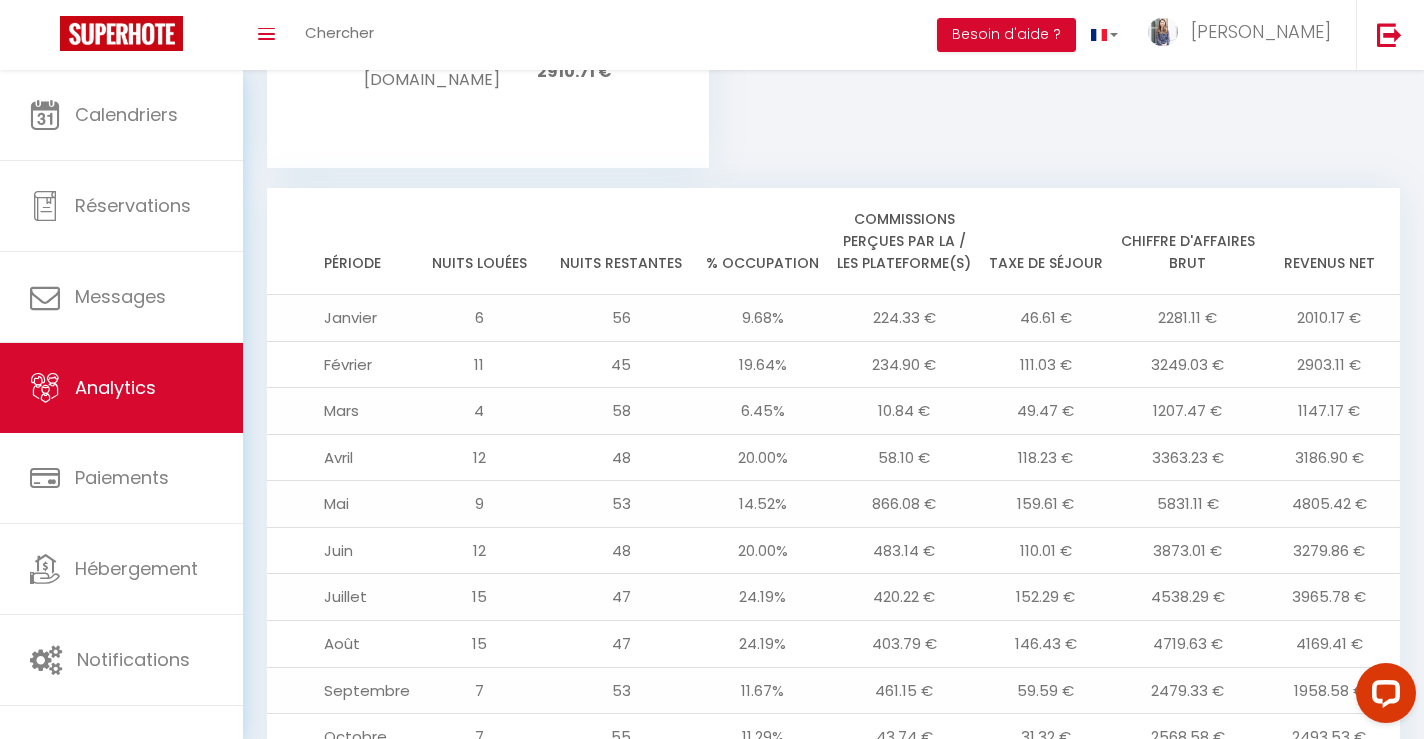 scroll, scrollTop: 0, scrollLeft: 0, axis: both 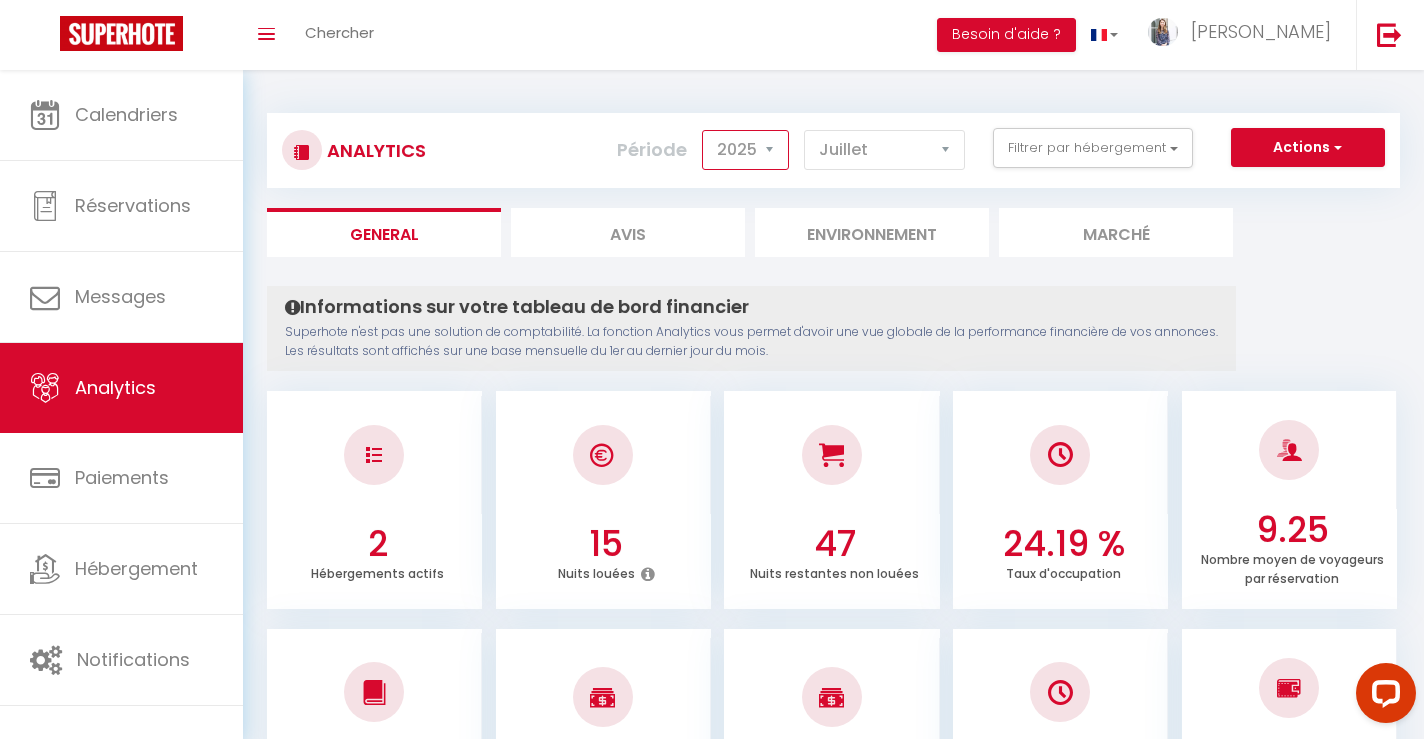 click on "2014 2015 2016 2017 2018 2019 2020 2021 2022 2023 2024 2025 2026 2027" at bounding box center (745, 150) 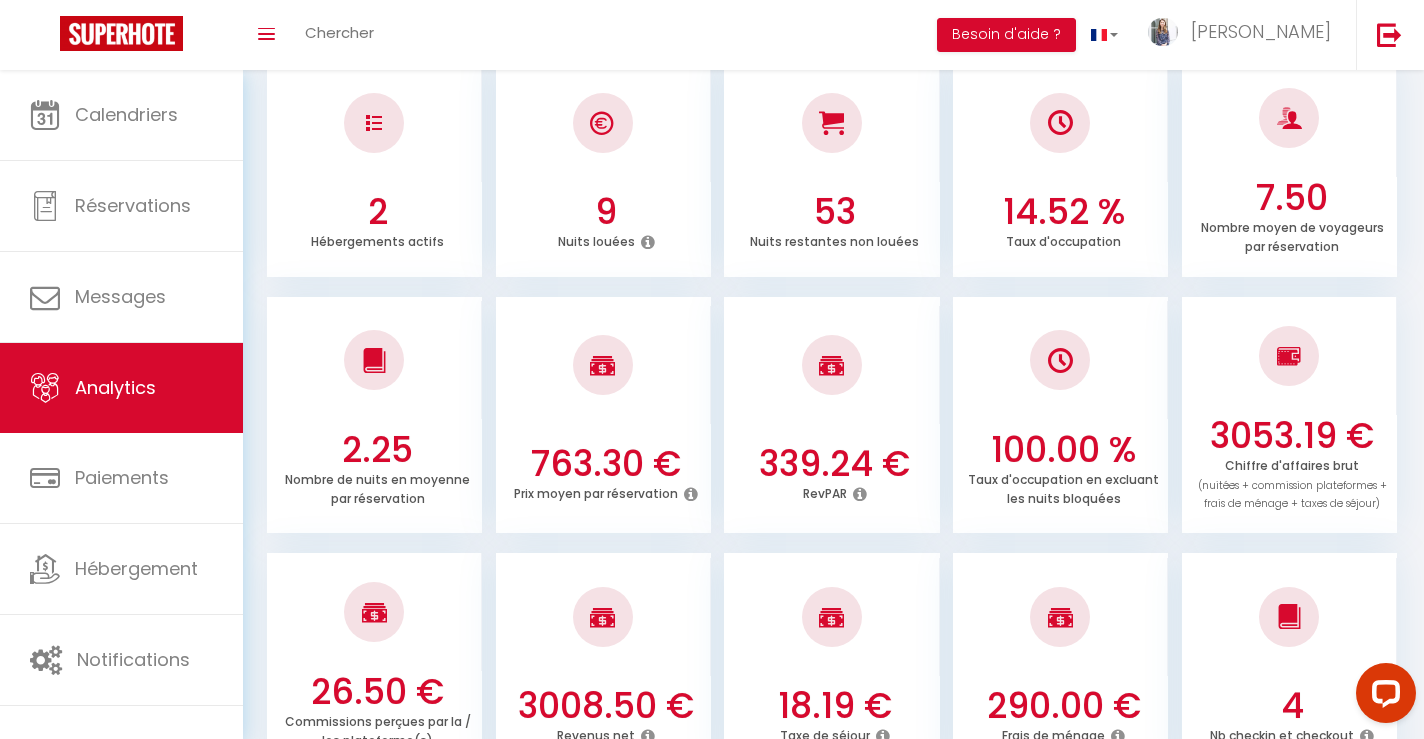 scroll, scrollTop: 0, scrollLeft: 0, axis: both 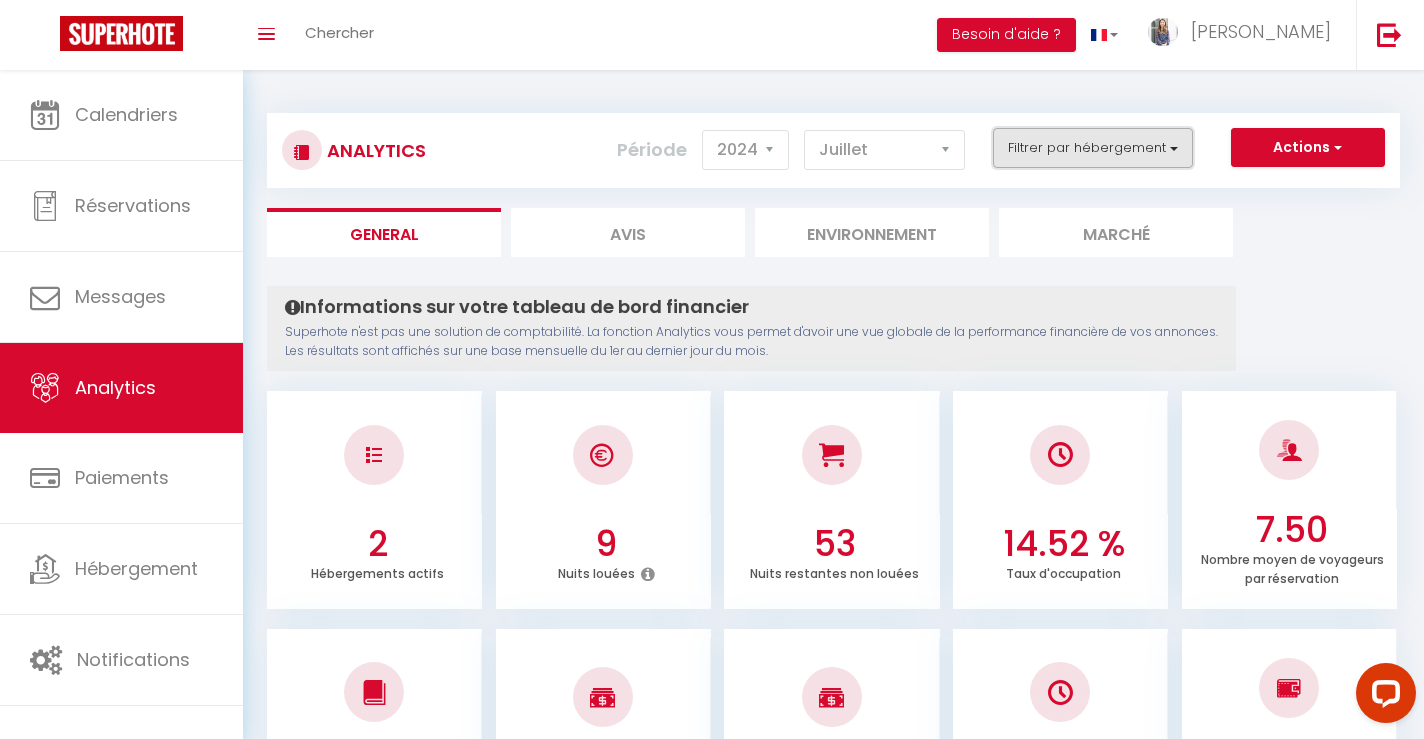 click on "Filtrer par hébergement" at bounding box center [1093, 148] 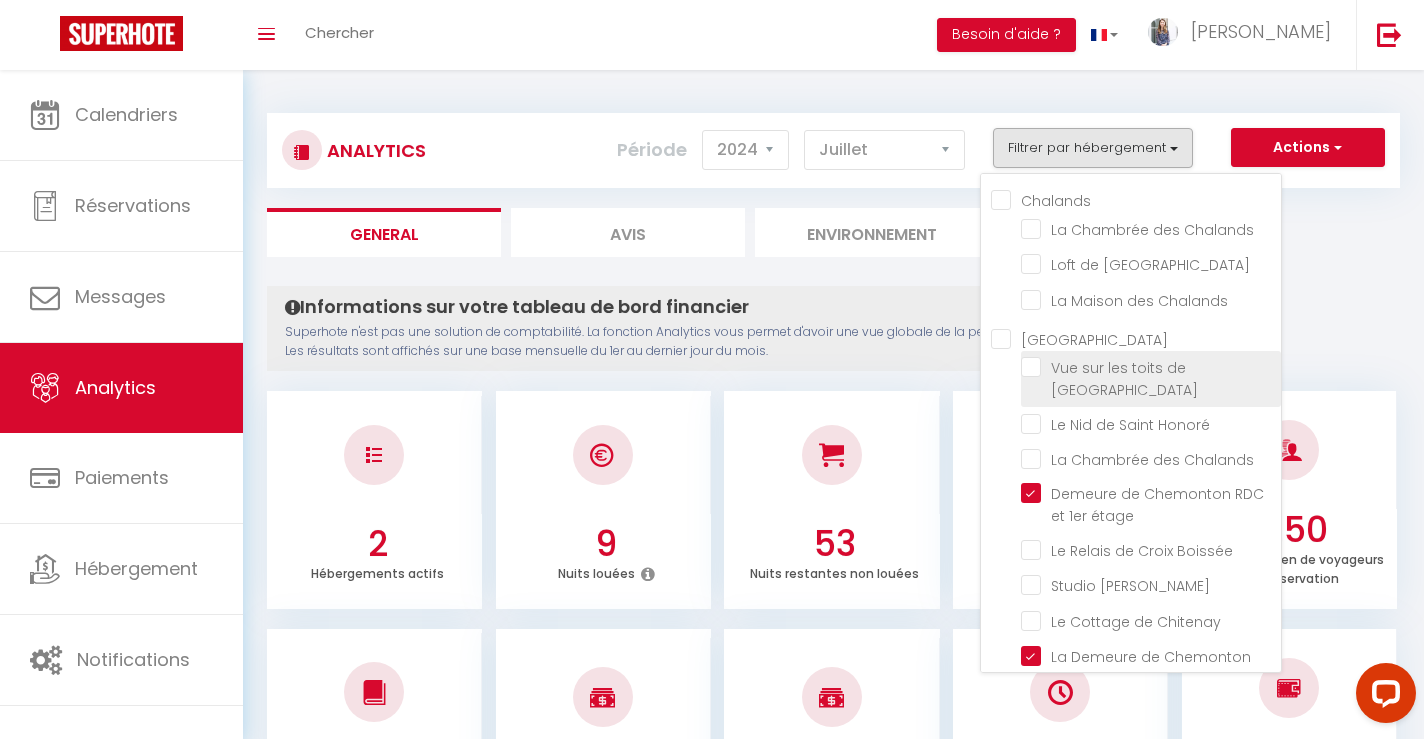 click at bounding box center (1151, 367) 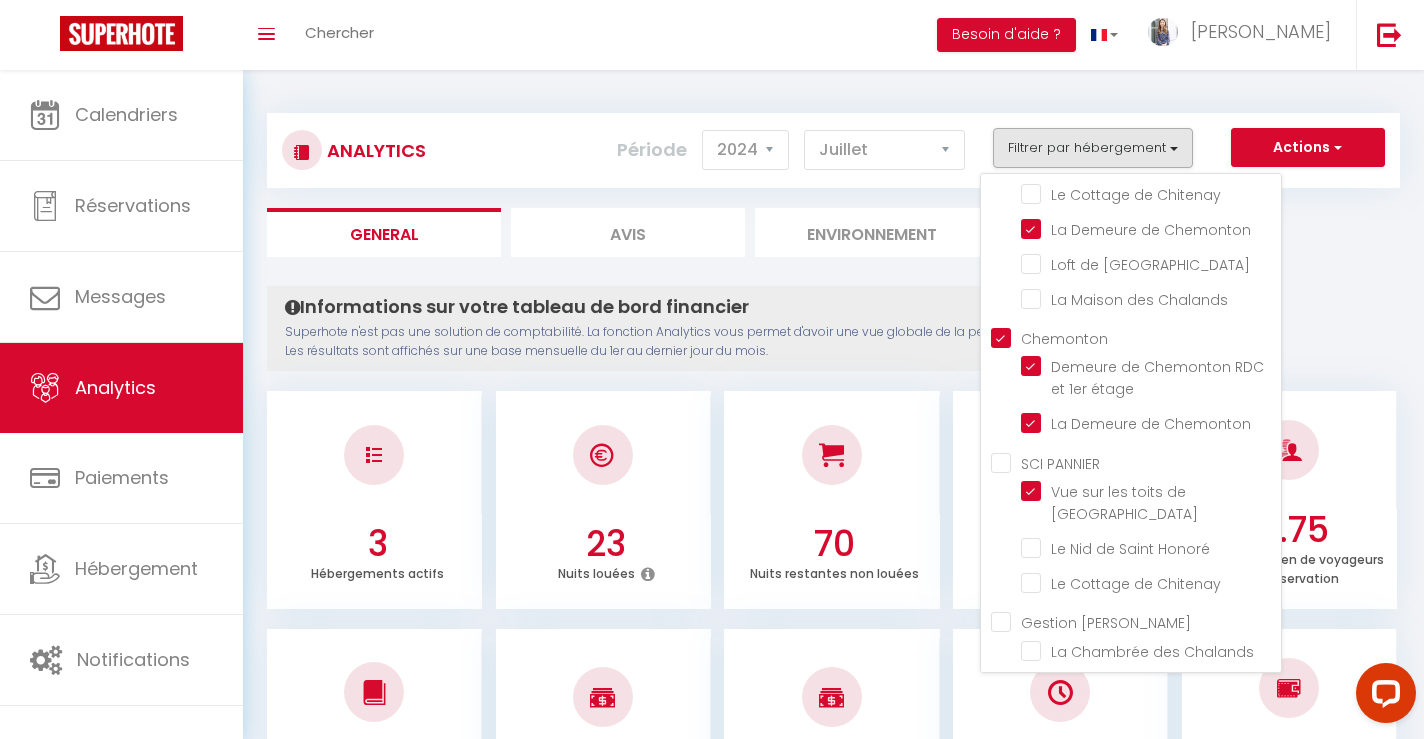 scroll, scrollTop: 458, scrollLeft: 0, axis: vertical 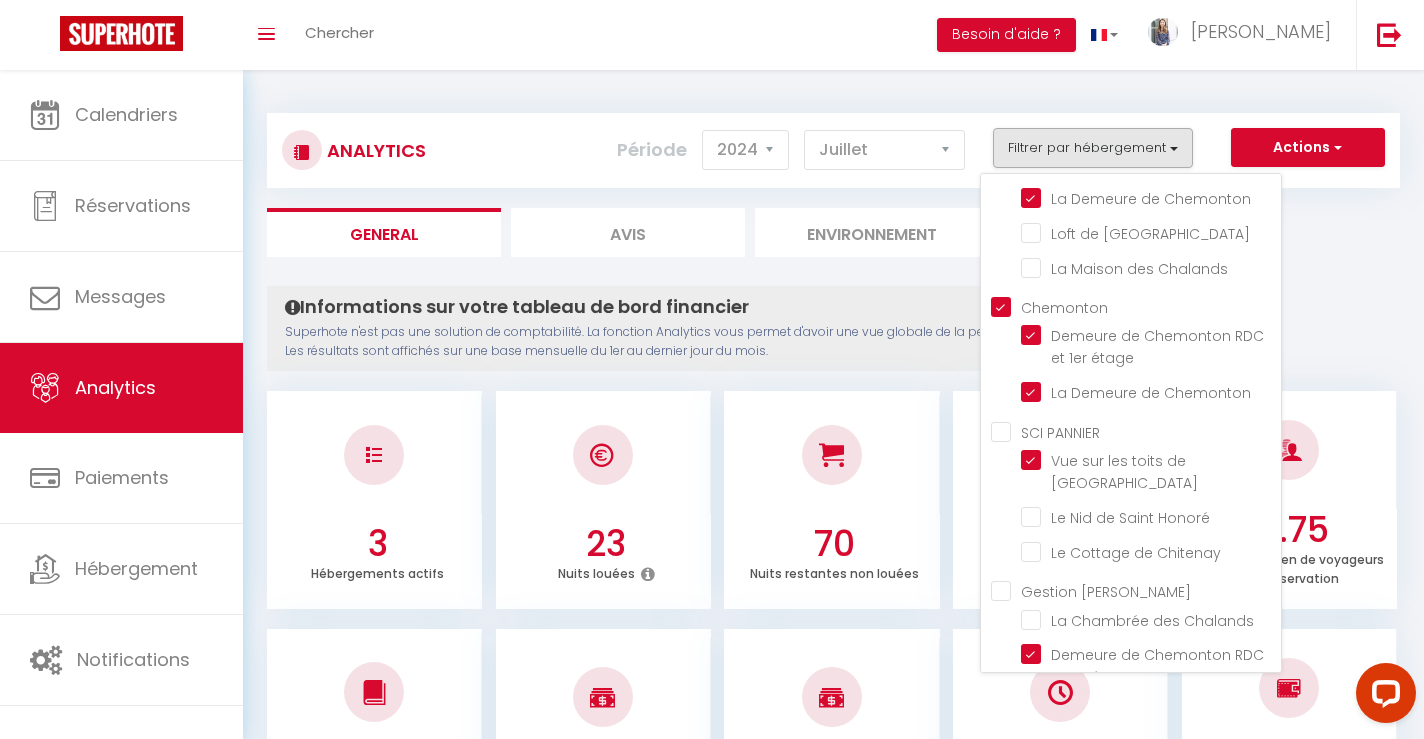 click on "Chemonton" at bounding box center [1136, 306] 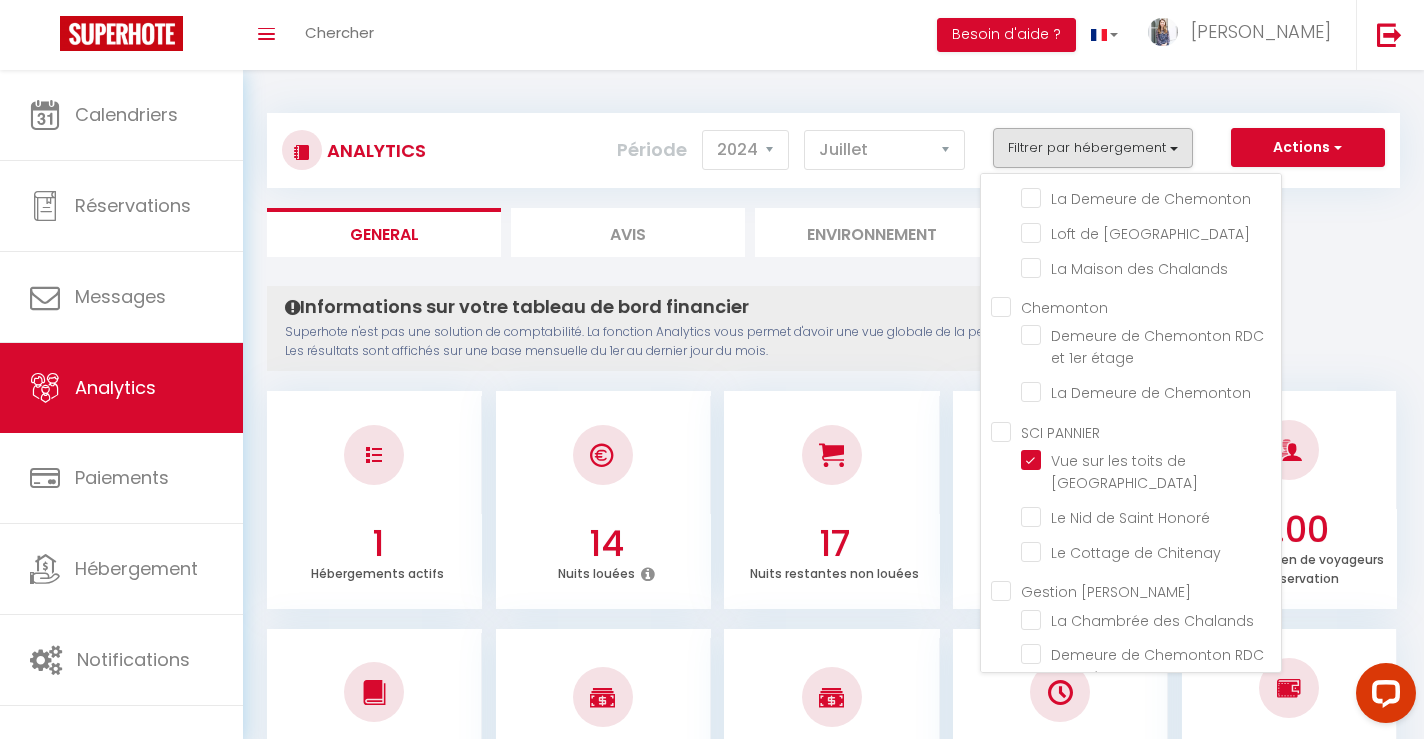 click on "Informations sur votre tableau de bord financier   Superhote n'est pas une solution de comptabilité. La fonction Analytics vous permet d'avoir une vue globale de la performance financière de vos annonces.
Les résultats sont affichés sur une base mensuelle du 1er au dernier jour du mois.
Aucun logement configuré pour le moment   Configurer   [PERSON_NAME] ou Importer des hébergements   ×
Pas d'hébergements pour le moment
IMPORTANT 1- L'import va récupérer les PRIX, les DISPONIBILITES et les RESERVATIONS Airbnb. 2- Après l'import, Superhote gérera les disponibilités et prix du calendrier Airbnb. 3- Veillez à reportez vos autres règles dans le calendrier Superhote.   Annuler
Importer les logements Airbnb
Créer un hébergement sur SuperHote
1   Hébergements actifs     14   Nuits louées       17   Nuits restantes non louées     45.16 %   Taux d'occupation     2.00        3.50" at bounding box center (833, 1600) 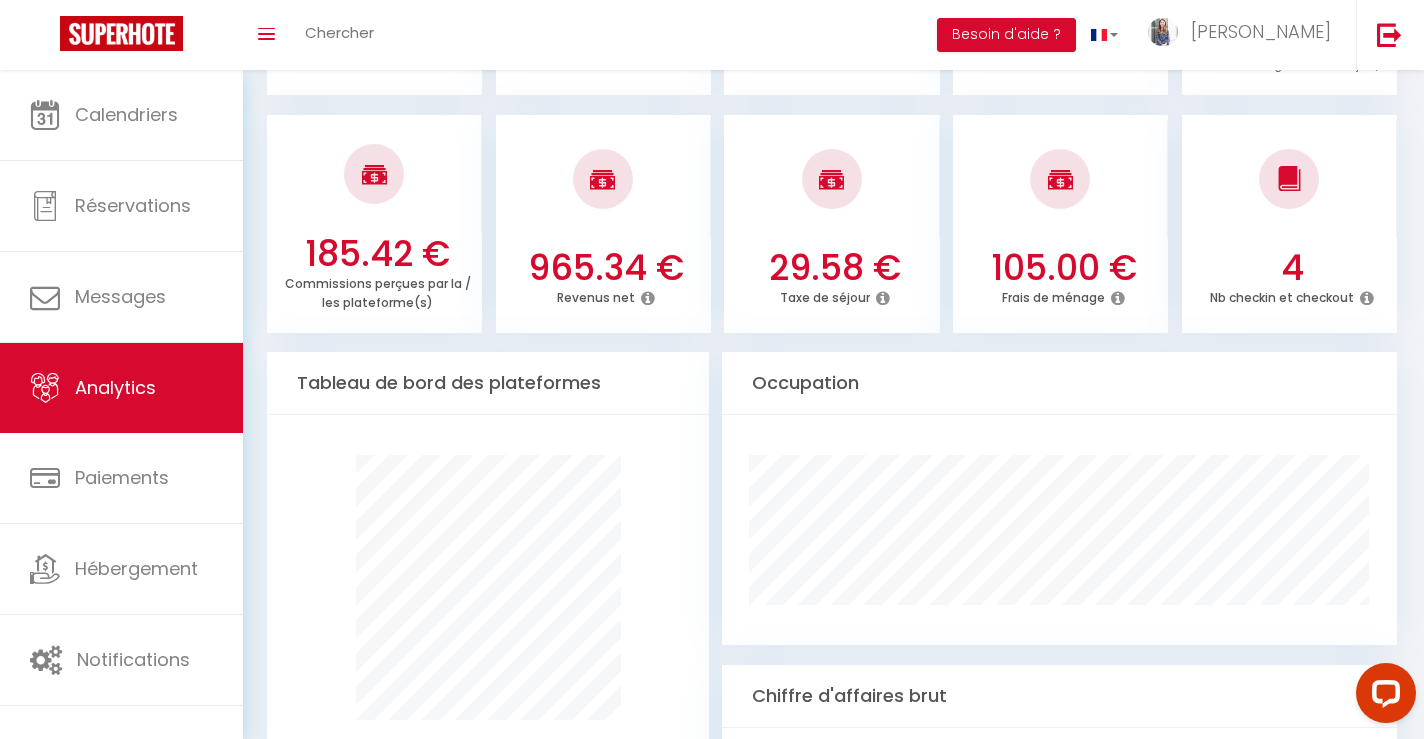 scroll, scrollTop: 0, scrollLeft: 0, axis: both 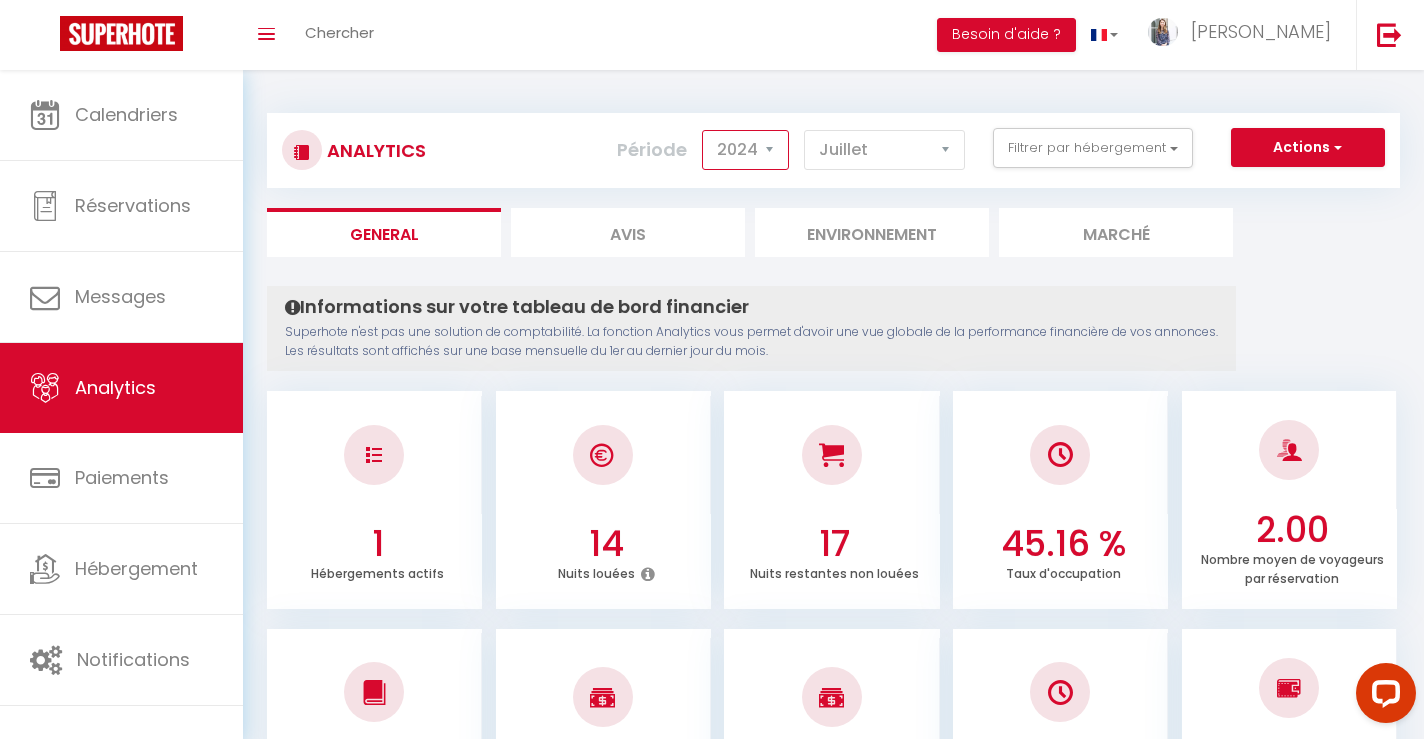 click on "2014 2015 2016 2017 2018 2019 2020 2021 2022 2023 2024 2025 2026 2027" at bounding box center [745, 150] 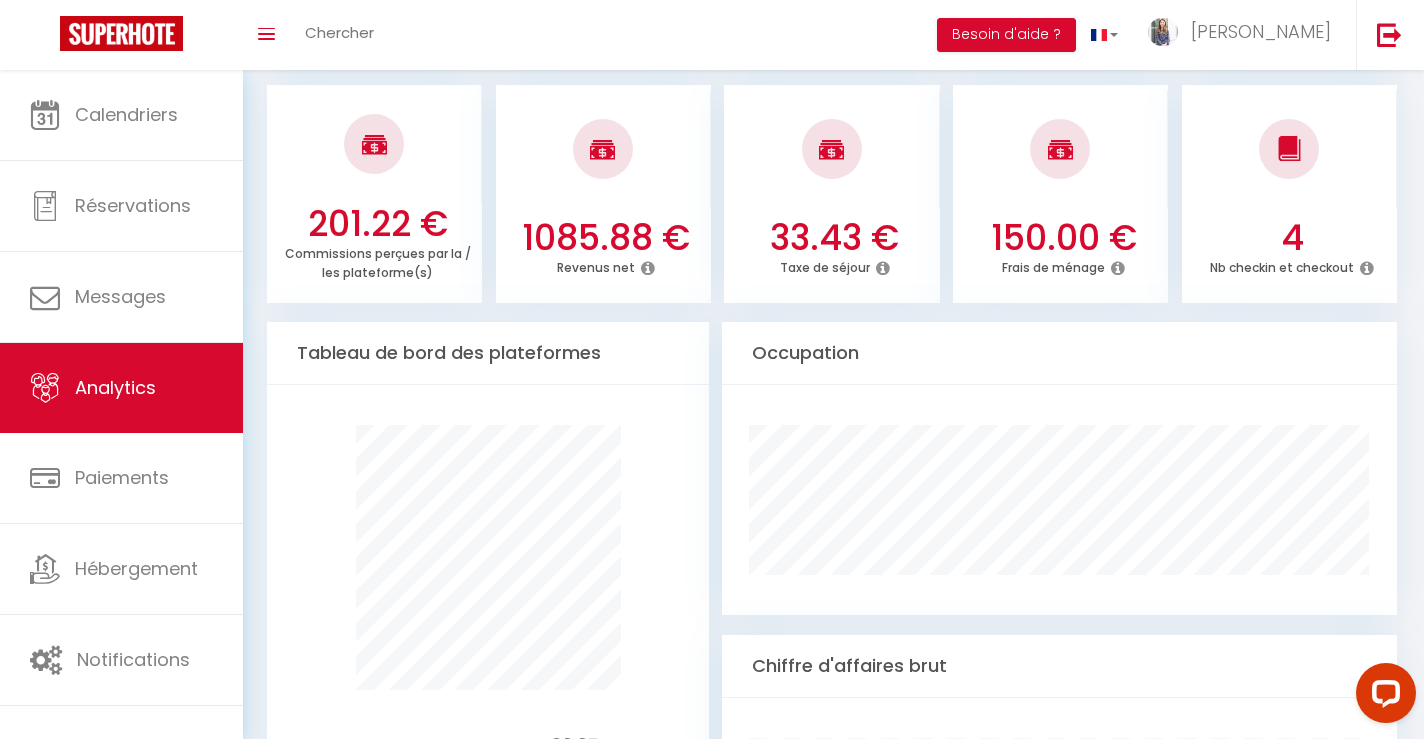 scroll, scrollTop: 0, scrollLeft: 0, axis: both 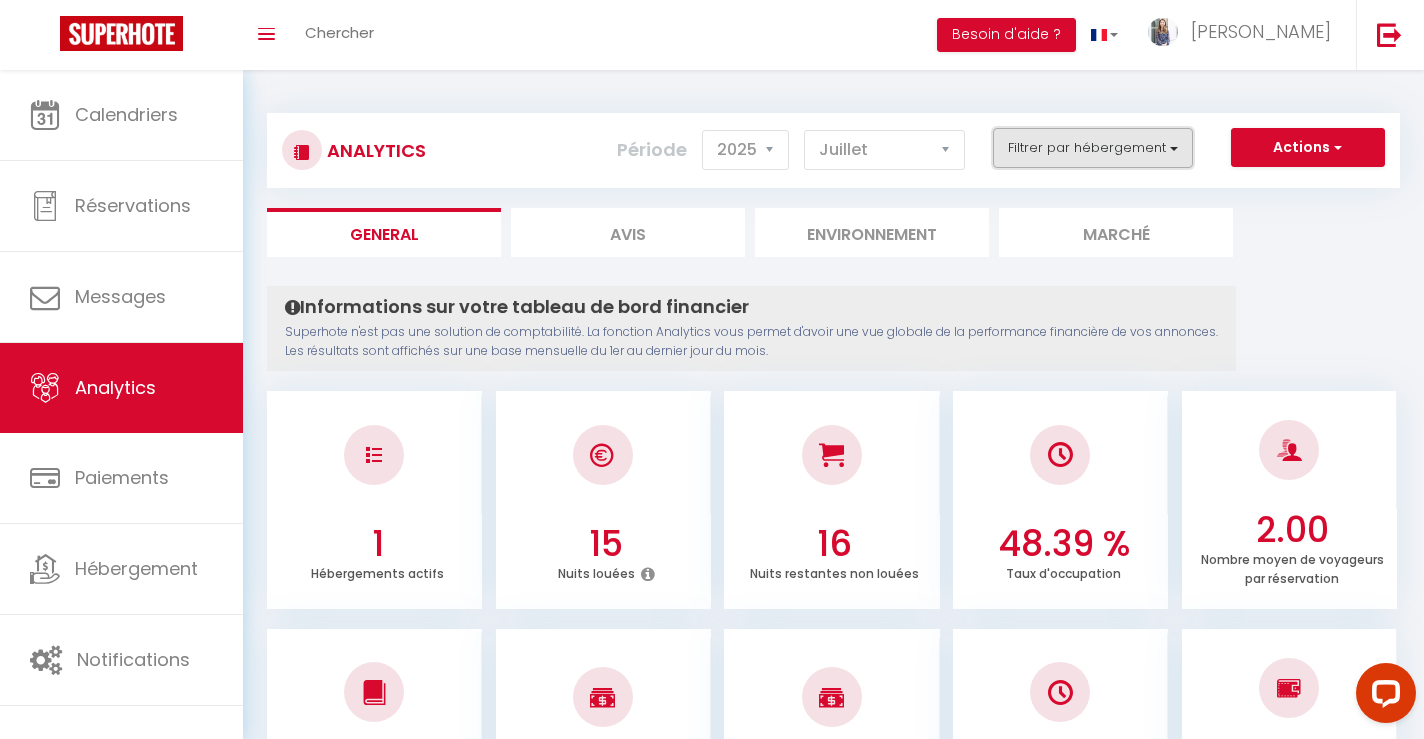 click on "Filtrer par hébergement" at bounding box center [1093, 148] 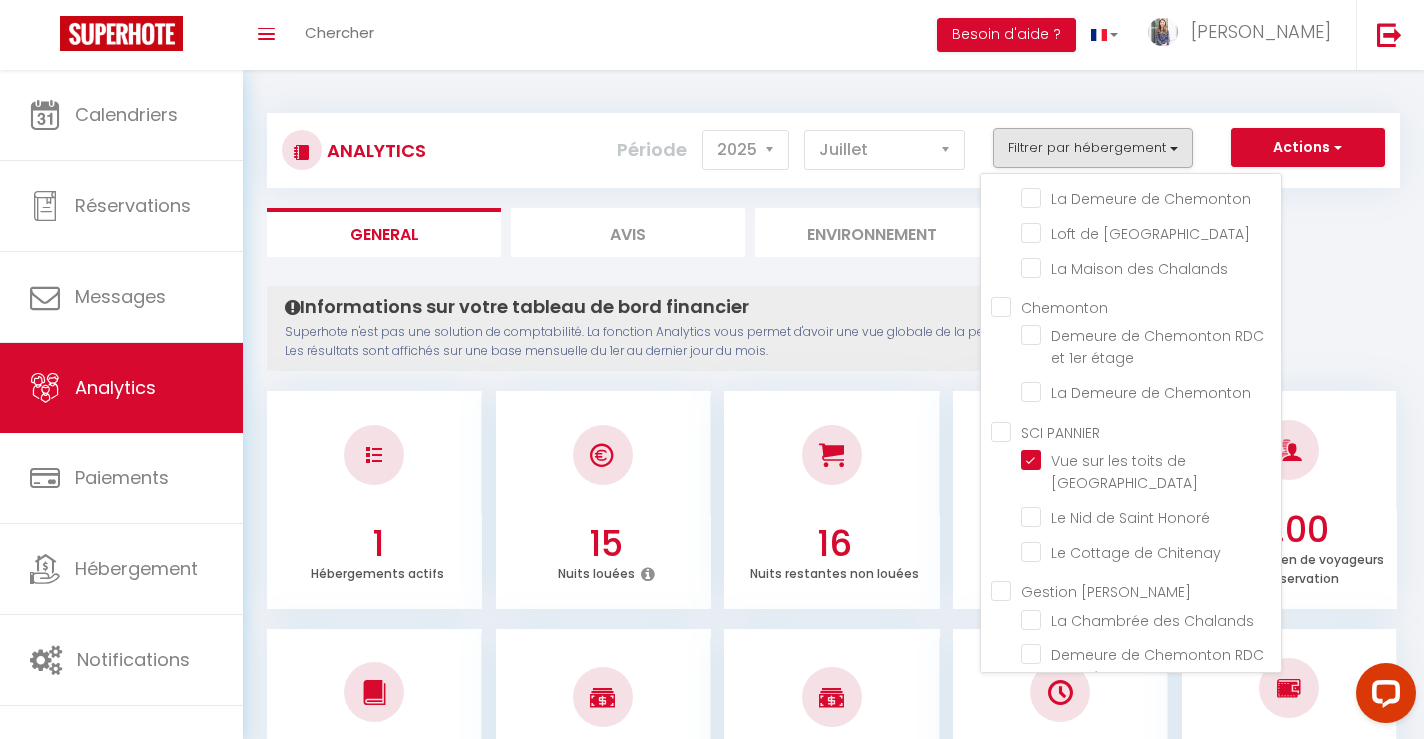 click on "Chemonton" at bounding box center [1136, 306] 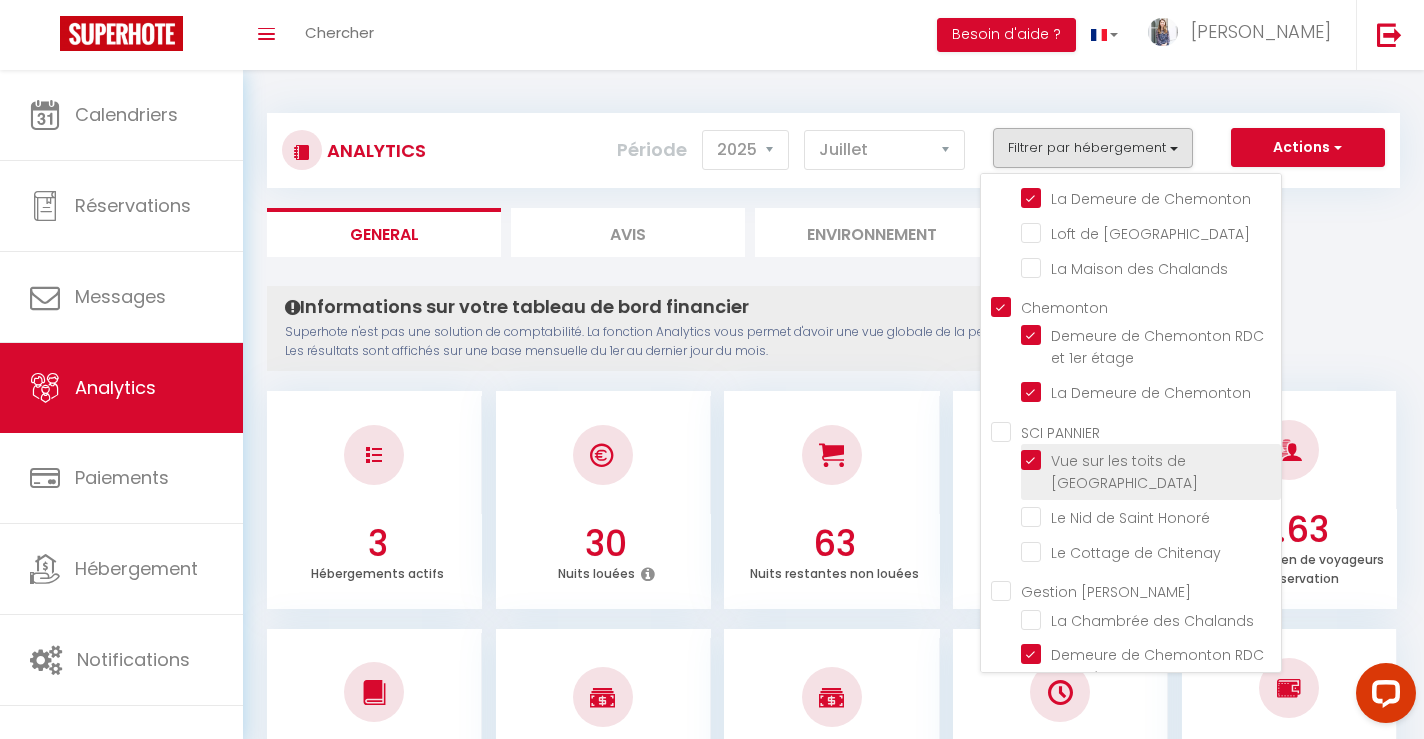 click at bounding box center [1151, -91] 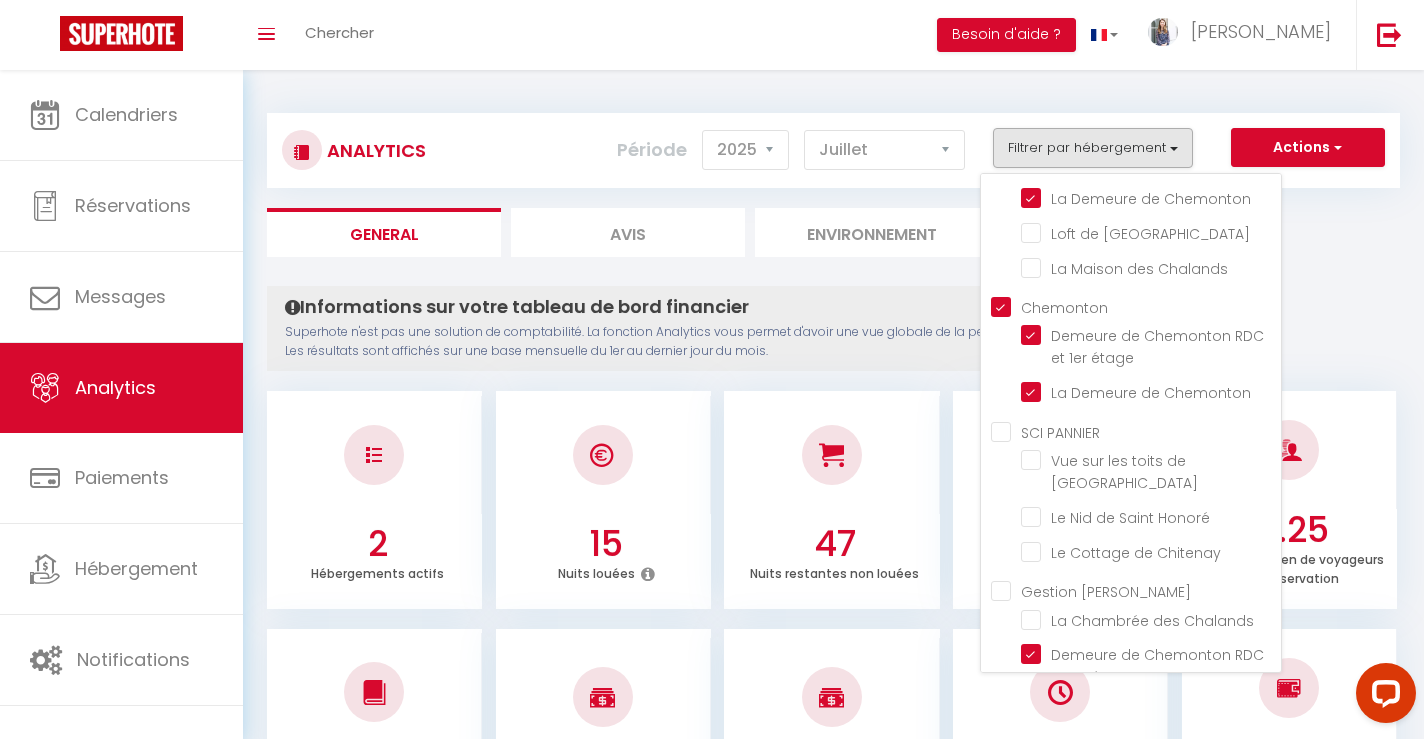 click on "Analytics
Actions
Génération SuperConciergerie   Génération SuperAnalyzer   Génération SuperExtractor   Exporter Taxe de séjour
Filtrer par hébergement
Chalands
[GEOGRAPHIC_DATA] des Chalands
Loft de [GEOGRAPHIC_DATA]
La Maison des Chalands
[GEOGRAPHIC_DATA]
Vue sur les toits de [GEOGRAPHIC_DATA]
Le Nid de [GEOGRAPHIC_DATA]
La Chambrée des Chalands
Demeure de Chemonton RDC et 1er étage
Le Relais de Croix Boissée
Chemonton         SCI PANNIER" at bounding box center (833, 1529) 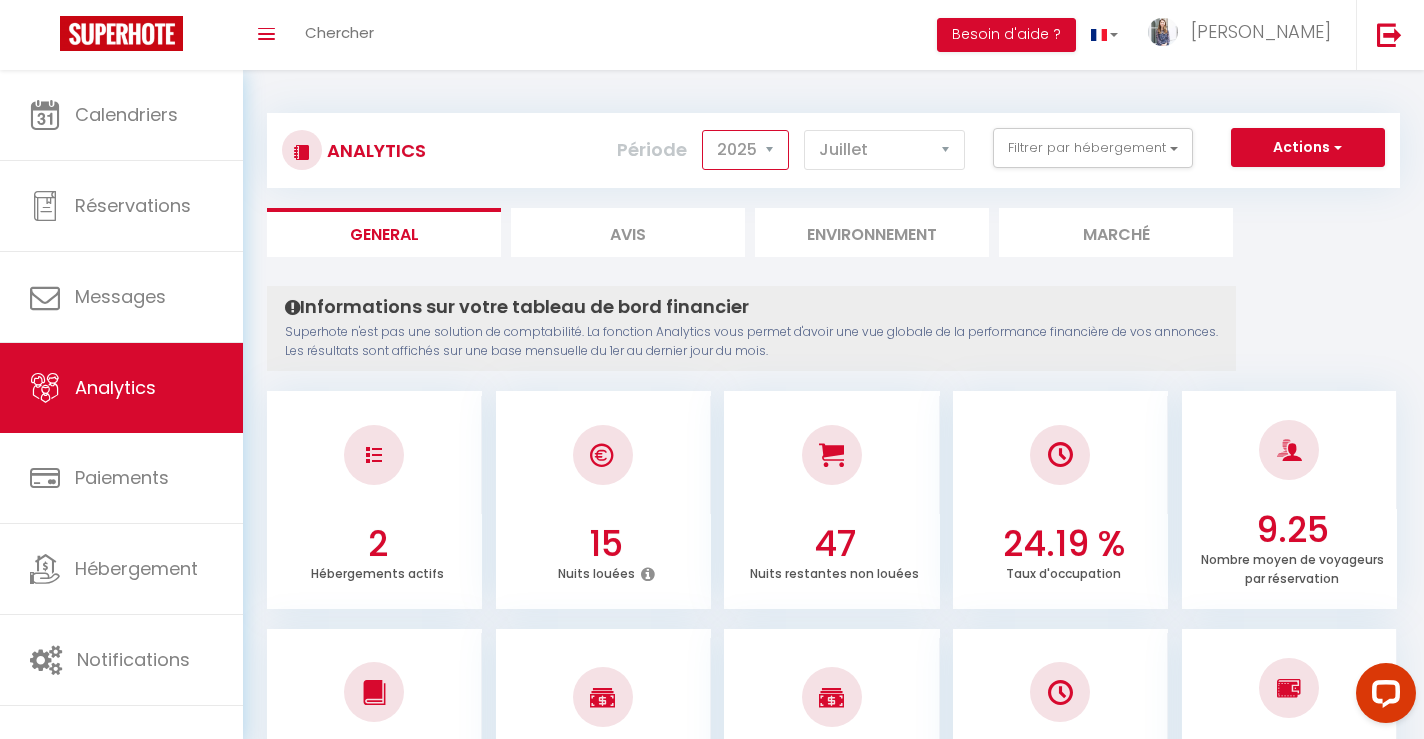 click on "2014 2015 2016 2017 2018 2019 2020 2021 2022 2023 2024 2025 2026 2027" at bounding box center (745, 150) 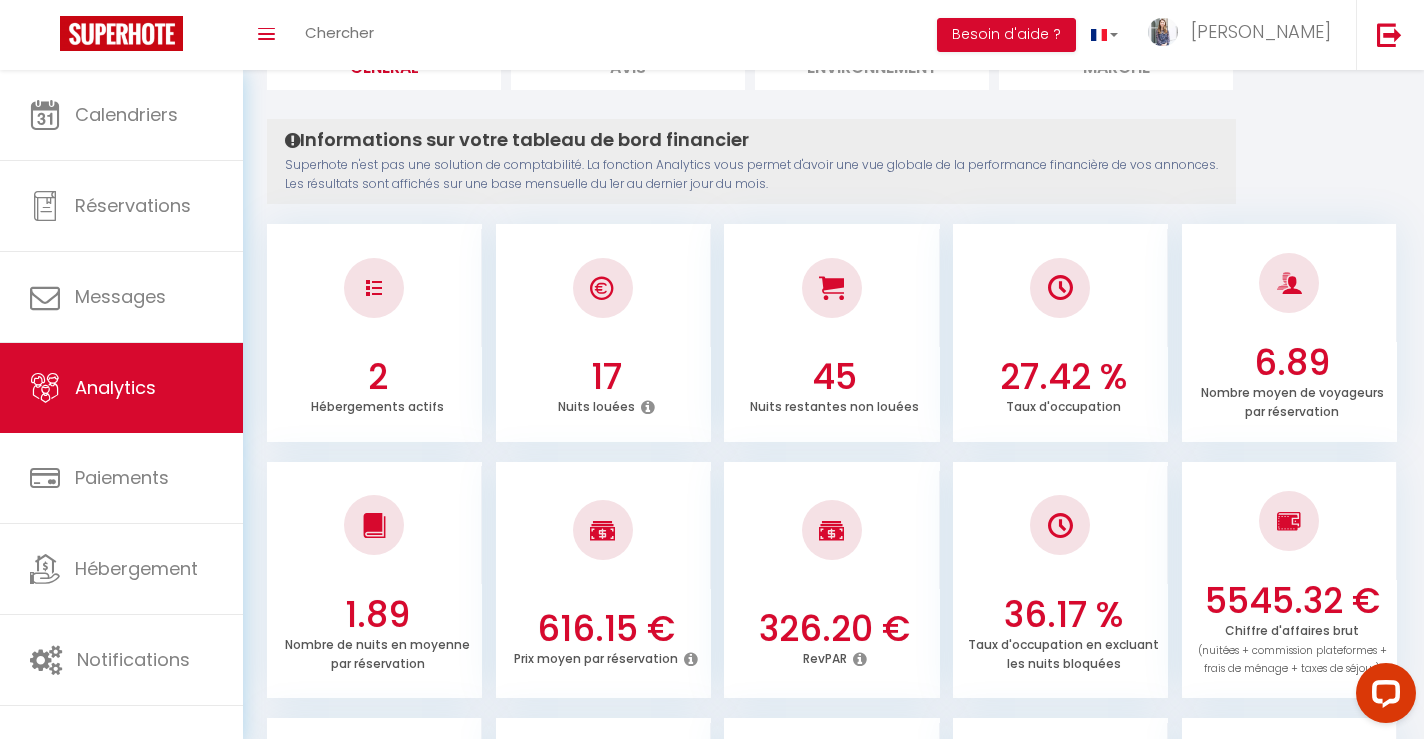 scroll, scrollTop: 0, scrollLeft: 0, axis: both 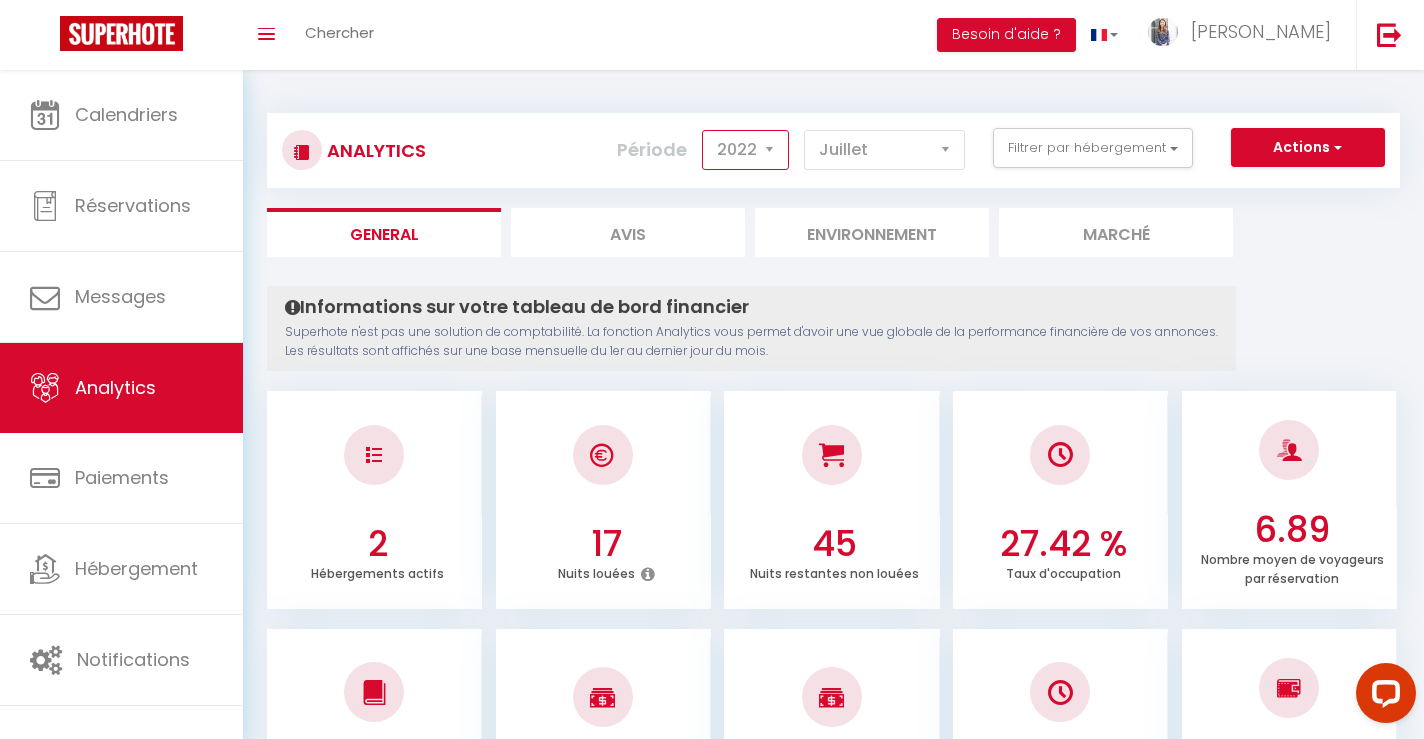 click on "2014 2015 2016 2017 2018 2019 2020 2021 2022 2023 2024 2025 2026 2027" at bounding box center (745, 150) 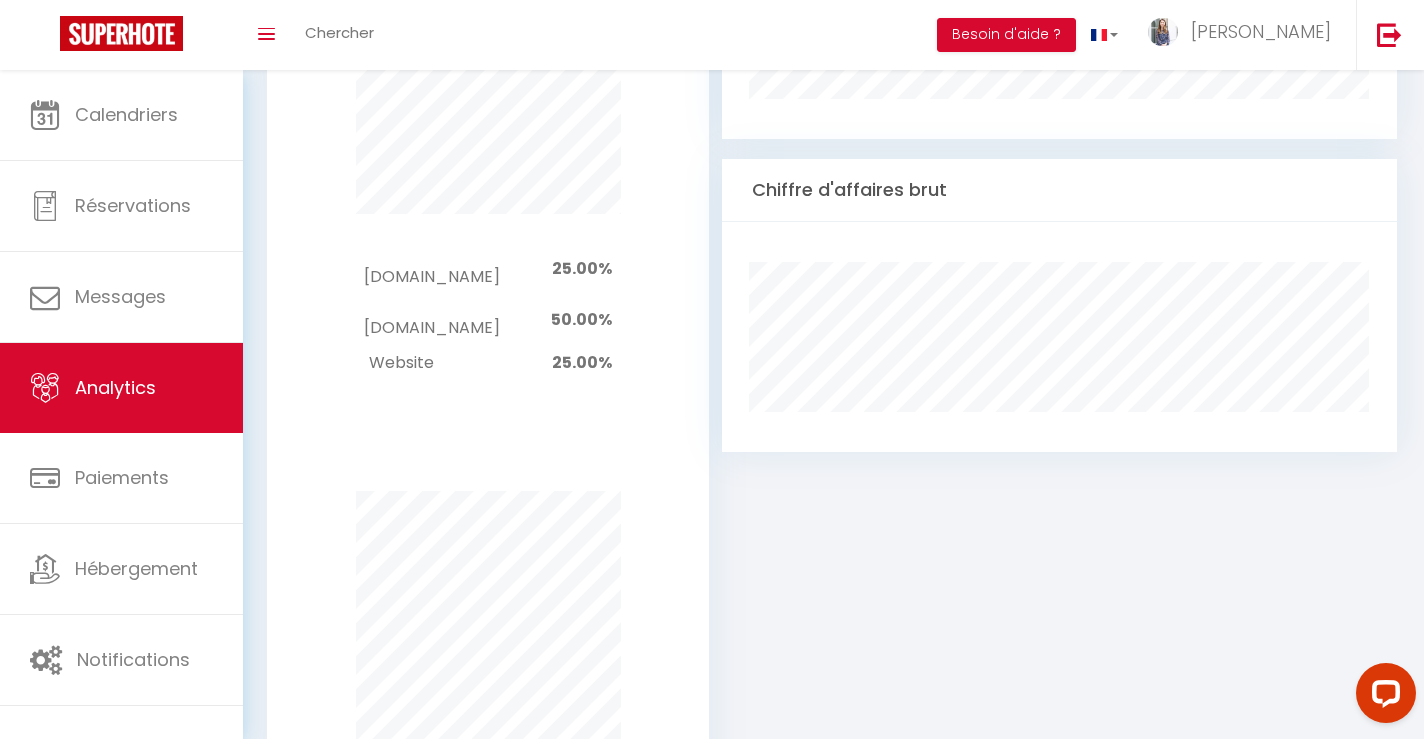 scroll, scrollTop: 0, scrollLeft: 0, axis: both 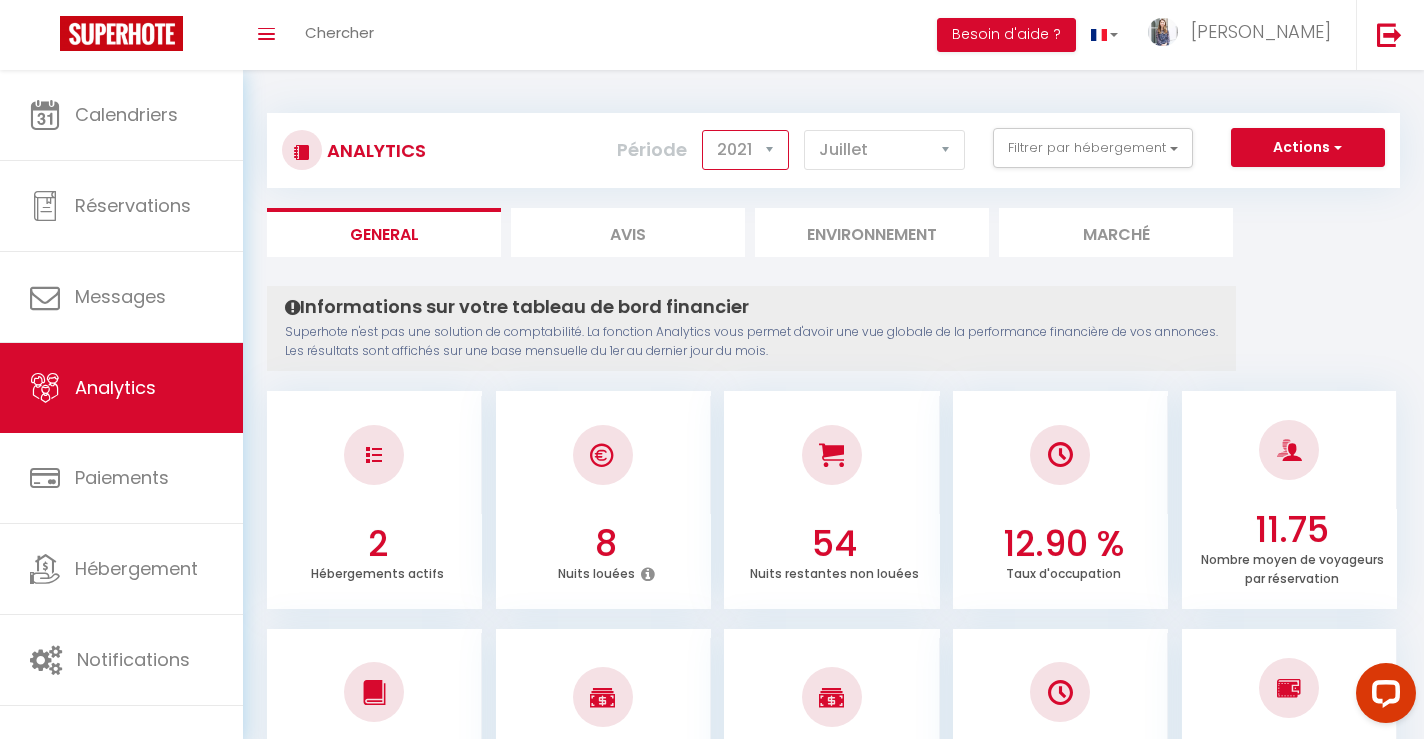 click on "2014 2015 2016 2017 2018 2019 2020 2021 2022 2023 2024 2025 2026 2027" at bounding box center [745, 150] 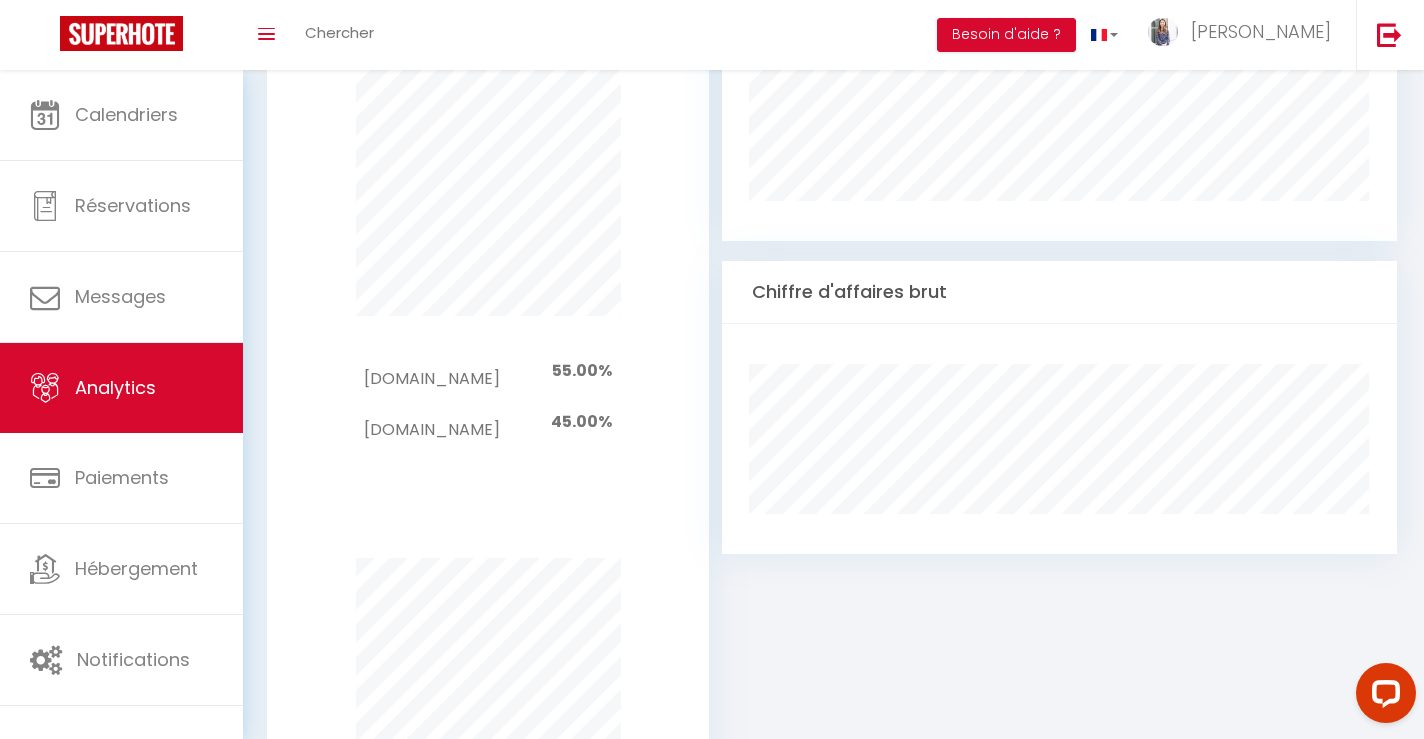 scroll, scrollTop: 0, scrollLeft: 0, axis: both 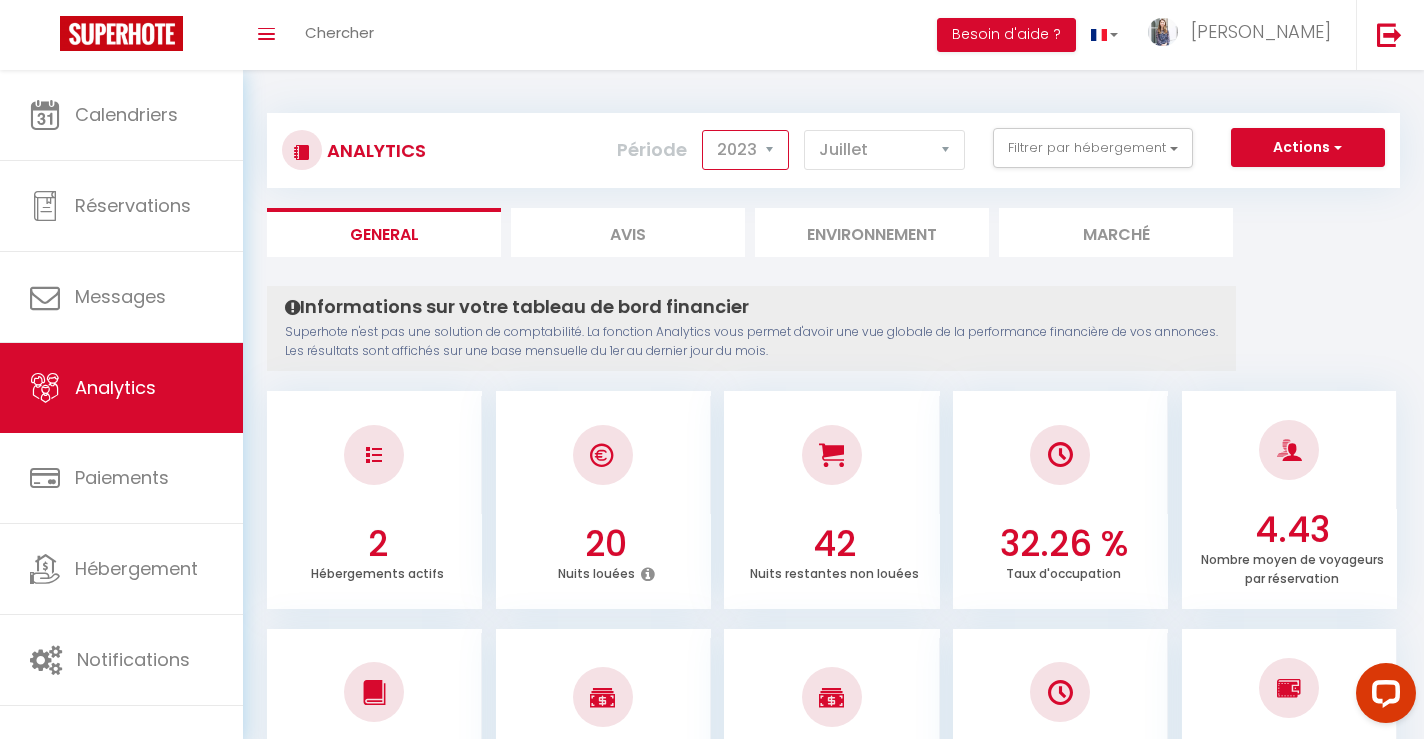click on "2014 2015 2016 2017 2018 2019 2020 2021 2022 2023 2024 2025 2026 2027" at bounding box center (745, 150) 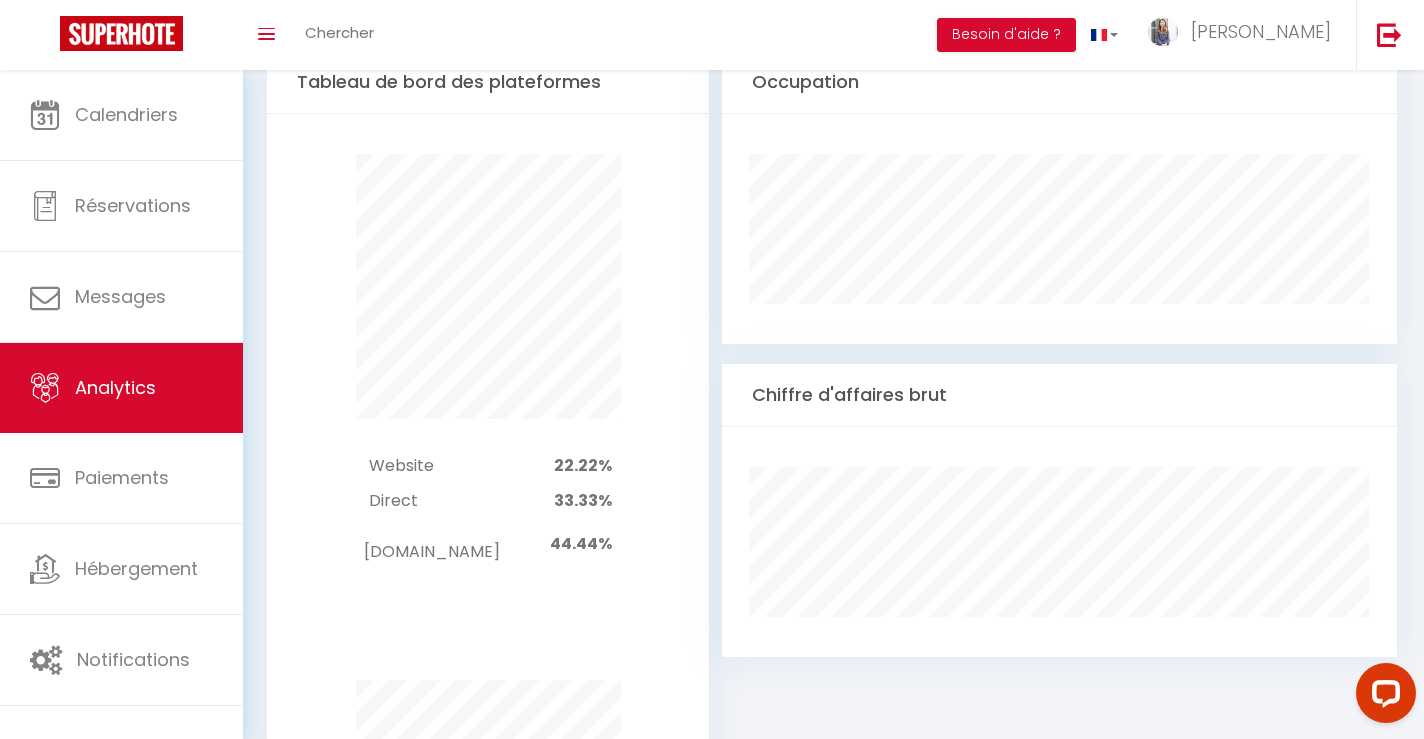 scroll, scrollTop: 0, scrollLeft: 0, axis: both 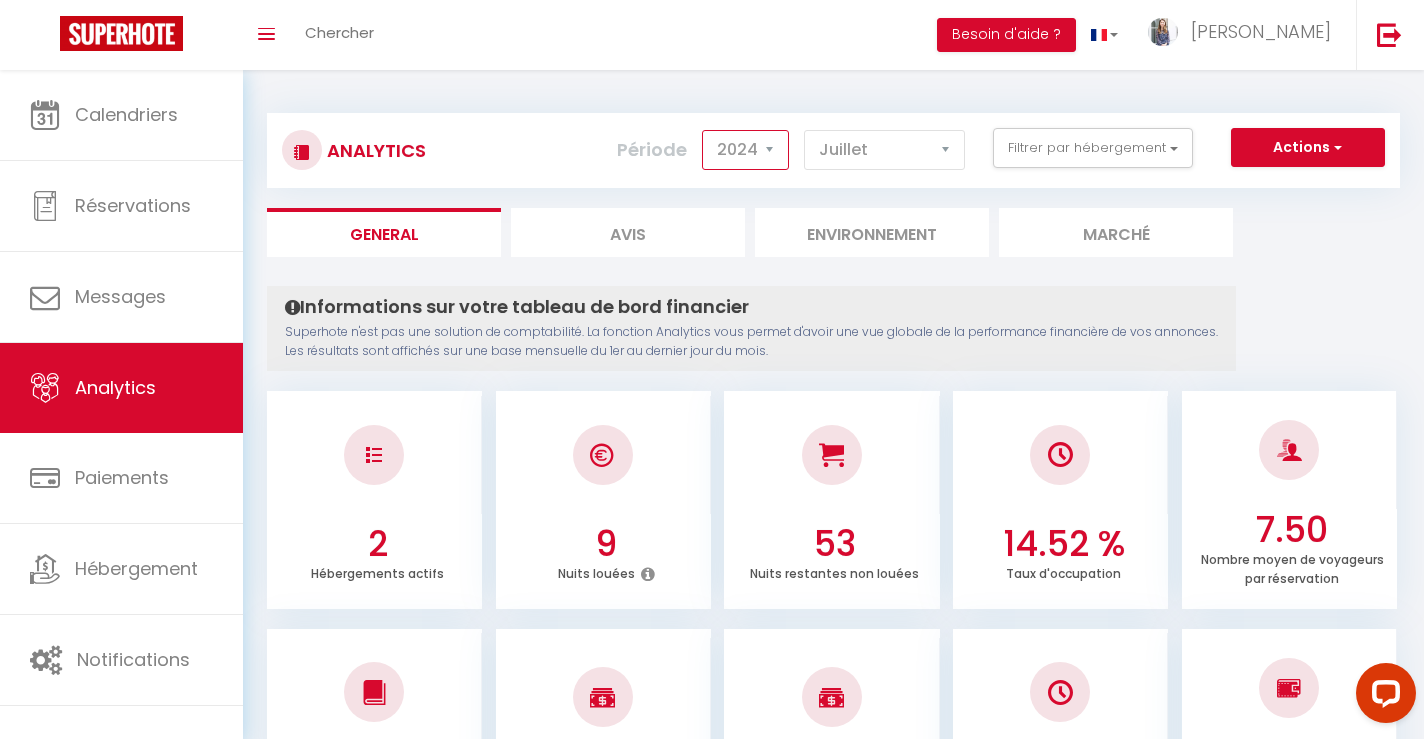 click on "2014 2015 2016 2017 2018 2019 2020 2021 2022 2023 2024 2025 2026 2027" at bounding box center [745, 150] 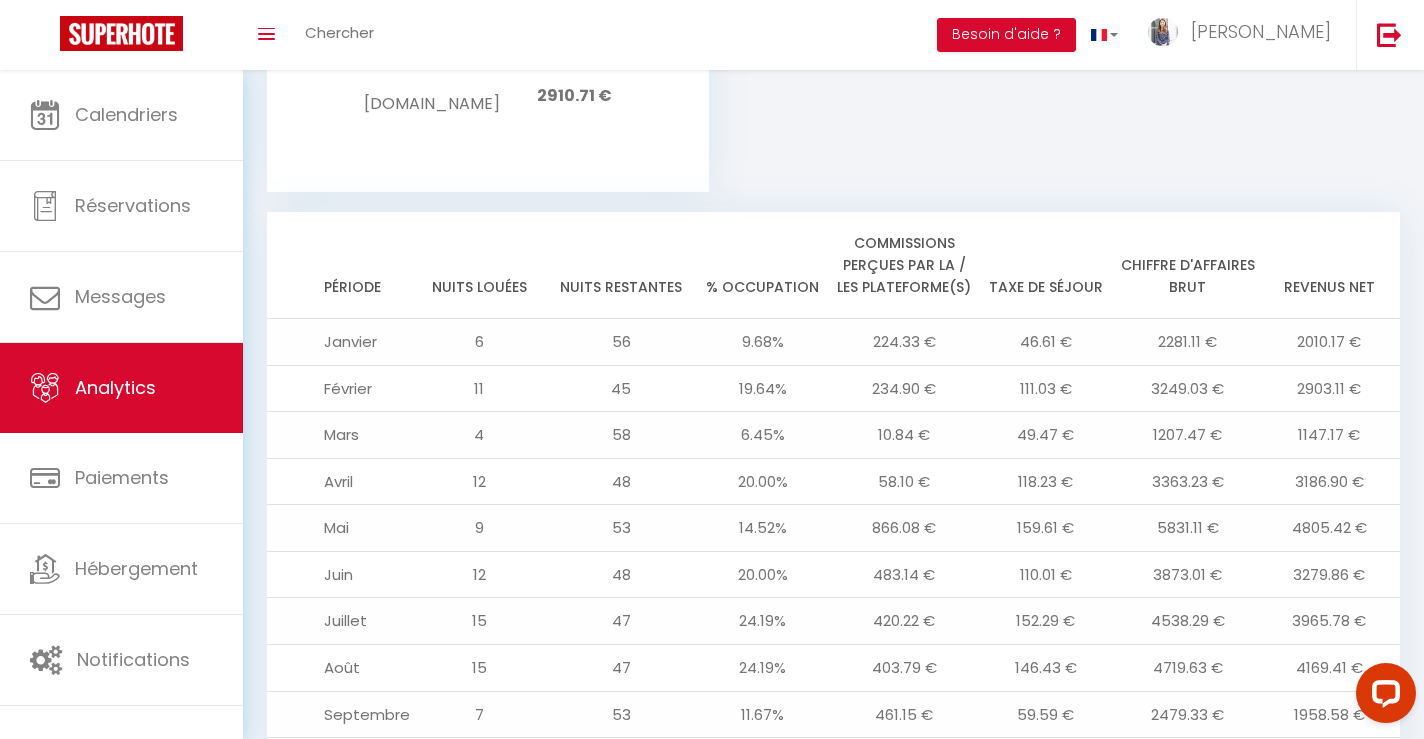 scroll, scrollTop: 2199, scrollLeft: 0, axis: vertical 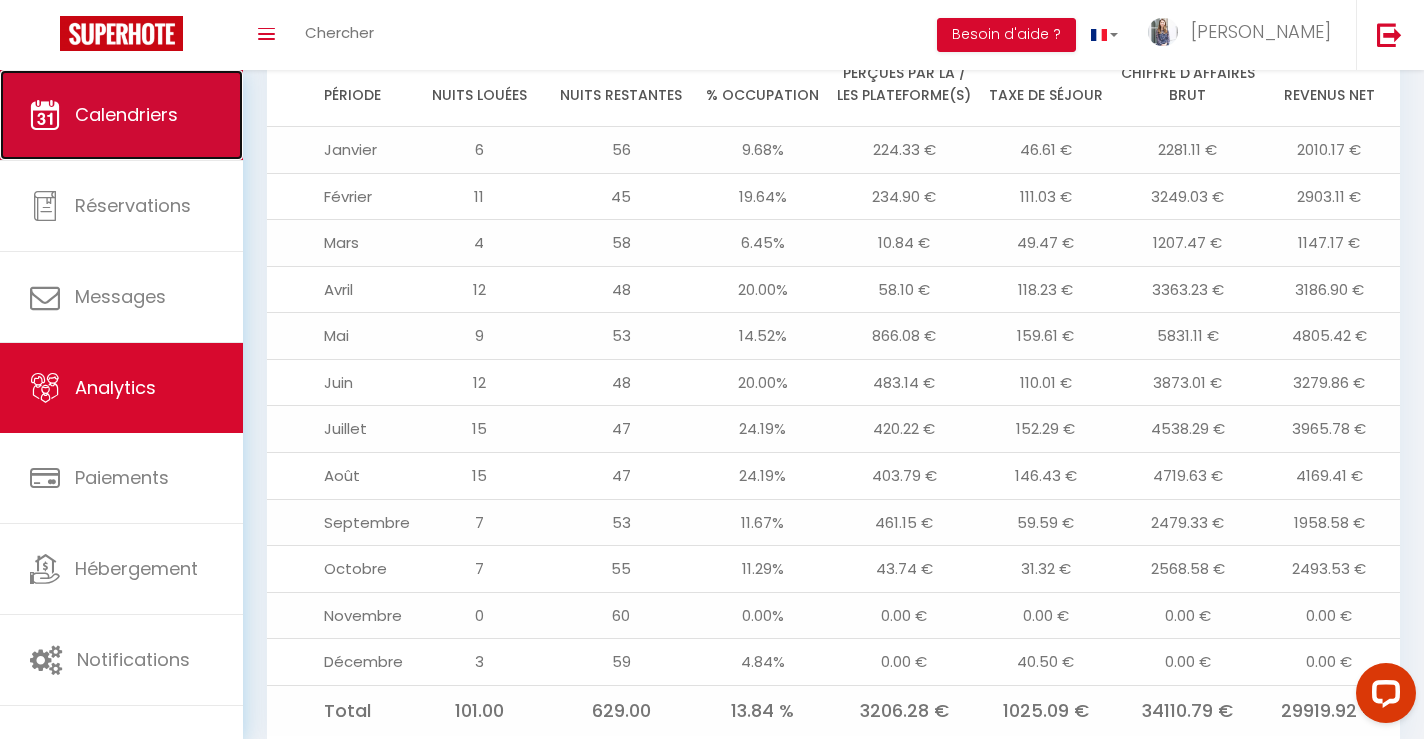 click on "Calendriers" at bounding box center (121, 115) 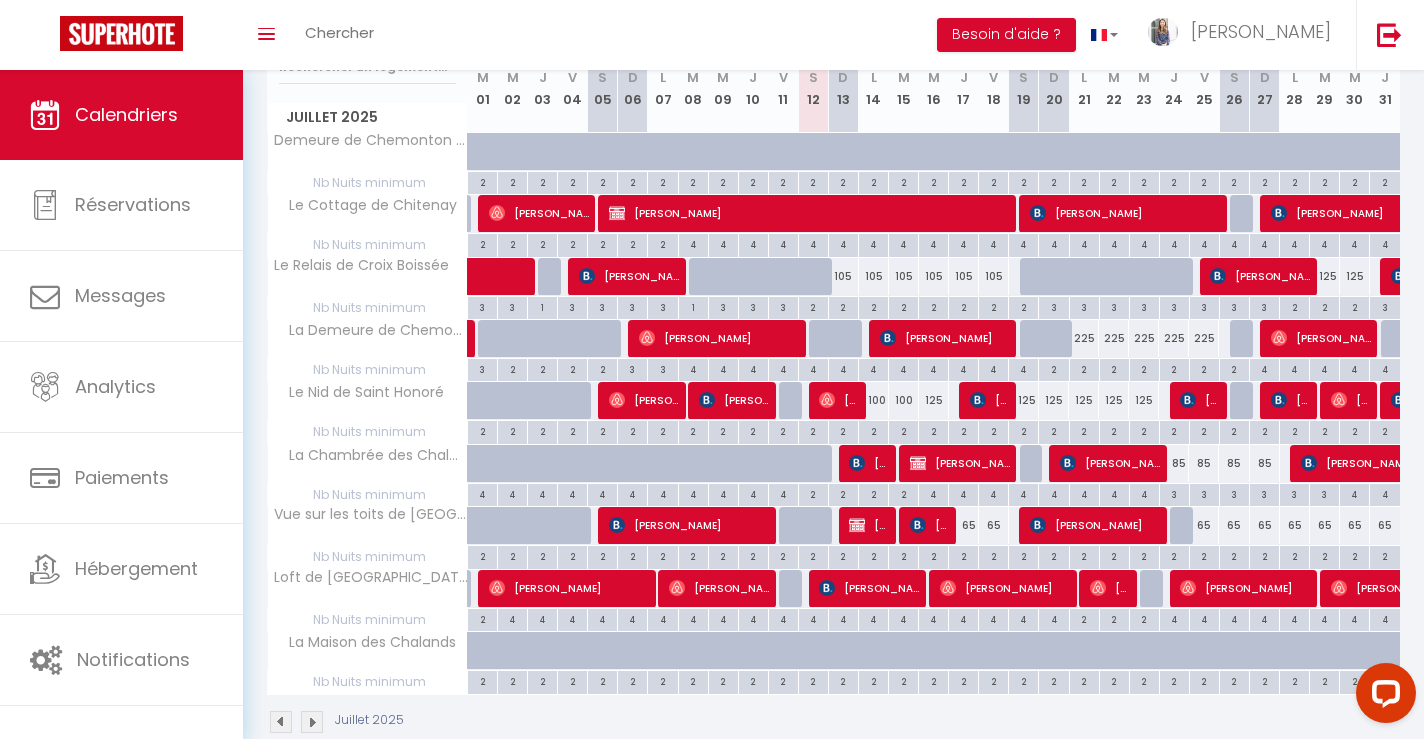 scroll, scrollTop: 291, scrollLeft: 0, axis: vertical 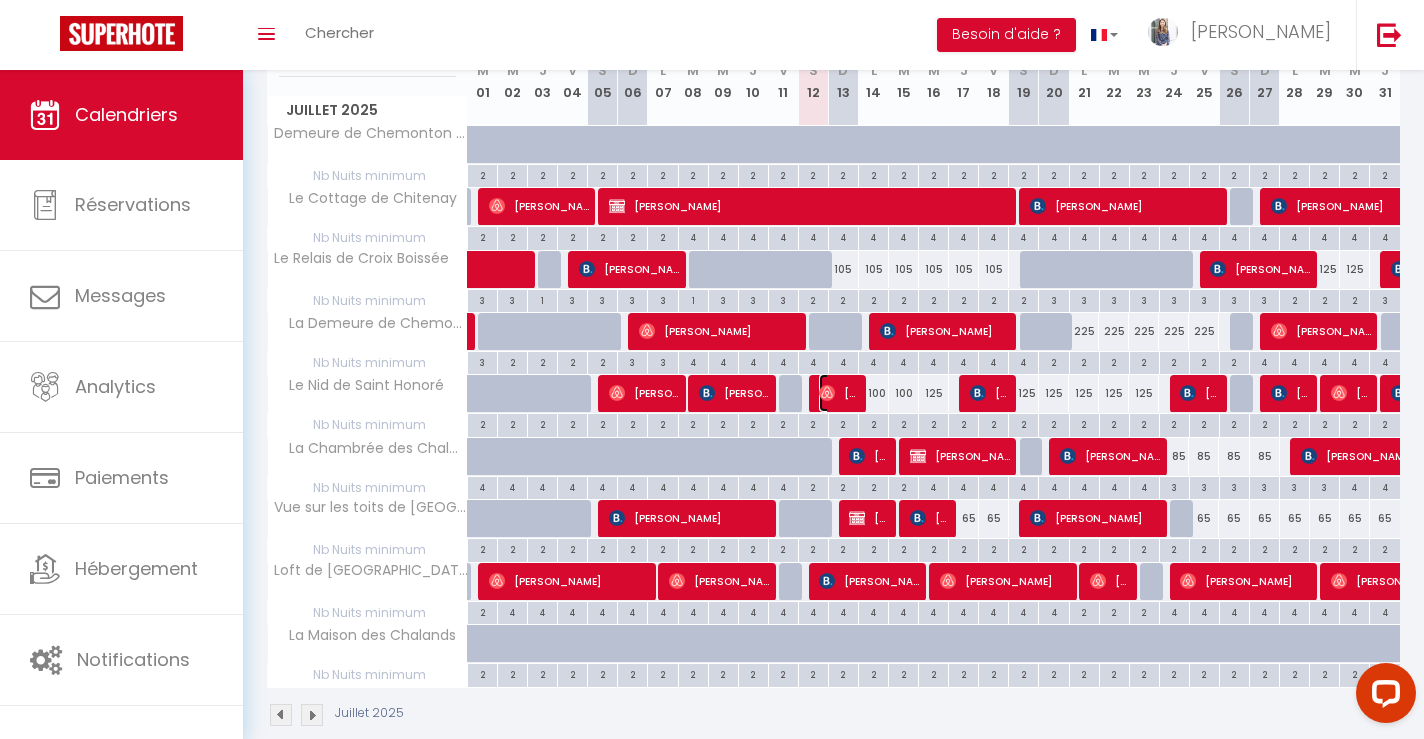 click at bounding box center [827, 393] 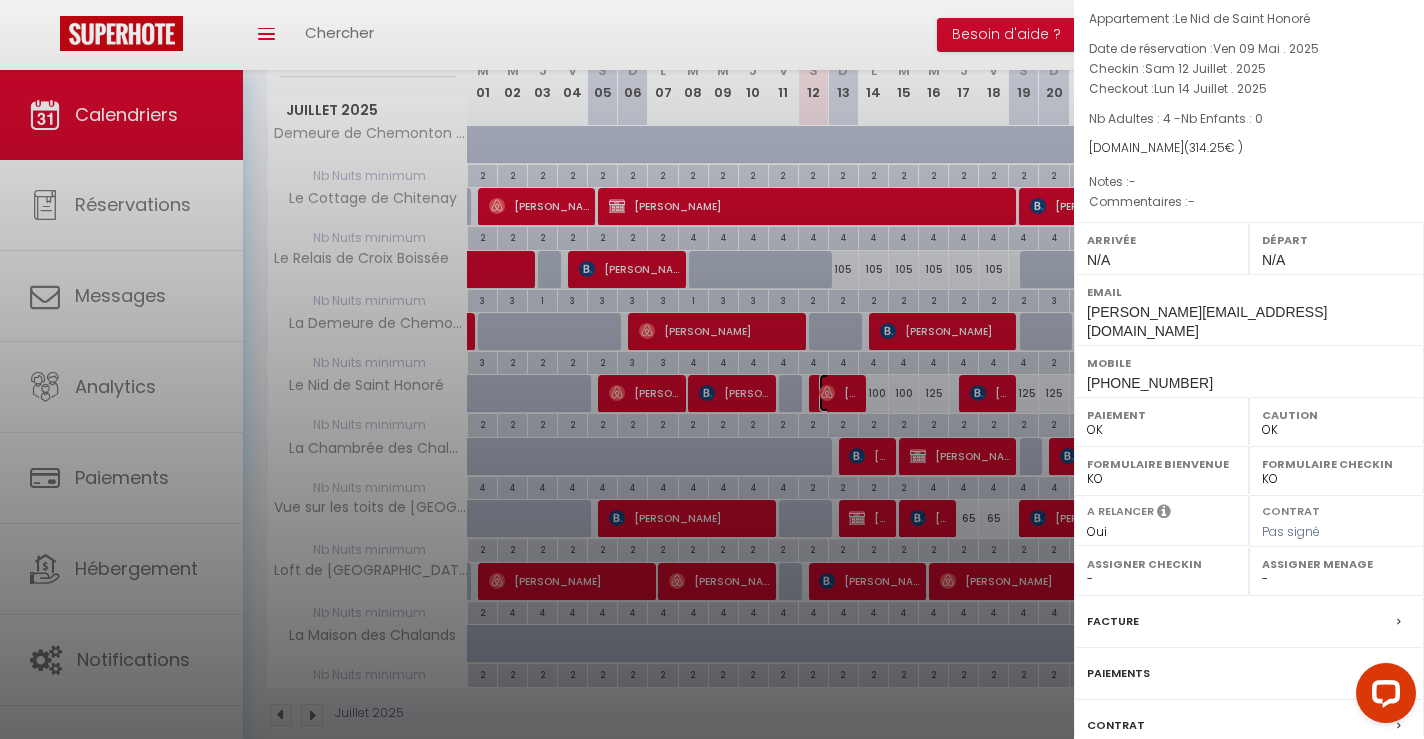 scroll, scrollTop: 141, scrollLeft: 0, axis: vertical 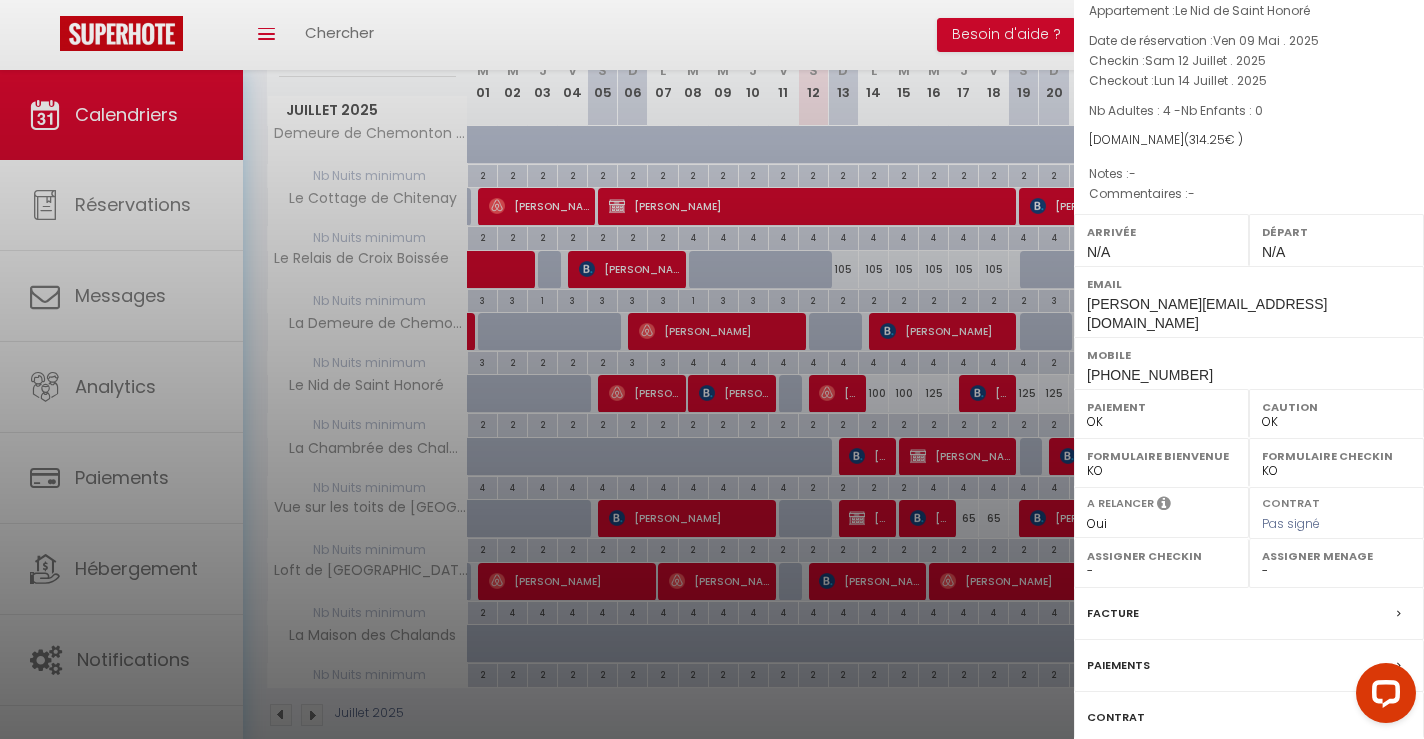 click on "Messages" at bounding box center [1117, 769] 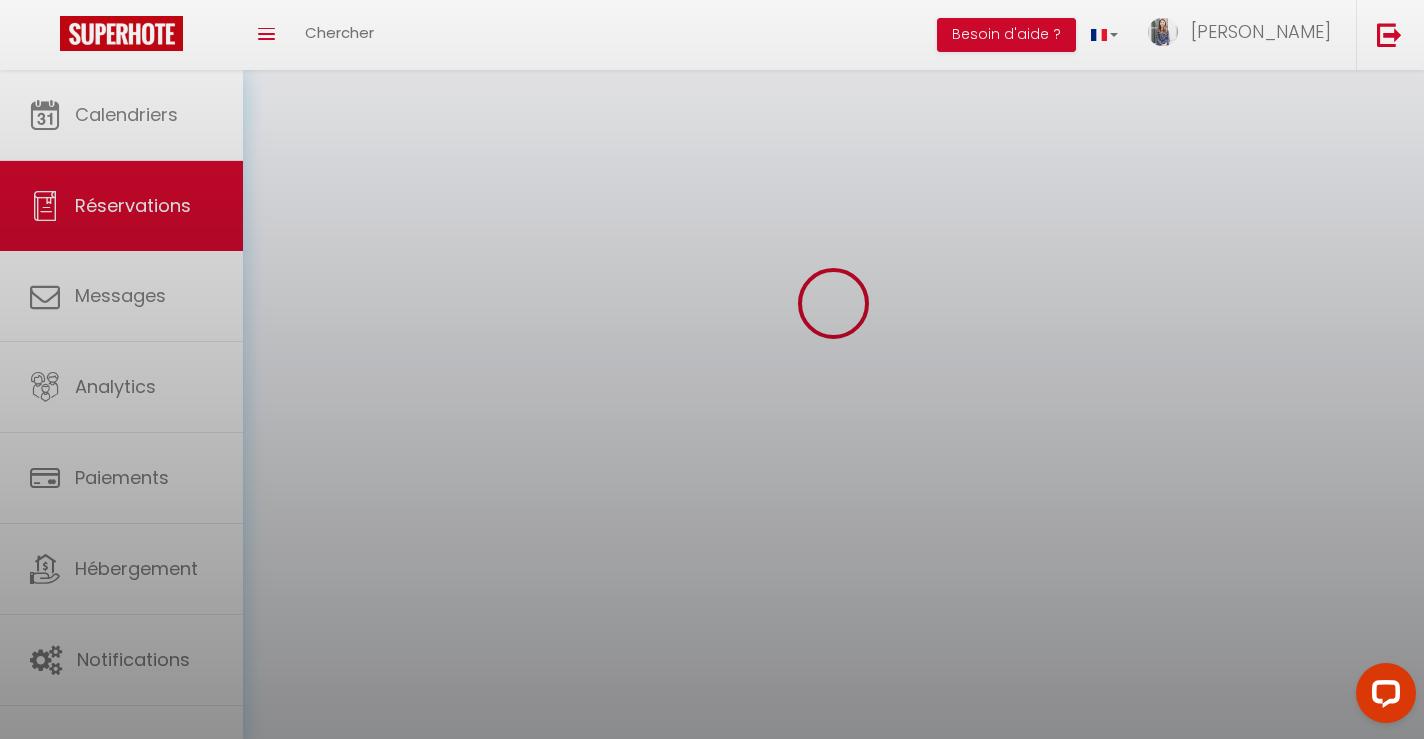 scroll, scrollTop: 0, scrollLeft: 0, axis: both 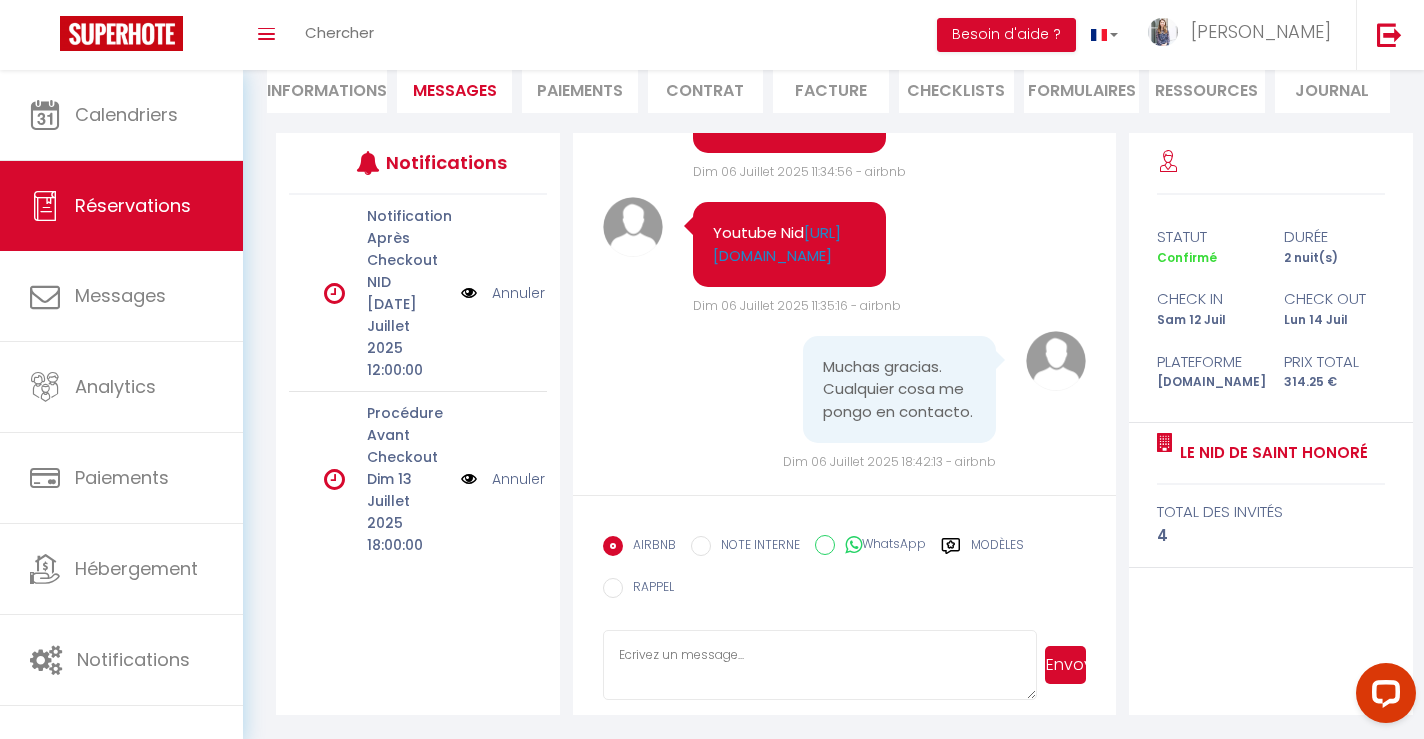 click on "Modèles" at bounding box center [997, 548] 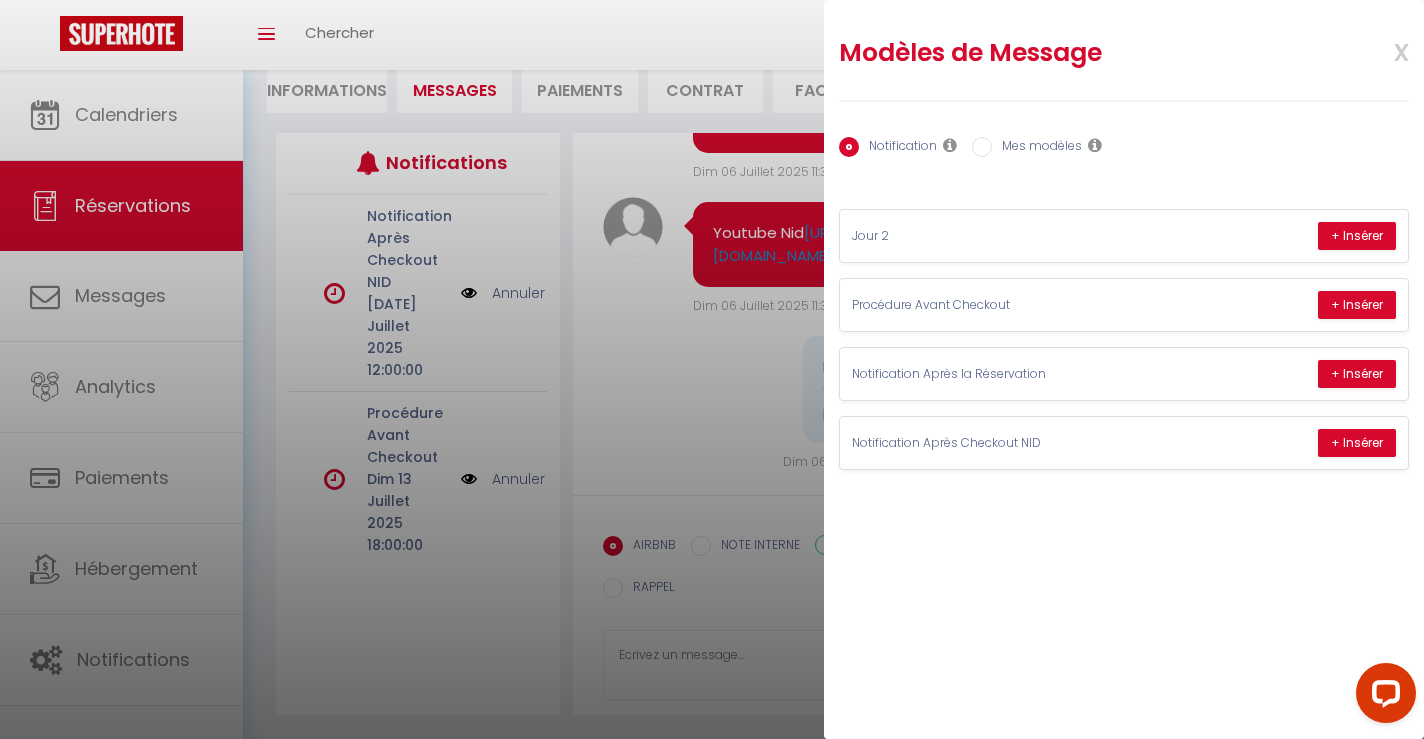click on "Mes modèles" at bounding box center (1037, 148) 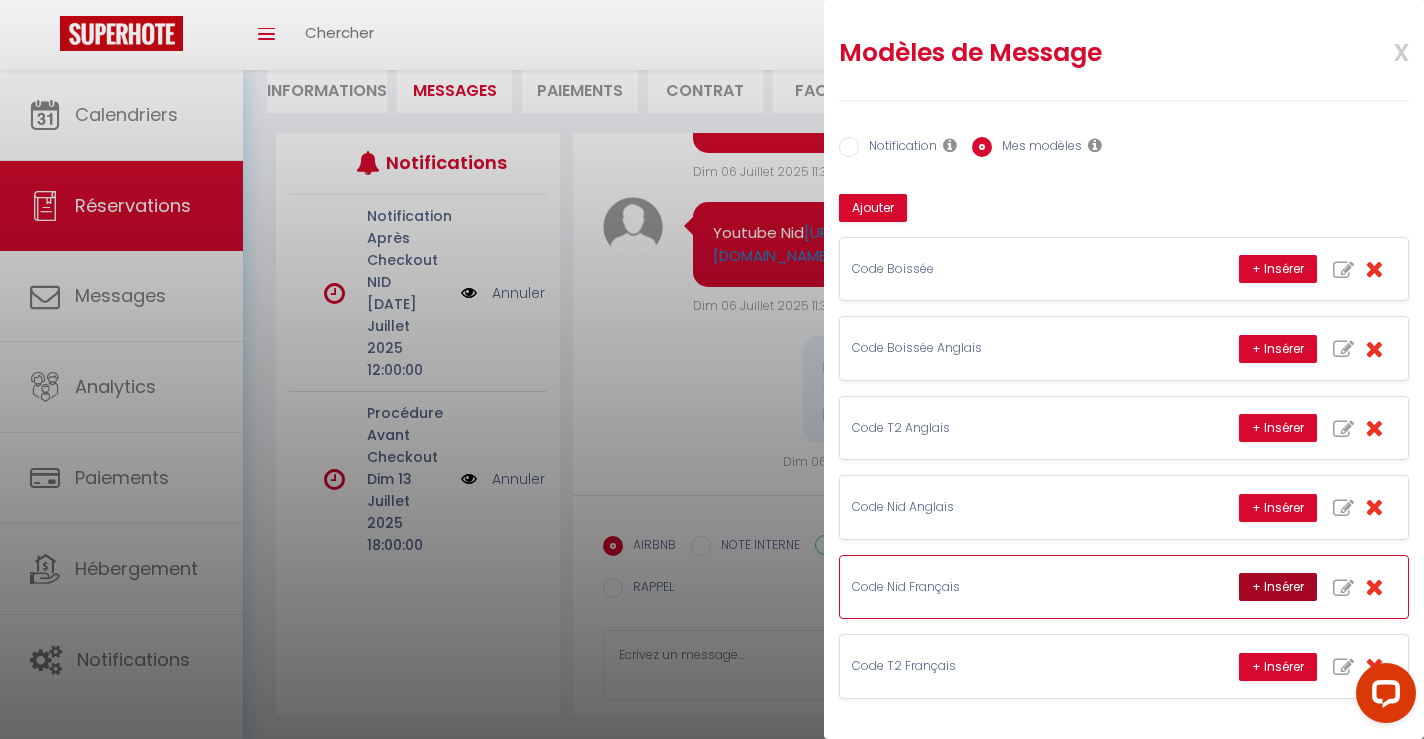 click on "+ Insérer" at bounding box center (1278, 587) 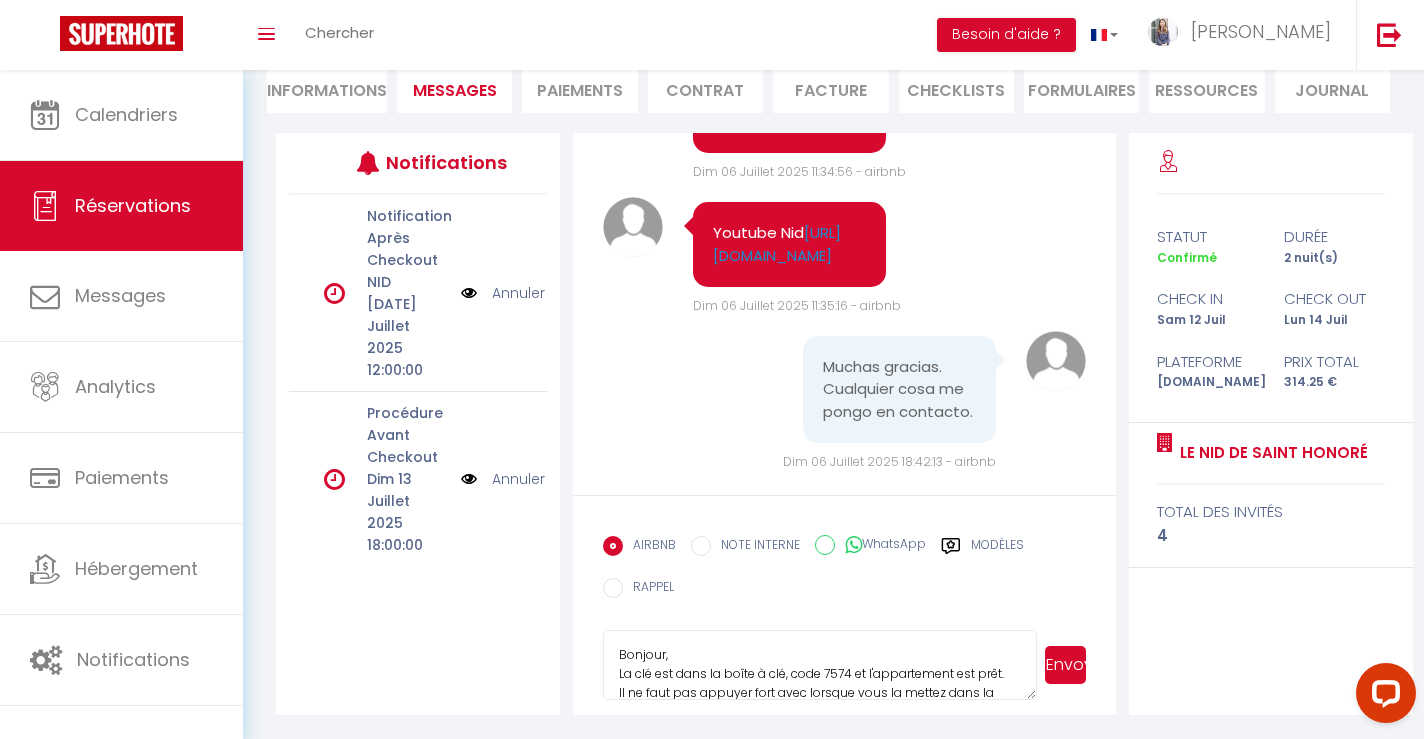 click on "Bonjour,
La clé est dans la boîte à clé, code 7574 et l'appartement est prêt.
Il ne faut pas appuyer fort avec lorsque vous la mettez dans la serrure de l’immeuble. Juste l’insérer et tourner directement à droite.
Bonne arrivée, je reste disponible si besoin
[PERSON_NAME]" at bounding box center (820, 665) 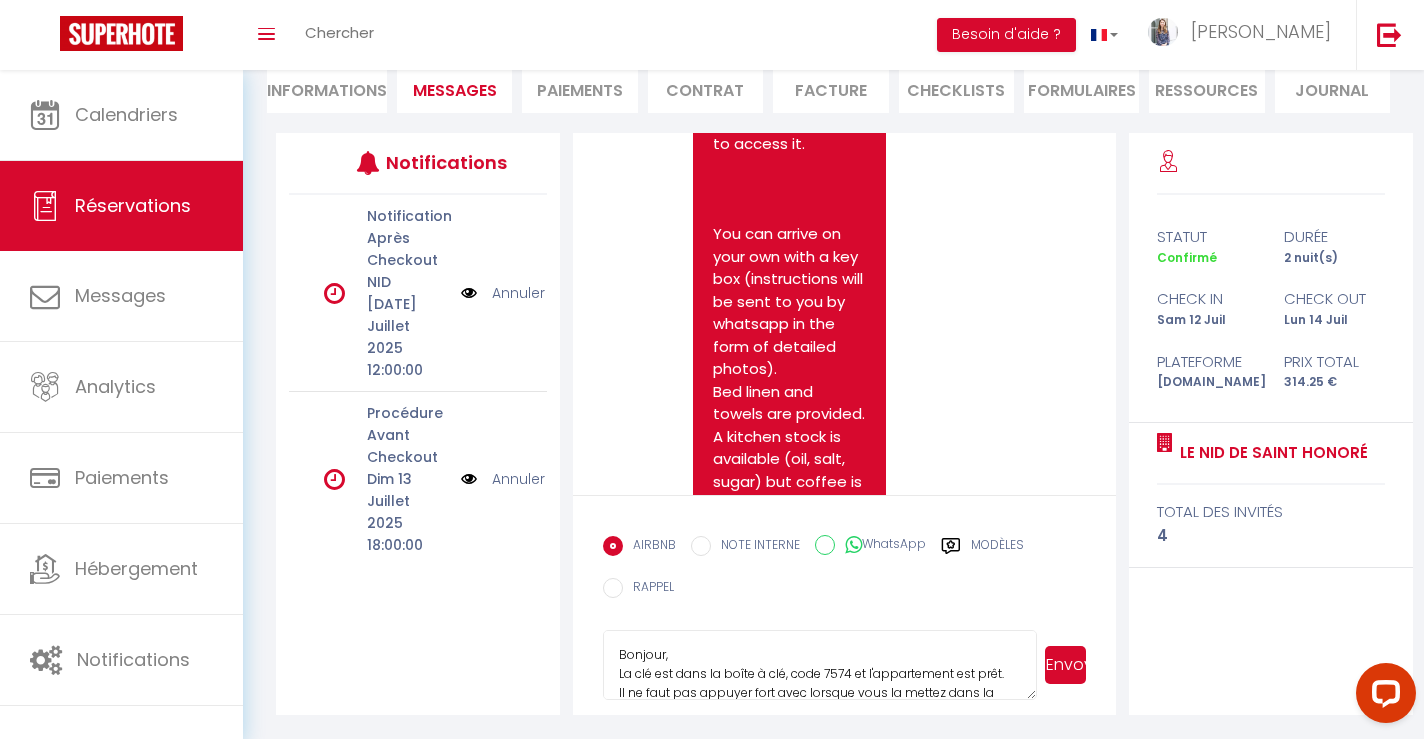 scroll, scrollTop: 1638, scrollLeft: 0, axis: vertical 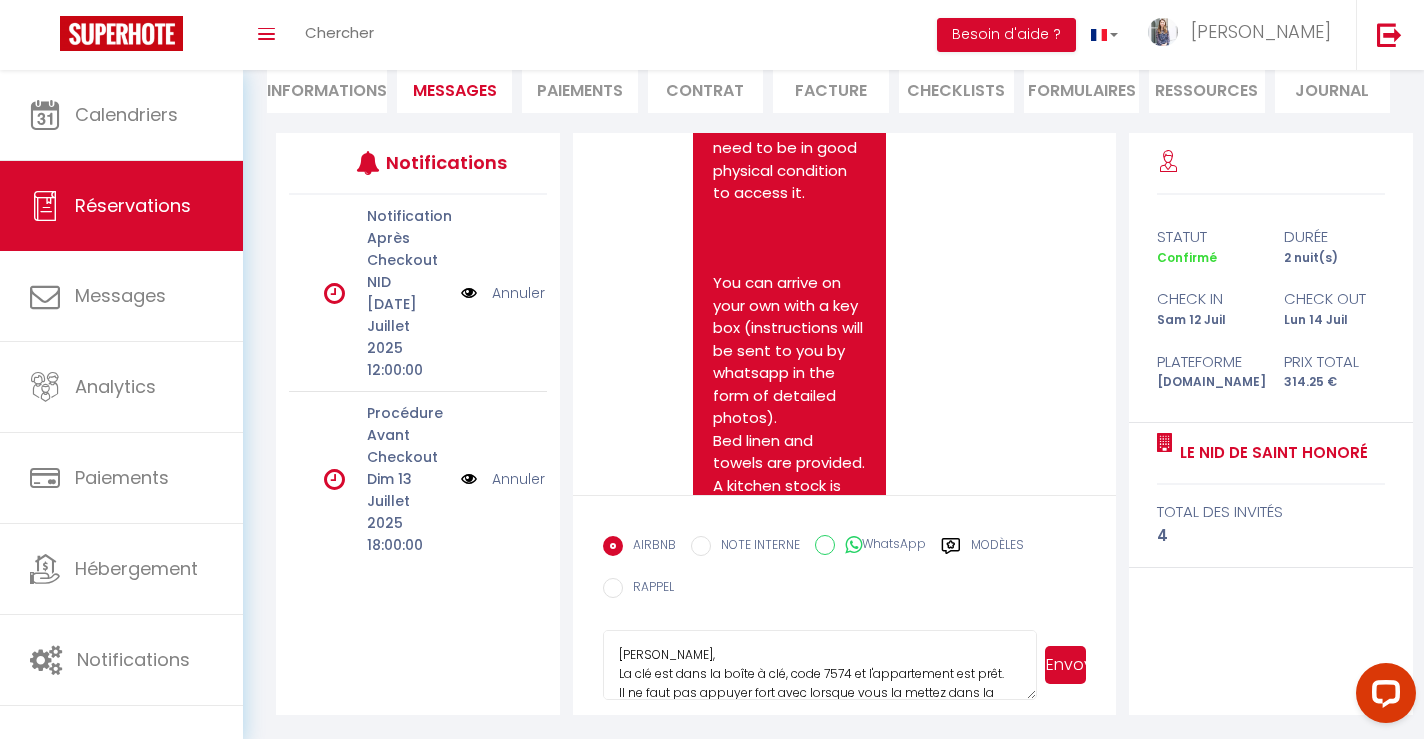 click on "[PERSON_NAME],
La clé est dans la boîte à clé, code 7574 et l'appartement est prêt.
Il ne faut pas appuyer fort avec lorsque vous la mettez dans la serrure de l’immeuble. Juste l’insérer et tourner directement à droite.
Bonne arrivée, je reste disponible si besoin
[PERSON_NAME]" at bounding box center (820, 665) 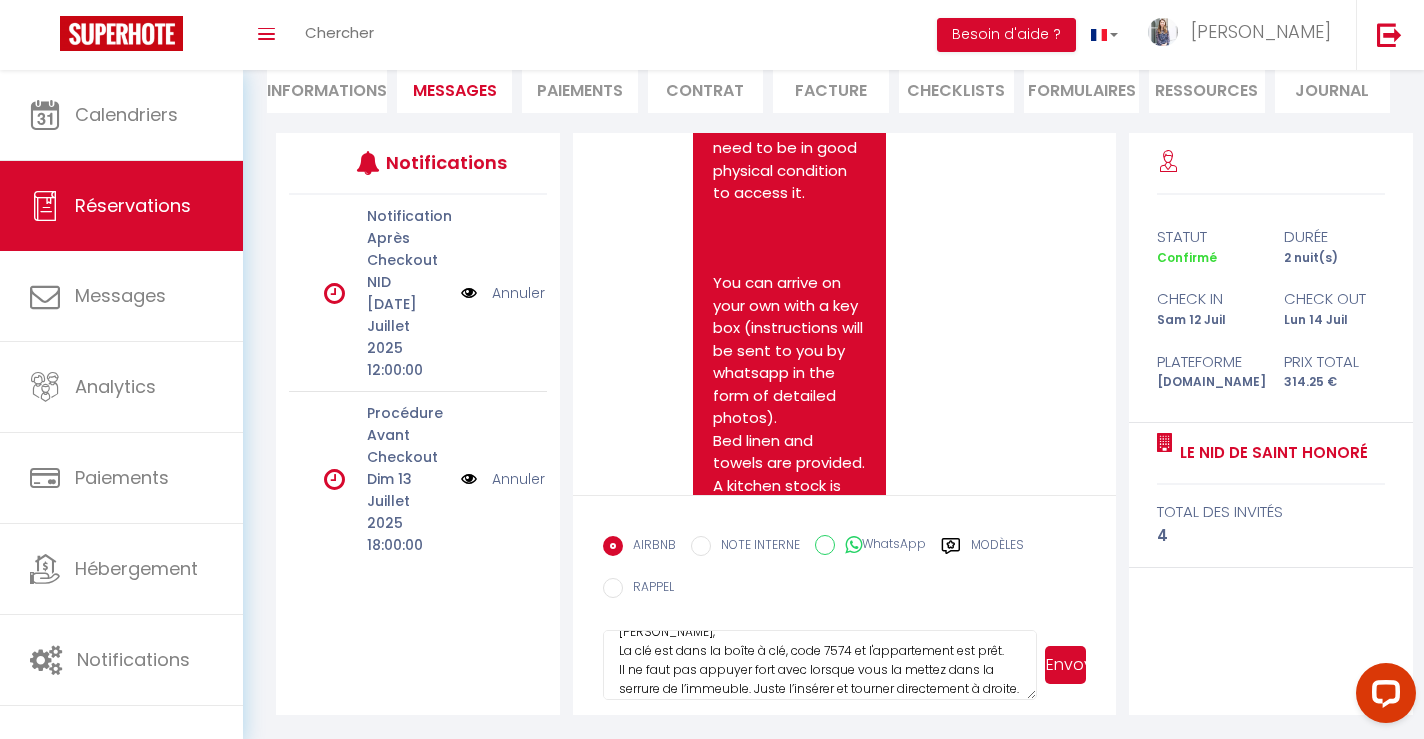 scroll, scrollTop: 24, scrollLeft: 0, axis: vertical 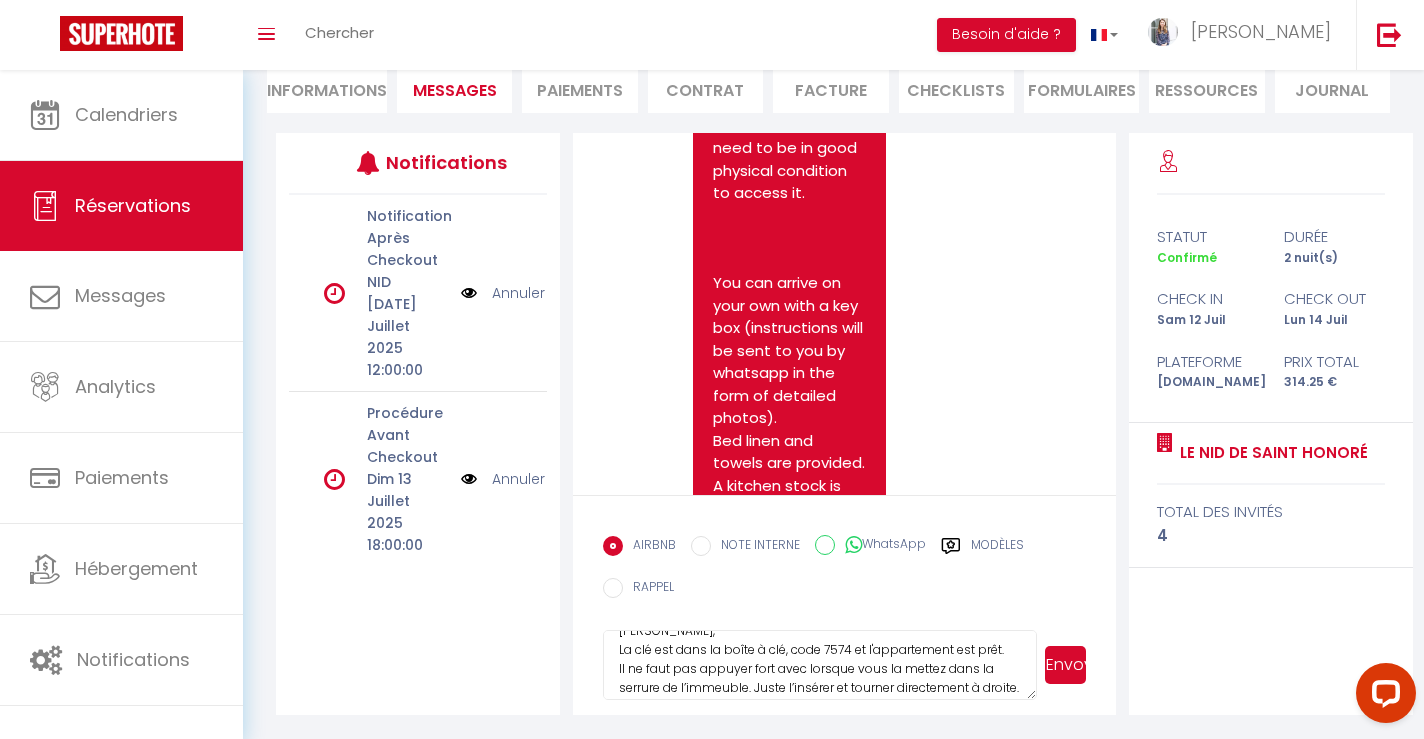 click on "[PERSON_NAME],
La clé est dans la boîte à clé, code 7574 et l'appartement est prêt.
Il ne faut pas appuyer fort avec lorsque vous la mettez dans la serrure de l’immeuble. Juste l’insérer et tourner directement à droite.
Bonne arrivée, je reste disponible si besoin
[PERSON_NAME]" at bounding box center (820, 665) 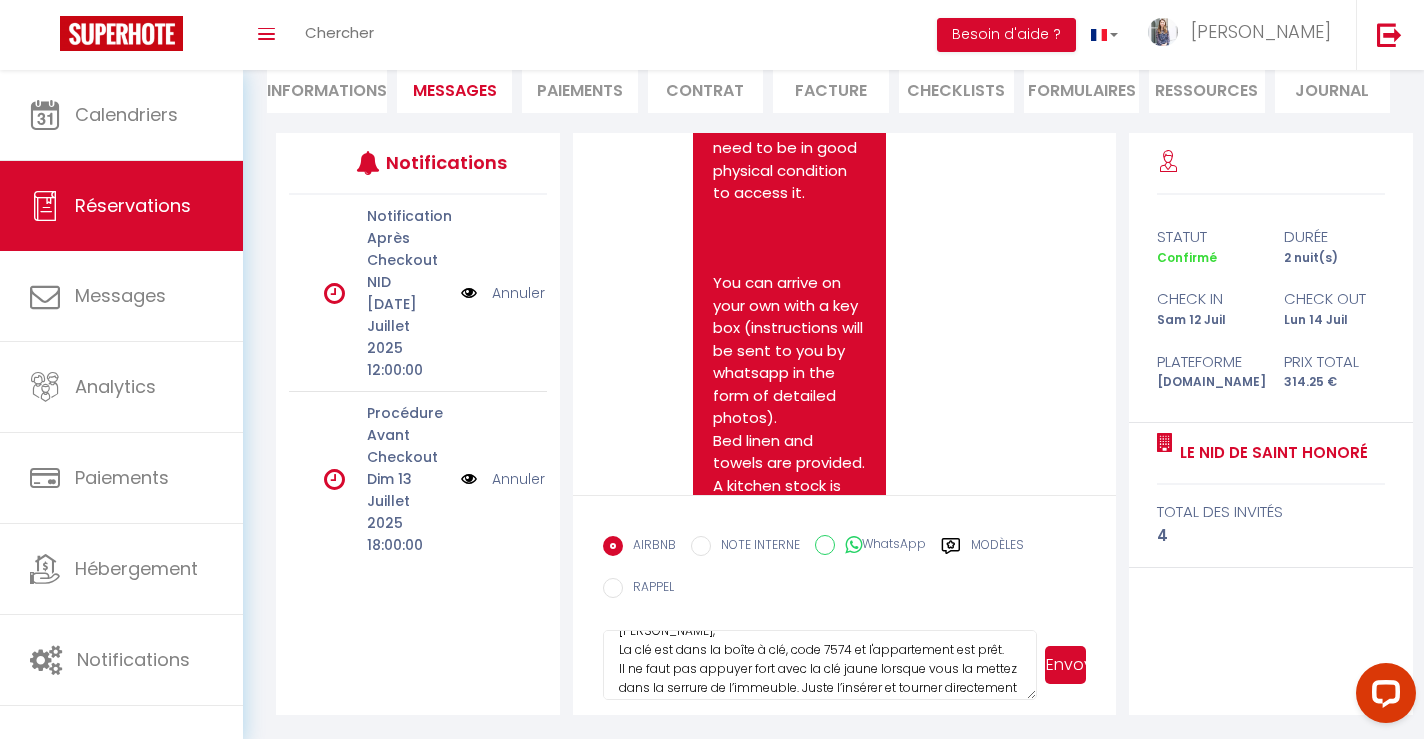 click on "[PERSON_NAME],
La clé est dans la boîte à clé, code 7574 et l'appartement est prêt.
Il ne faut pas appuyer fort avec la clé jaune lorsque vous la mettez dans la serrure de l’immeuble. Juste l’insérer et tourner directement à droite.
Bonne arrivée, je reste disponible si besoin
[PERSON_NAME]" at bounding box center [820, 665] 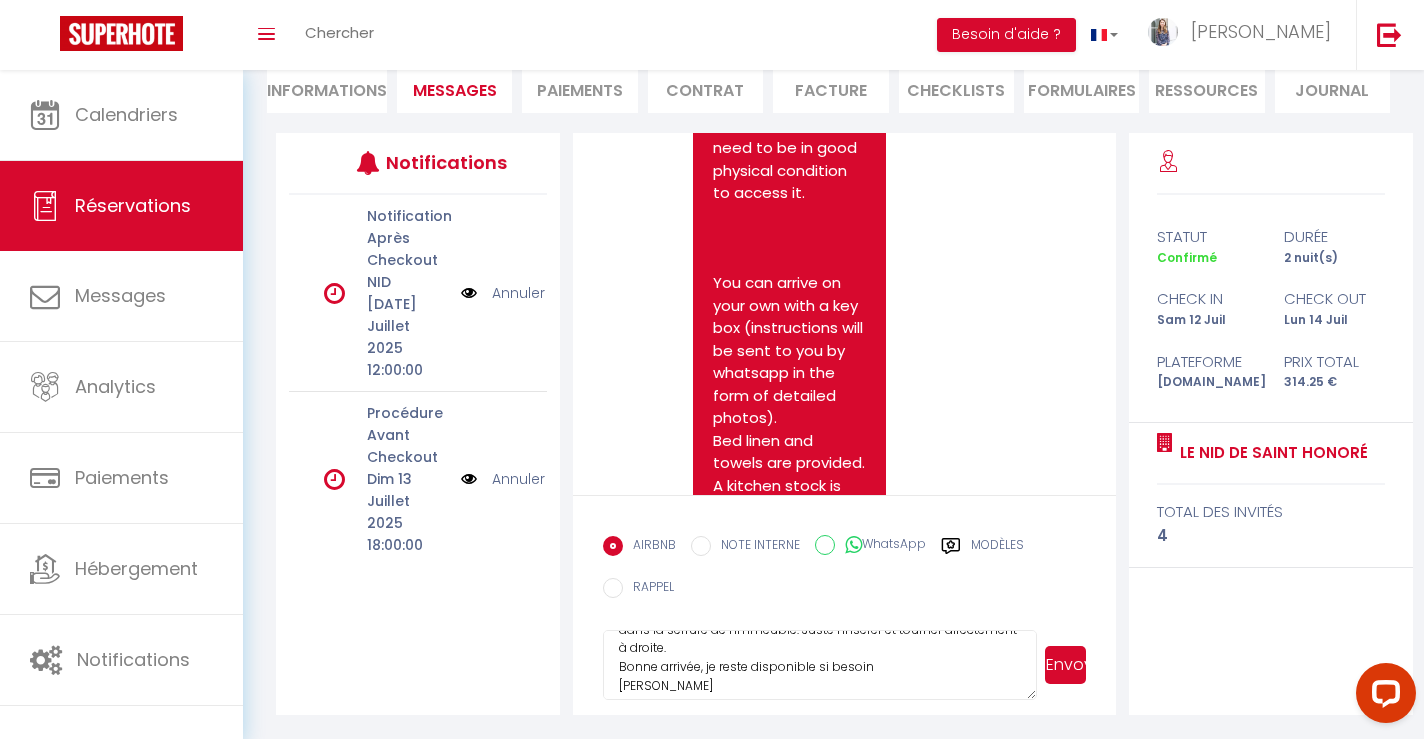 scroll, scrollTop: 94, scrollLeft: 0, axis: vertical 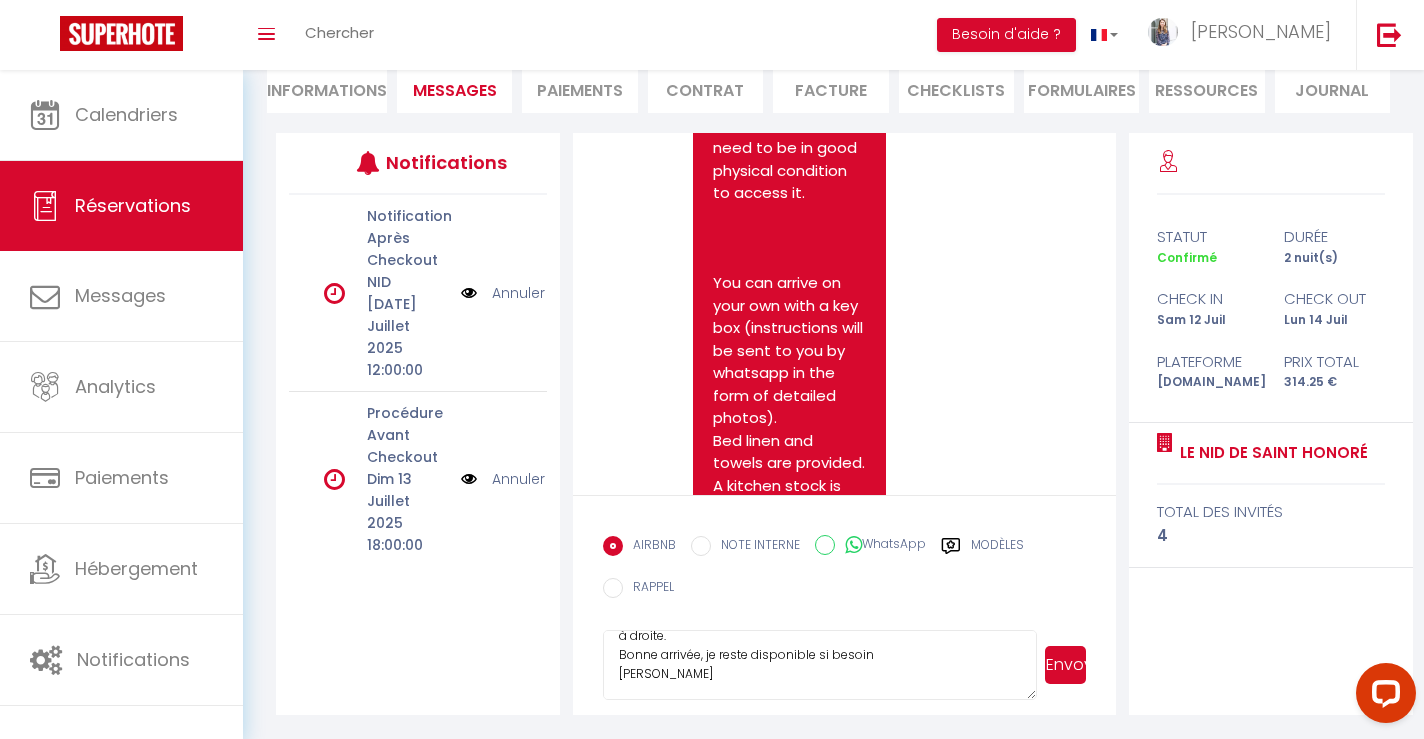 click on "Envoyer" at bounding box center [1065, 665] 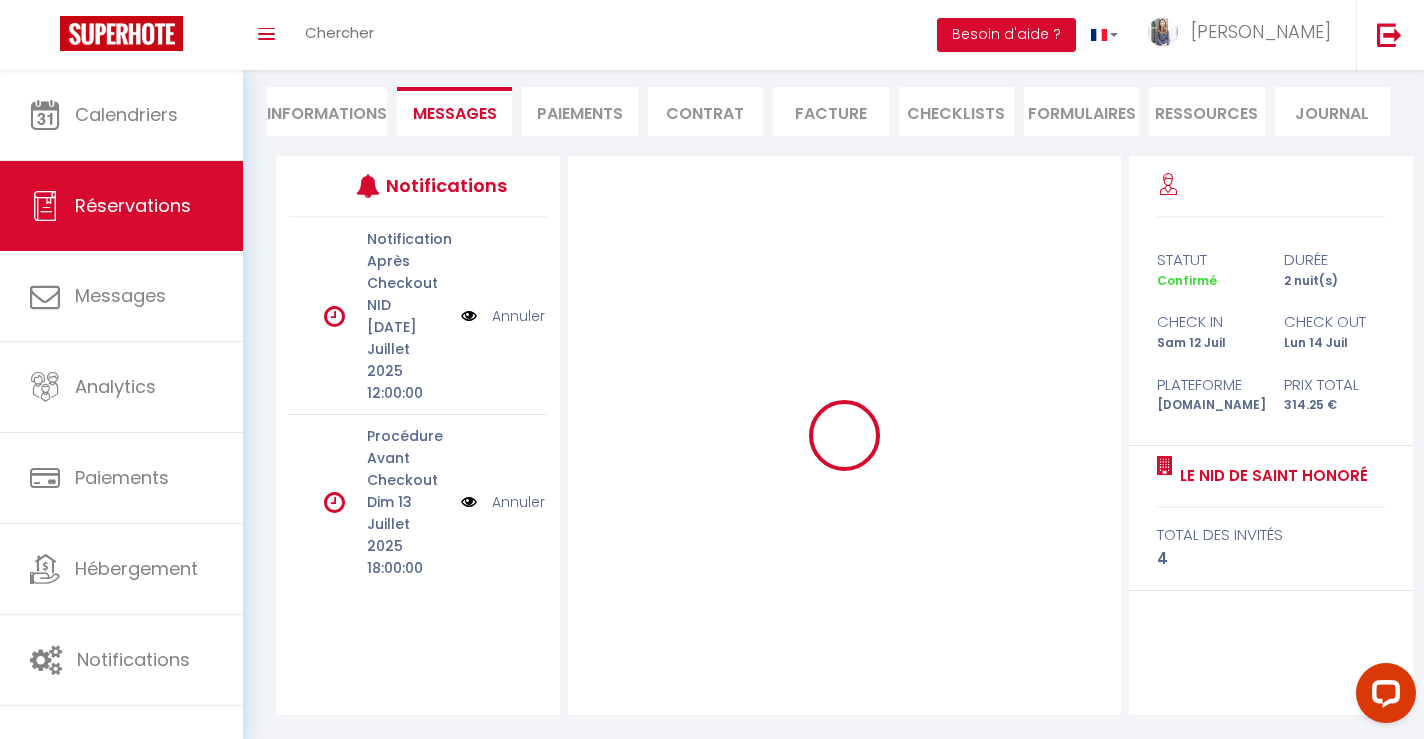 scroll, scrollTop: 175, scrollLeft: 0, axis: vertical 